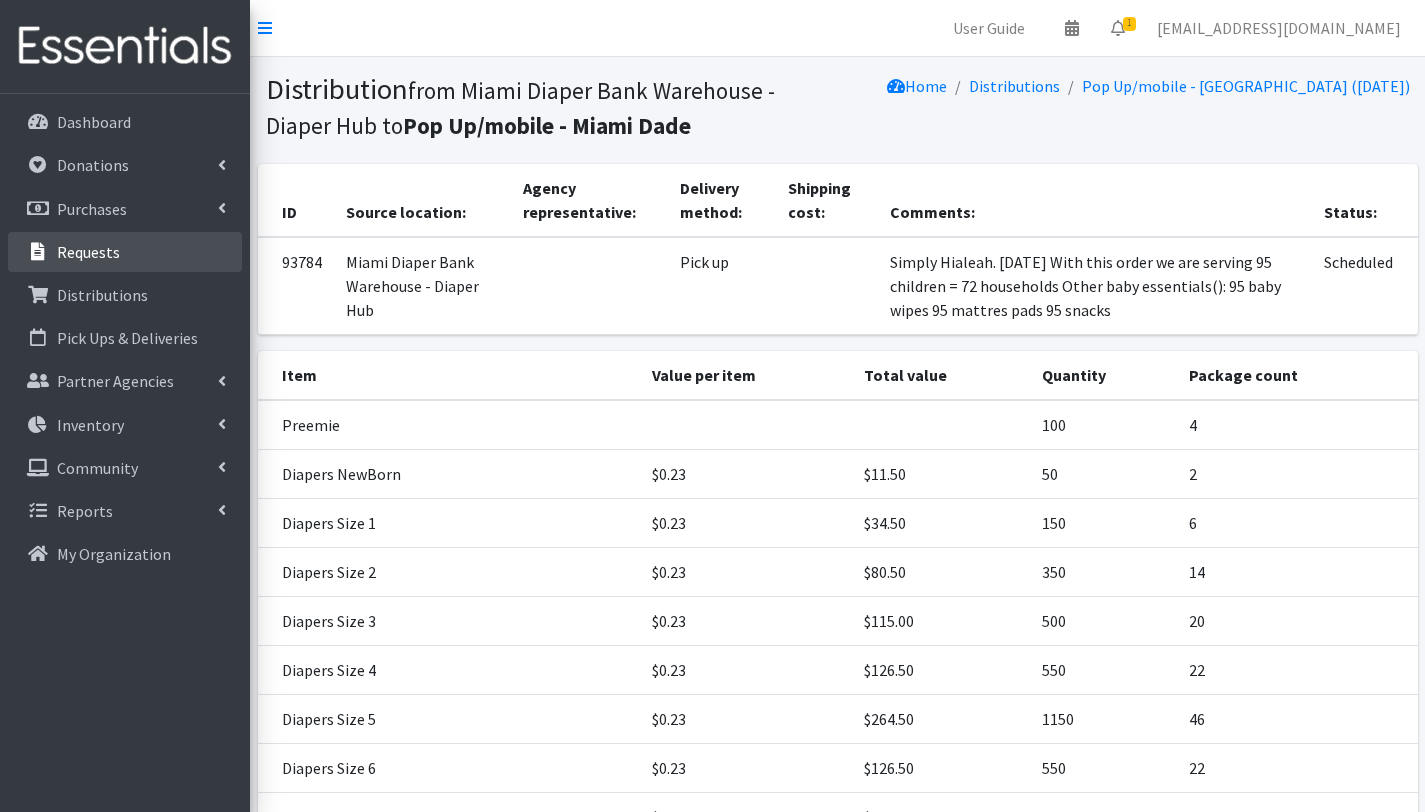 scroll, scrollTop: 379, scrollLeft: 0, axis: vertical 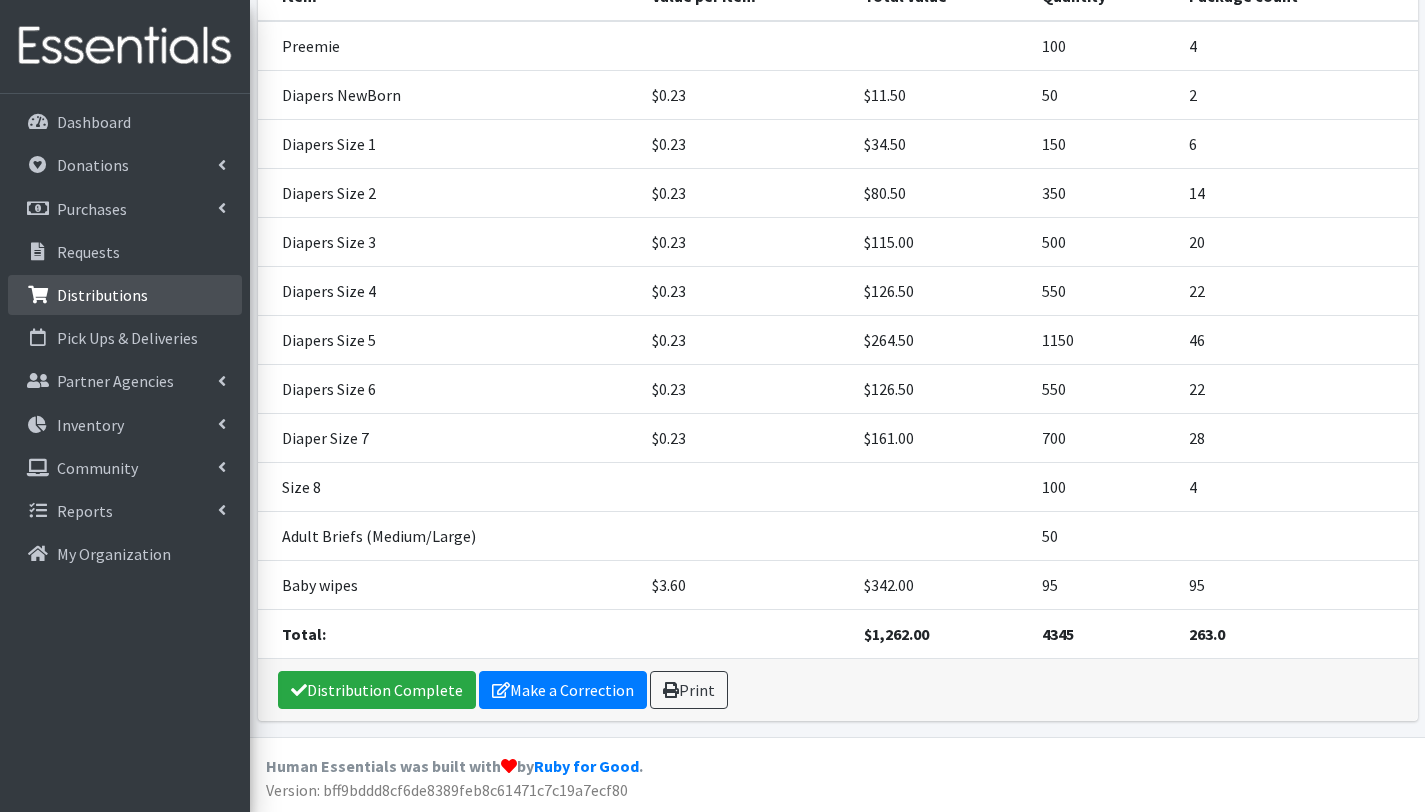 click on "Distributions" at bounding box center (102, 295) 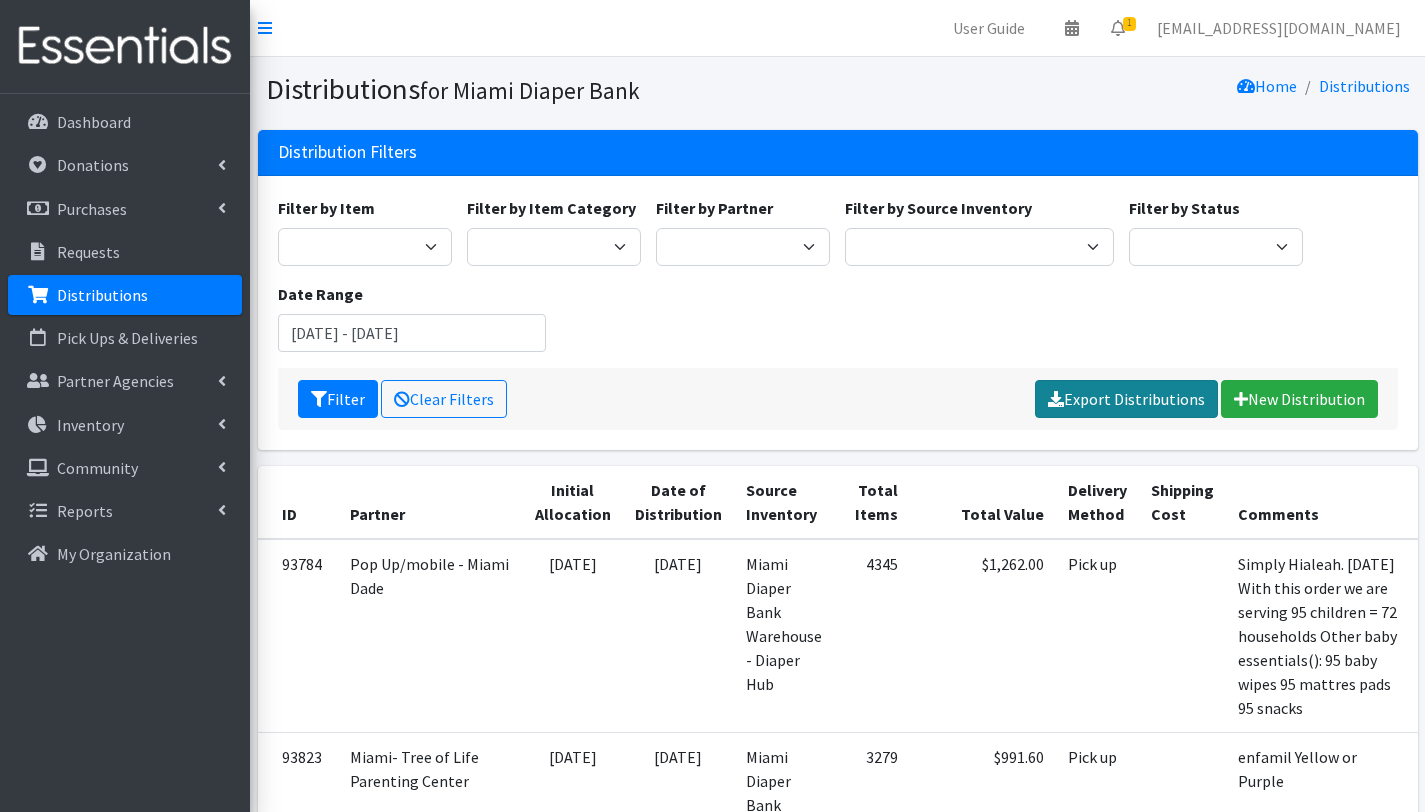 scroll, scrollTop: 0, scrollLeft: 0, axis: both 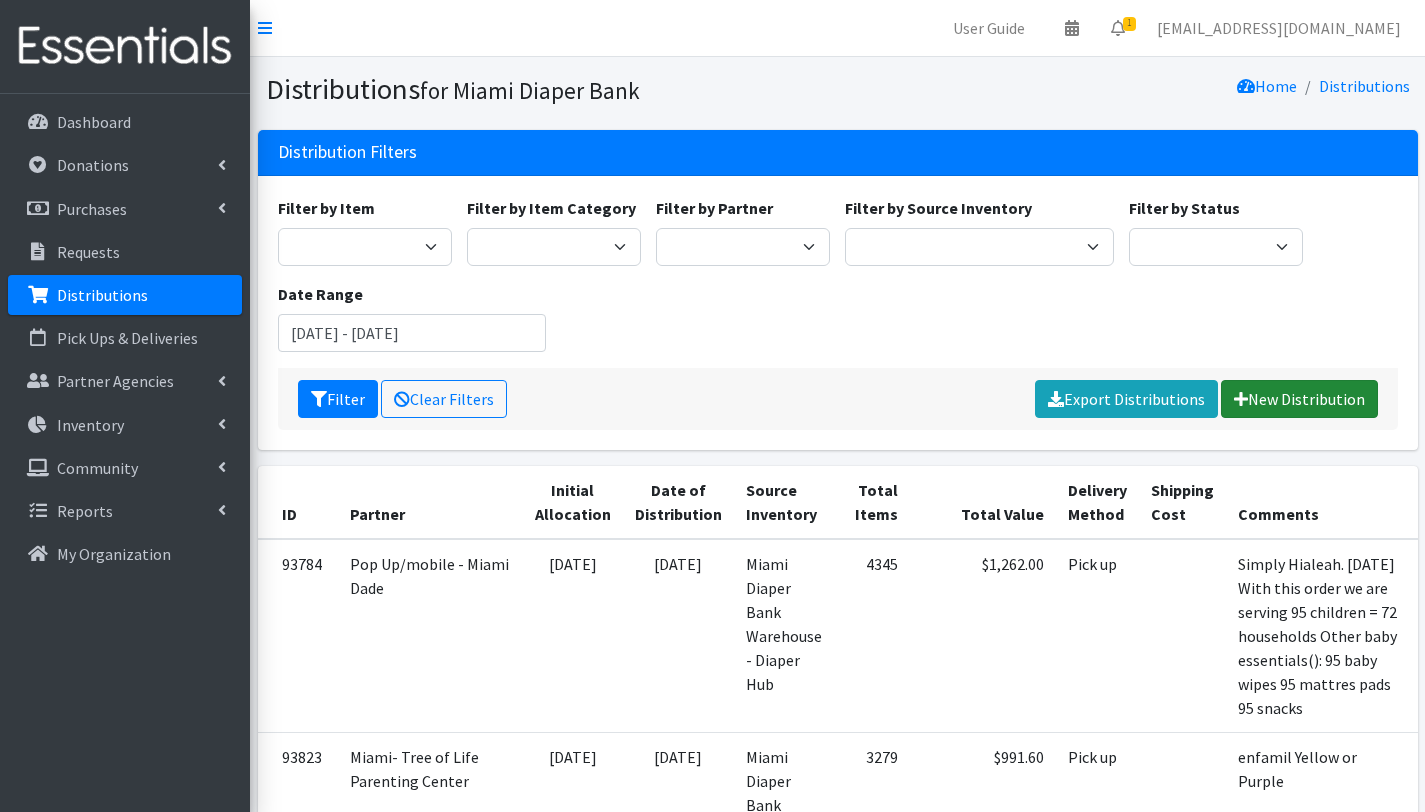 click on "New Distribution" at bounding box center [1299, 399] 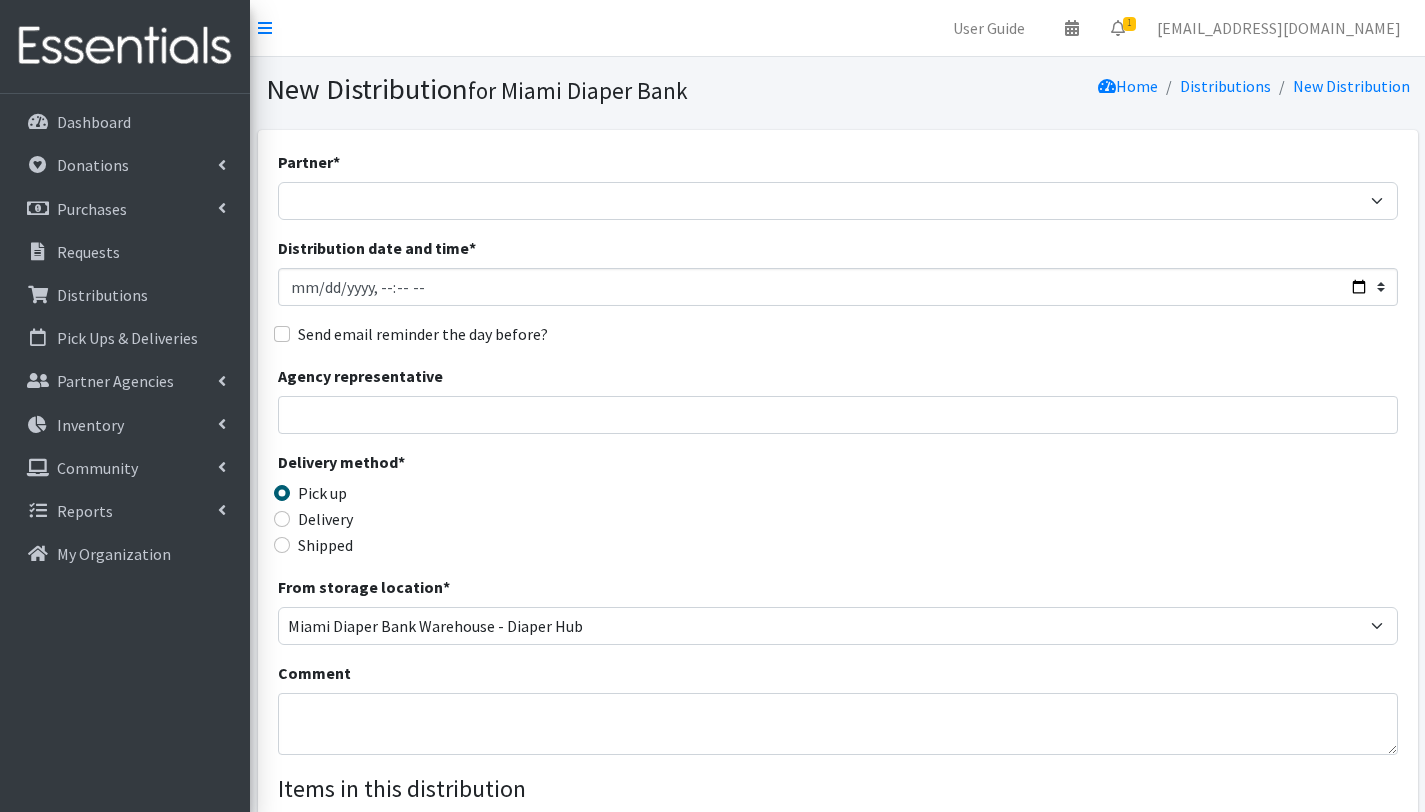 scroll, scrollTop: 0, scrollLeft: 0, axis: both 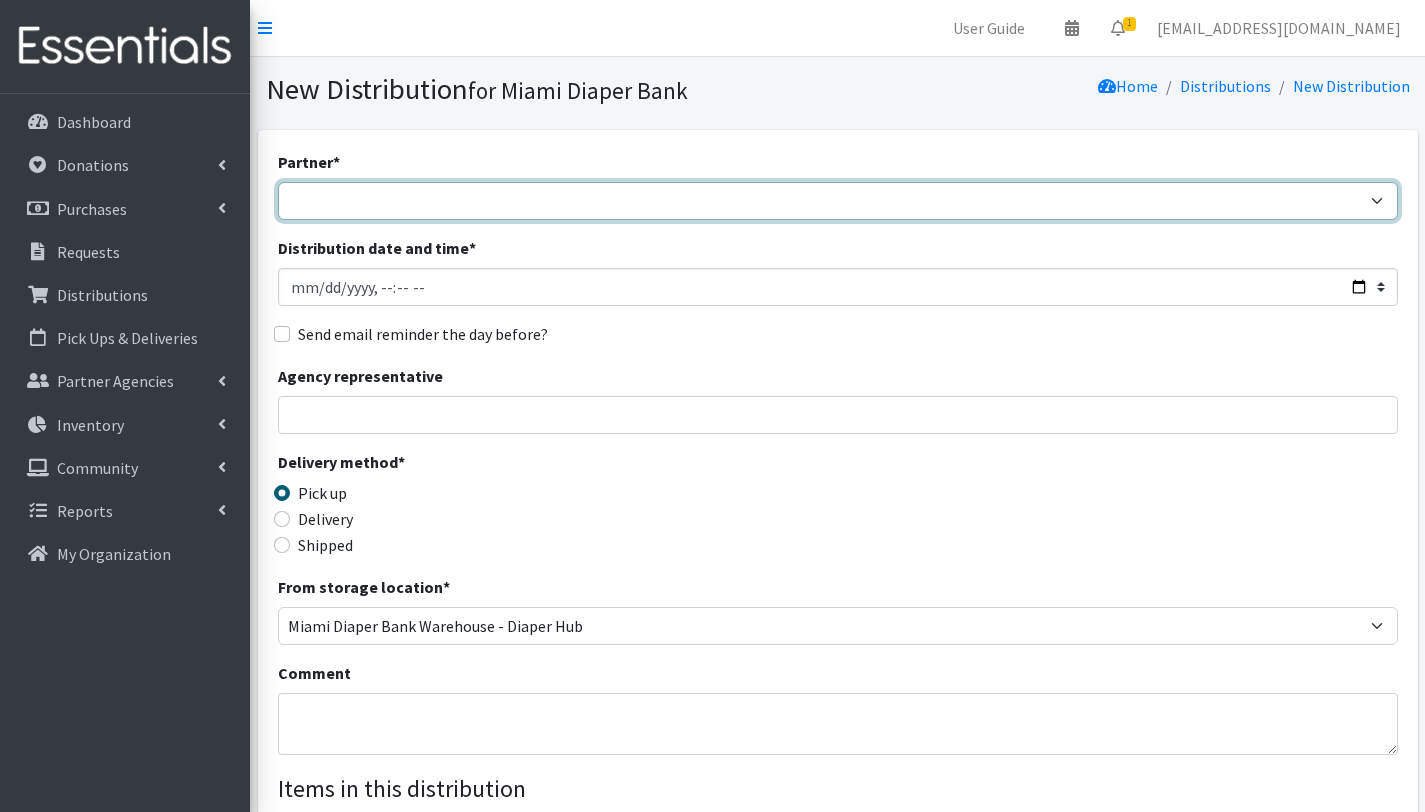 click on "A Safe Haven for Newborns
Belafonte TACOLCY Center
Boys Town South Florida
Bridge to Hope
Care Resource Community Health Centers Inc
Carrfour Supportive Housing - Del Prado Gardens
Children of Inmates
Children's Home Society of Florida
COPE North
CVAC Safe Space Shelters - Miami- Dade County CAHSD/VPID
Dorothy M. Wallace Cope Center (Cope South)
Empower U
Eve's Hope
Extended Hands Services
Families First of Palm Beach County
Family Resource Center of South Florida
FLDDDRP
Florida Keys Healthy Start Coalition
Golden Hogan Connections
Health Department of Palm Beach division - Delray Beach Health Center & Lantana Health Center & West Palm Beach Health Center
Healthy Start Coalition of Miami-Dade
His House Children Home
Hospitality Helping Hands
Hurricane Ian Relief
Jack & Jill Children's Center
Jewish Community Service - Kosher Food Bank
Kiwanis - Christmas in July
Kristi House-General Program
Lotus House
Madame Lily Inc
Menstrual Market, Inc" at bounding box center (838, 201) 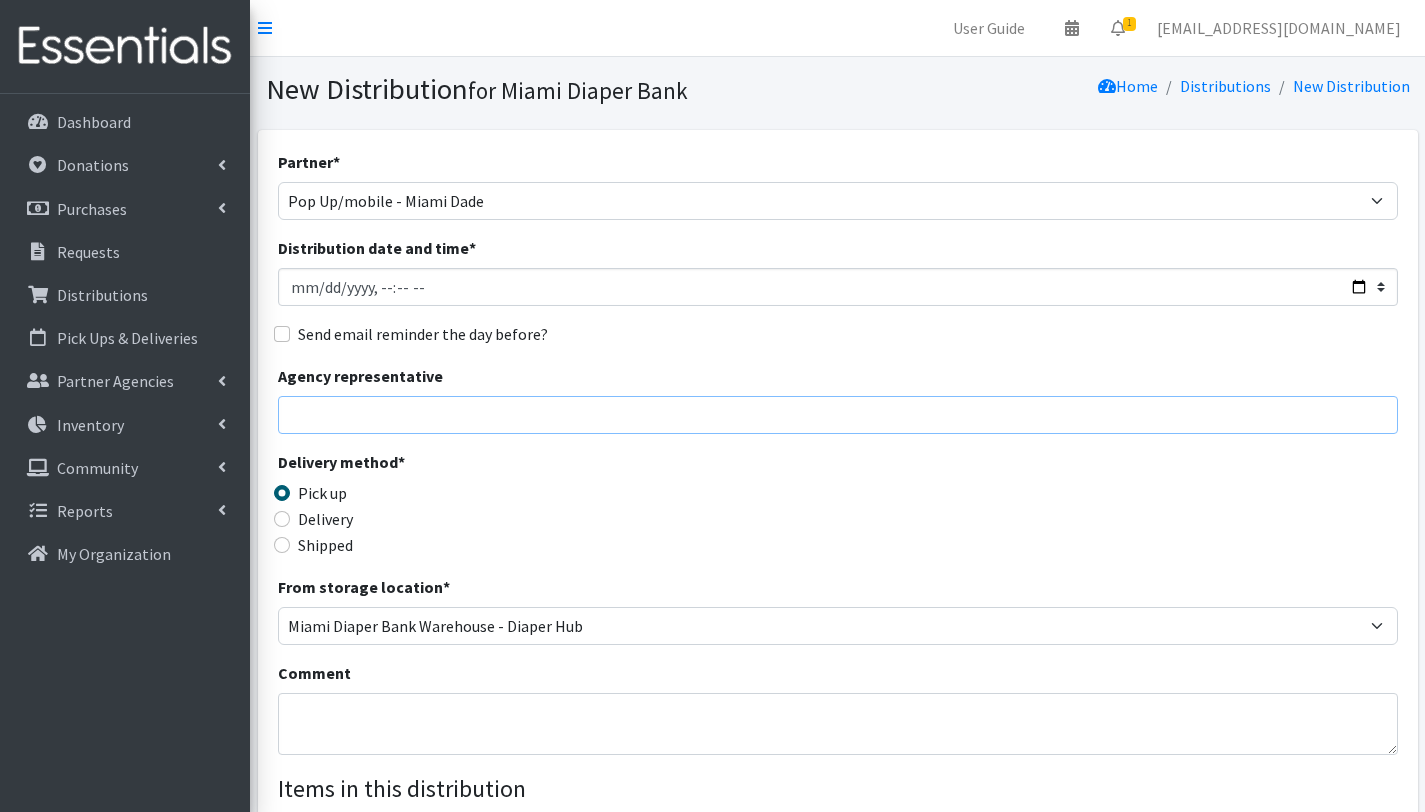 click on "Agency representative" at bounding box center (838, 415) 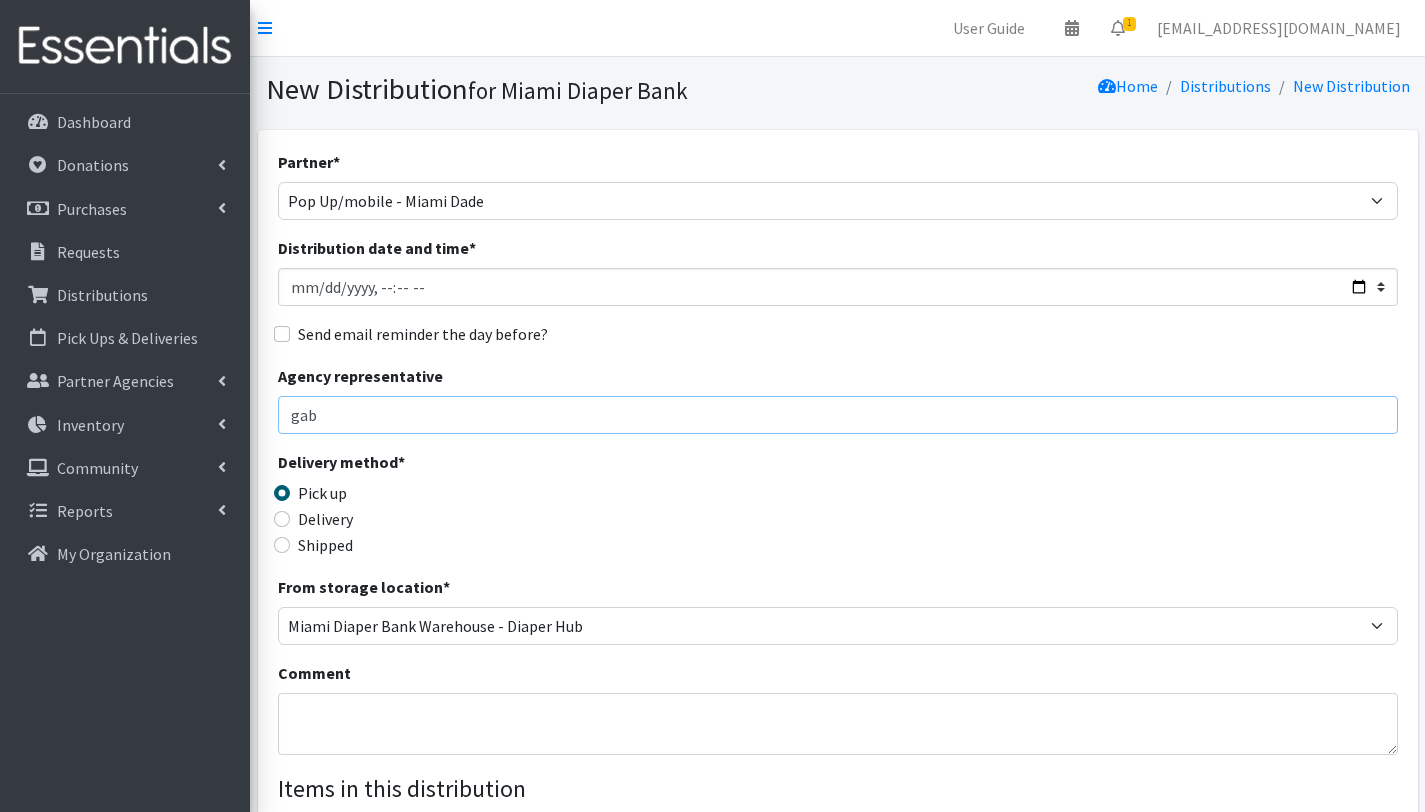 type on "Gabriela Rojas" 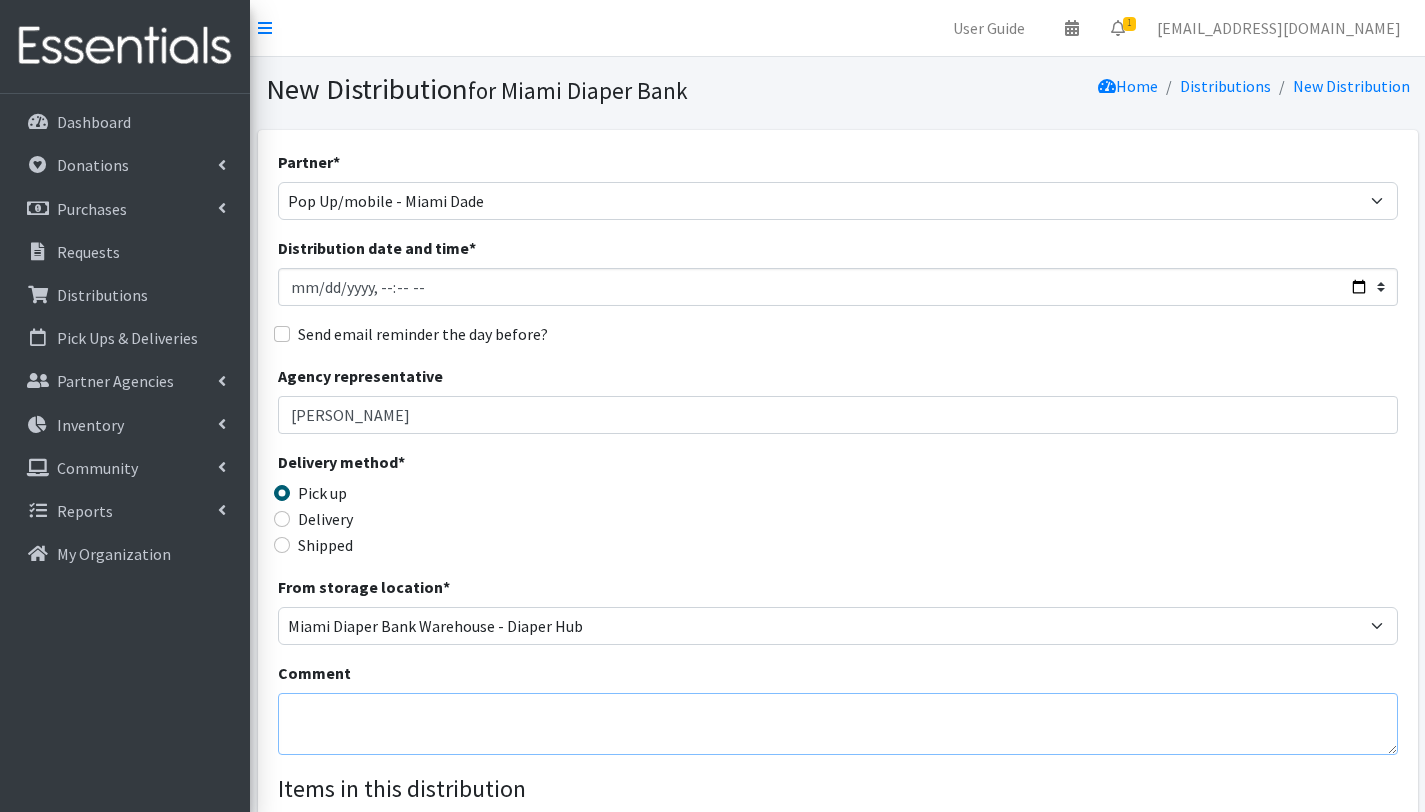 click on "Comment" at bounding box center [838, 724] 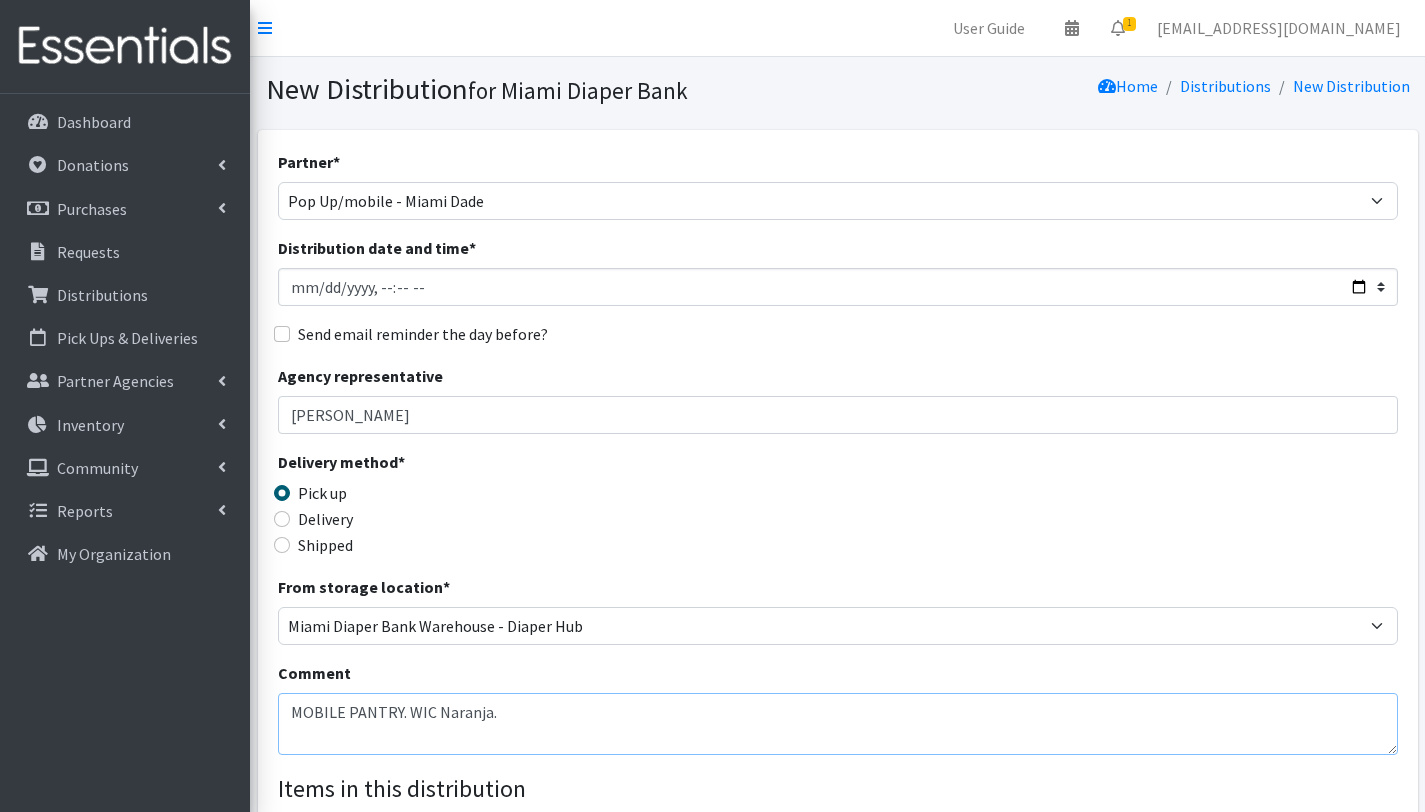 click on "MOBILE PANTRY. WIC Naranja." at bounding box center [838, 724] 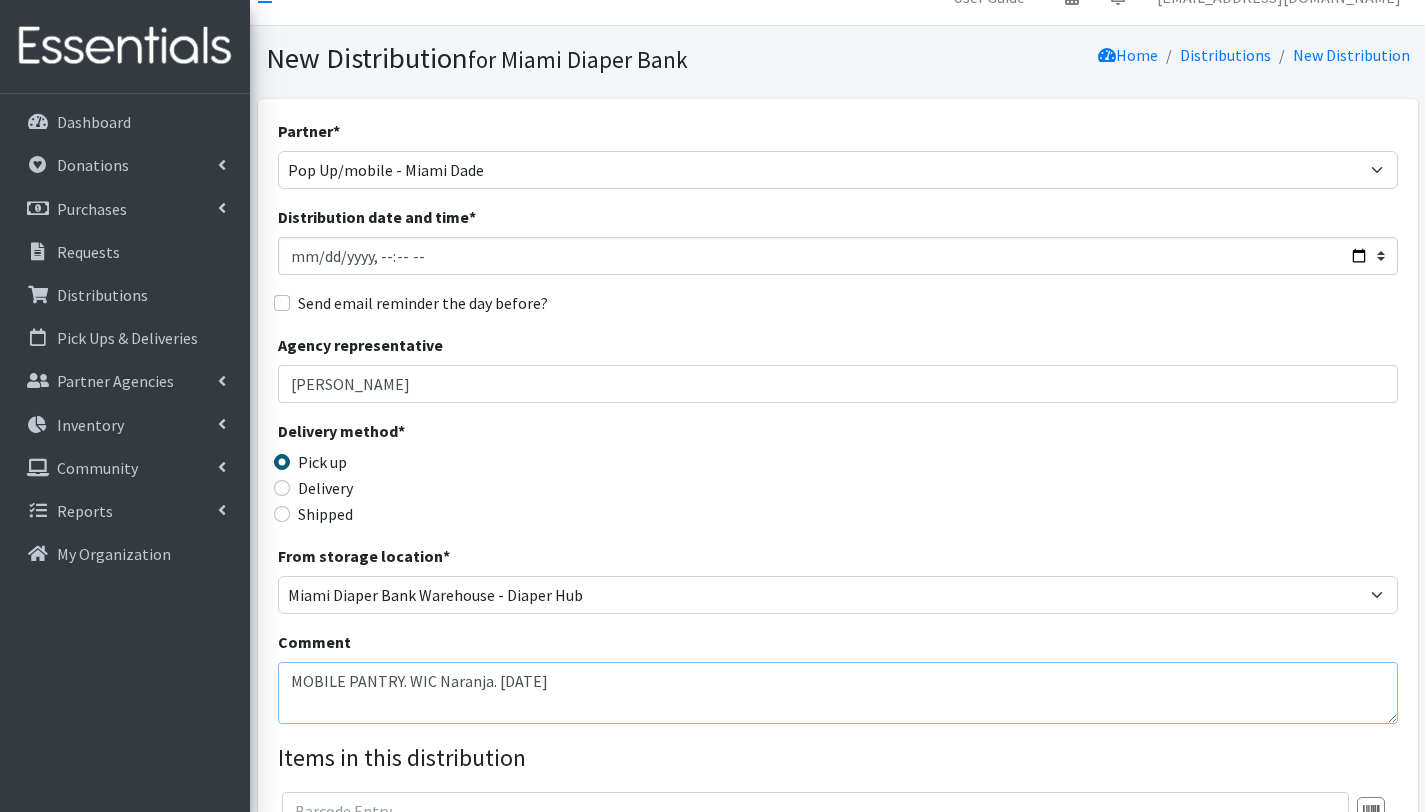 scroll, scrollTop: 36, scrollLeft: 0, axis: vertical 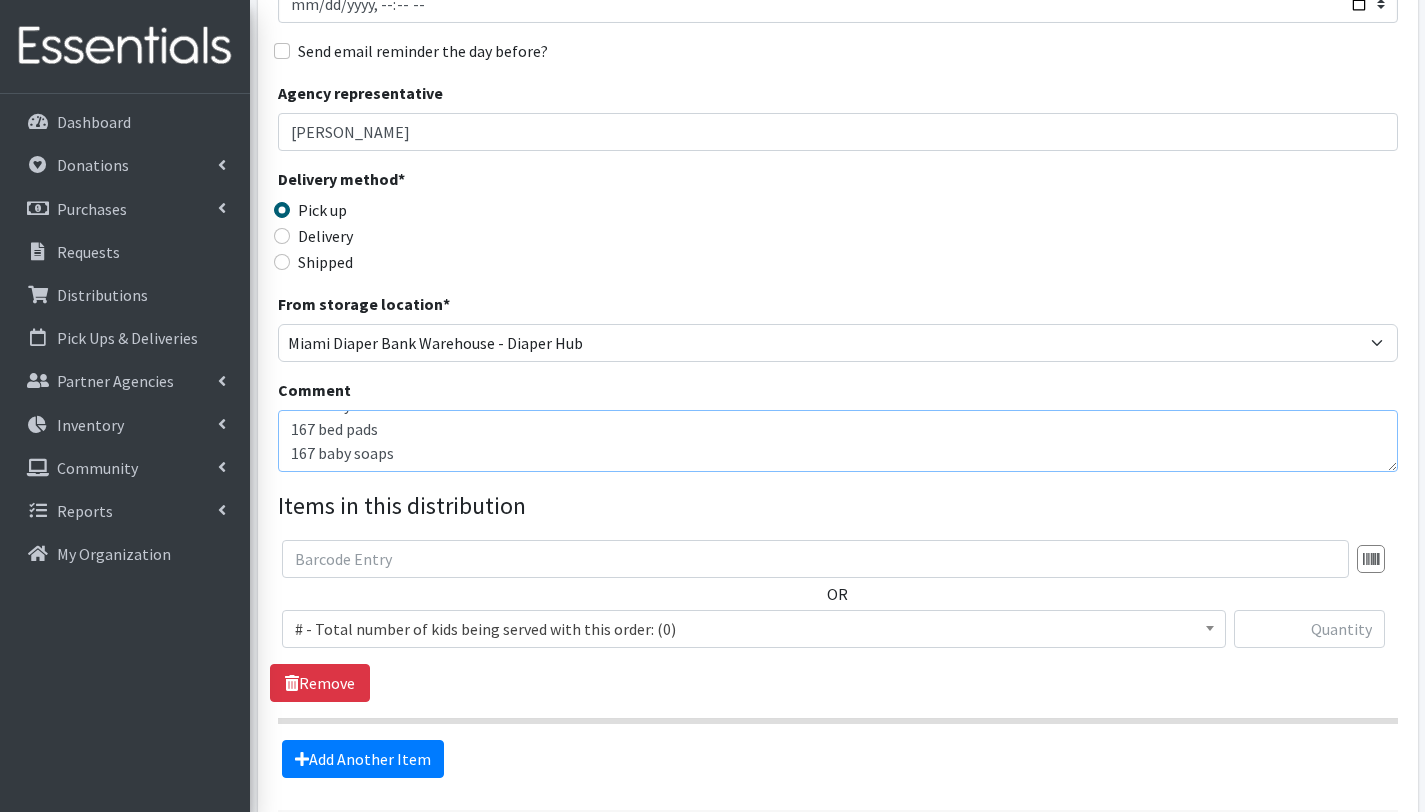 type on "MOBILE PANTRY. WIC Naranja. 07/25/2025
With this order we are serving 167 children = 129 households
167 baby wipes
167 baby snacks
167 bed pads
167 baby soaps" 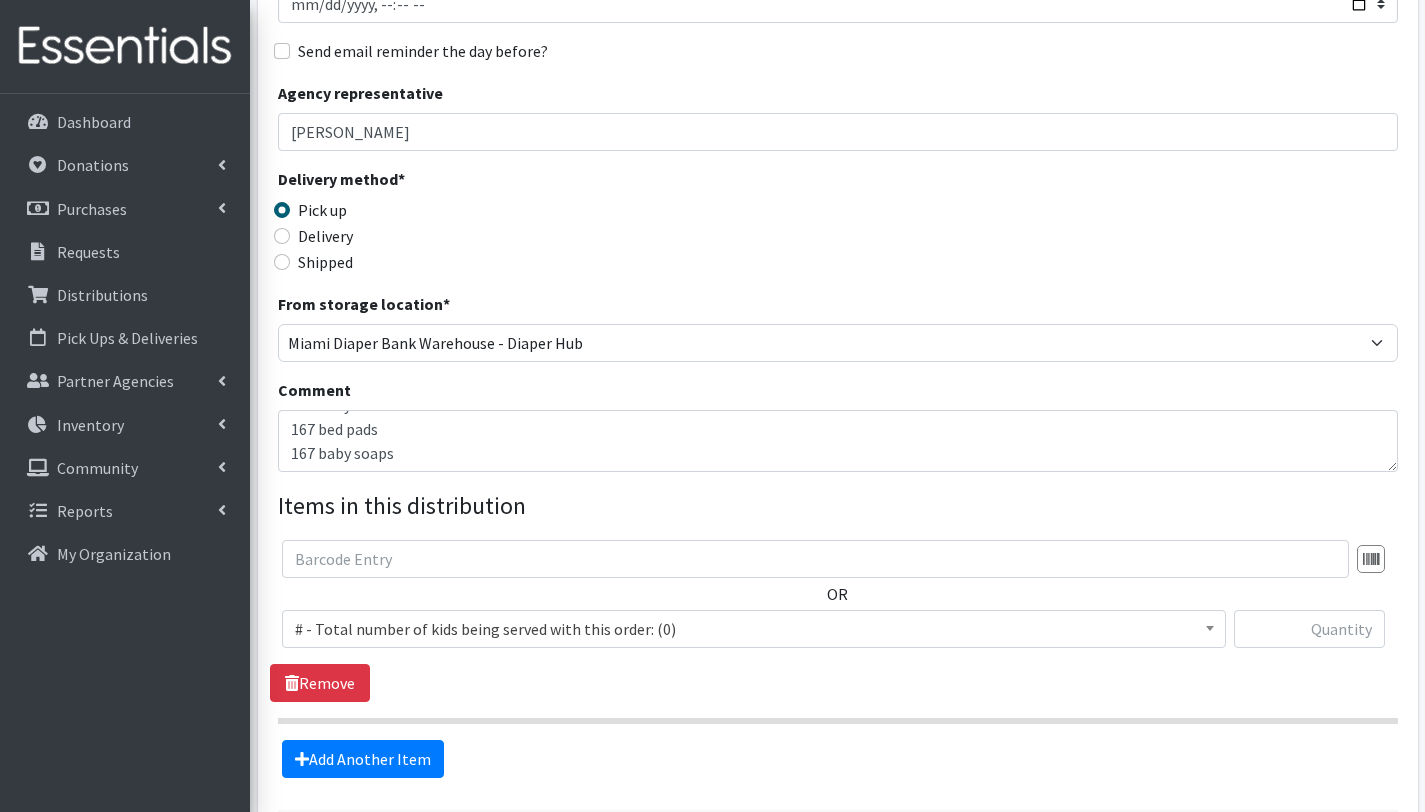 click on "# - Total number of kids being served with this order: (0)" at bounding box center (754, 629) 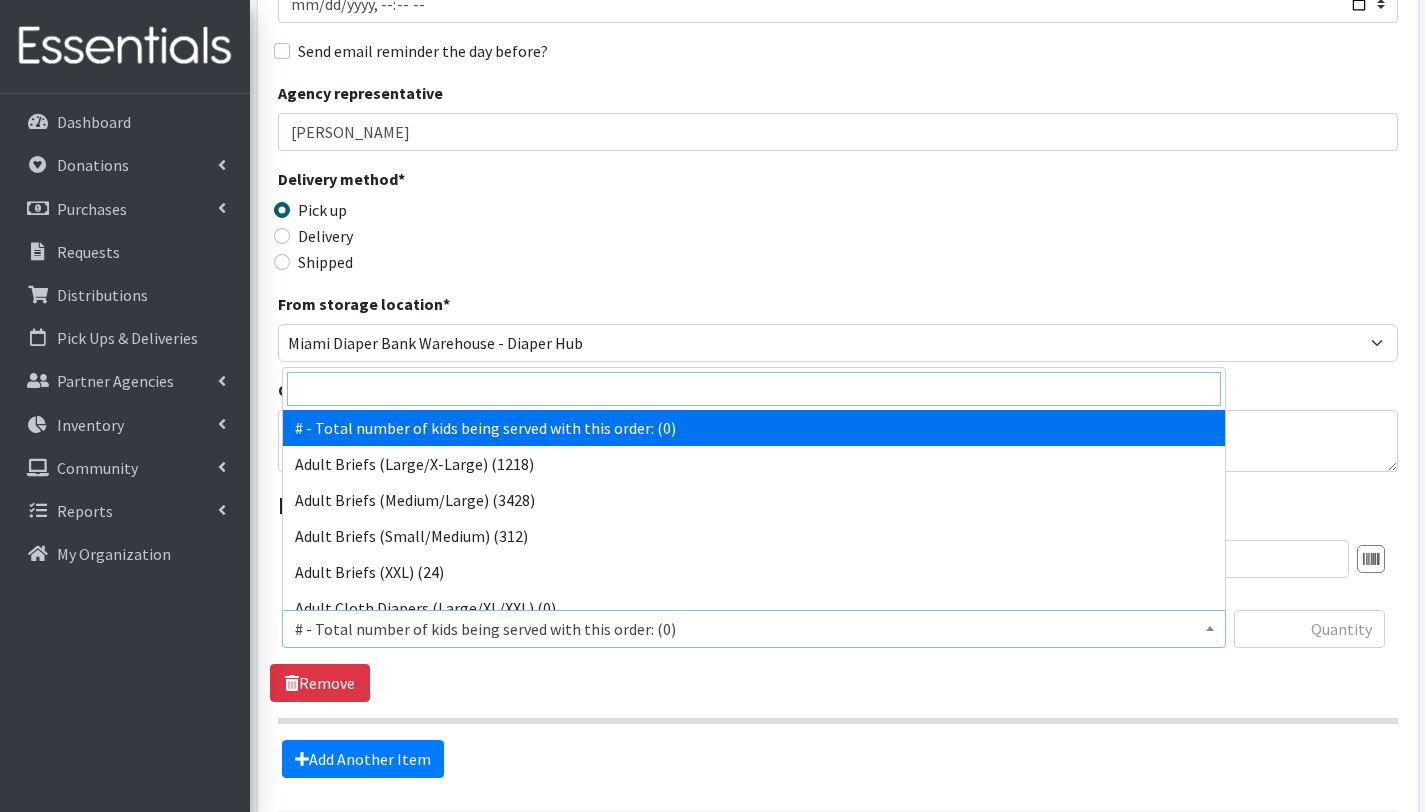 click at bounding box center (754, 389) 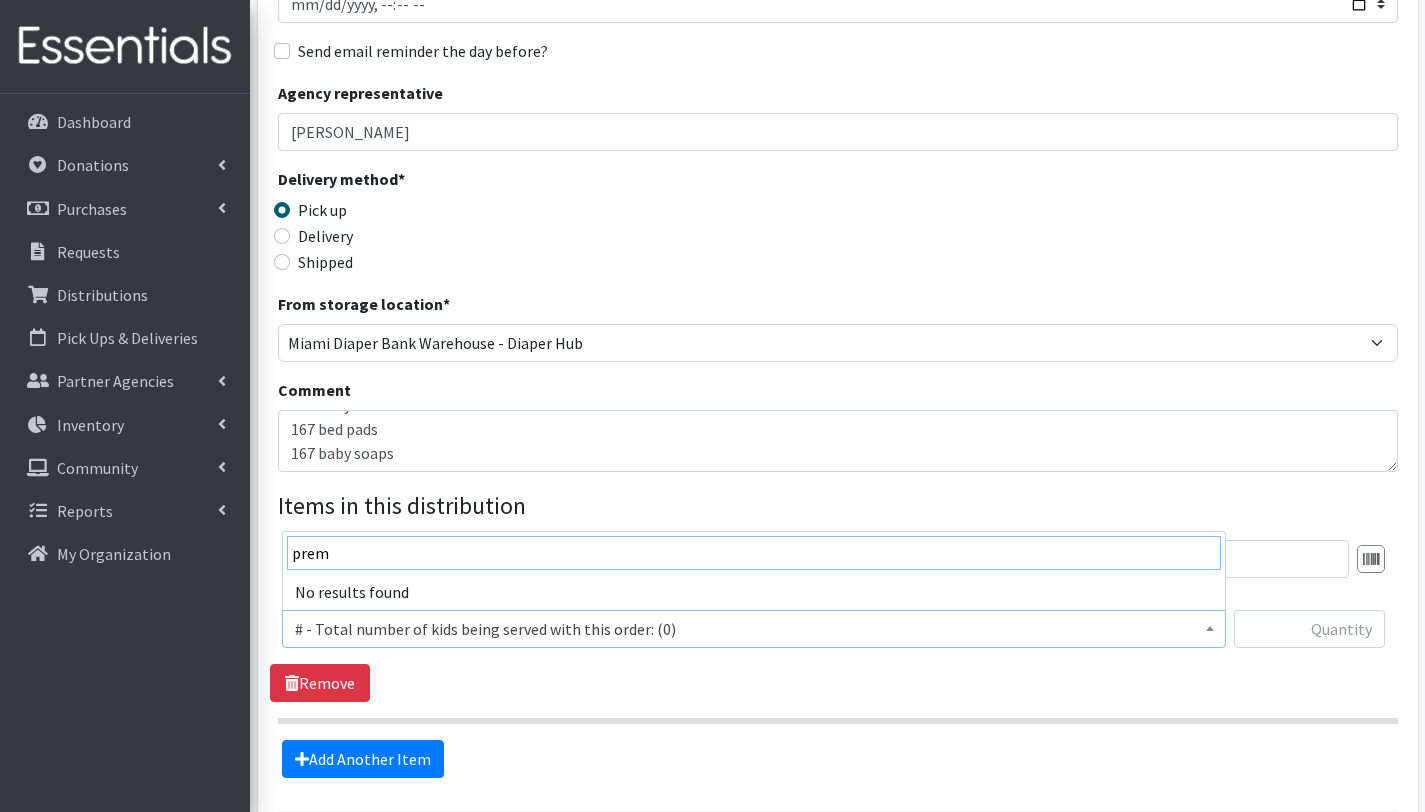 type on "prem" 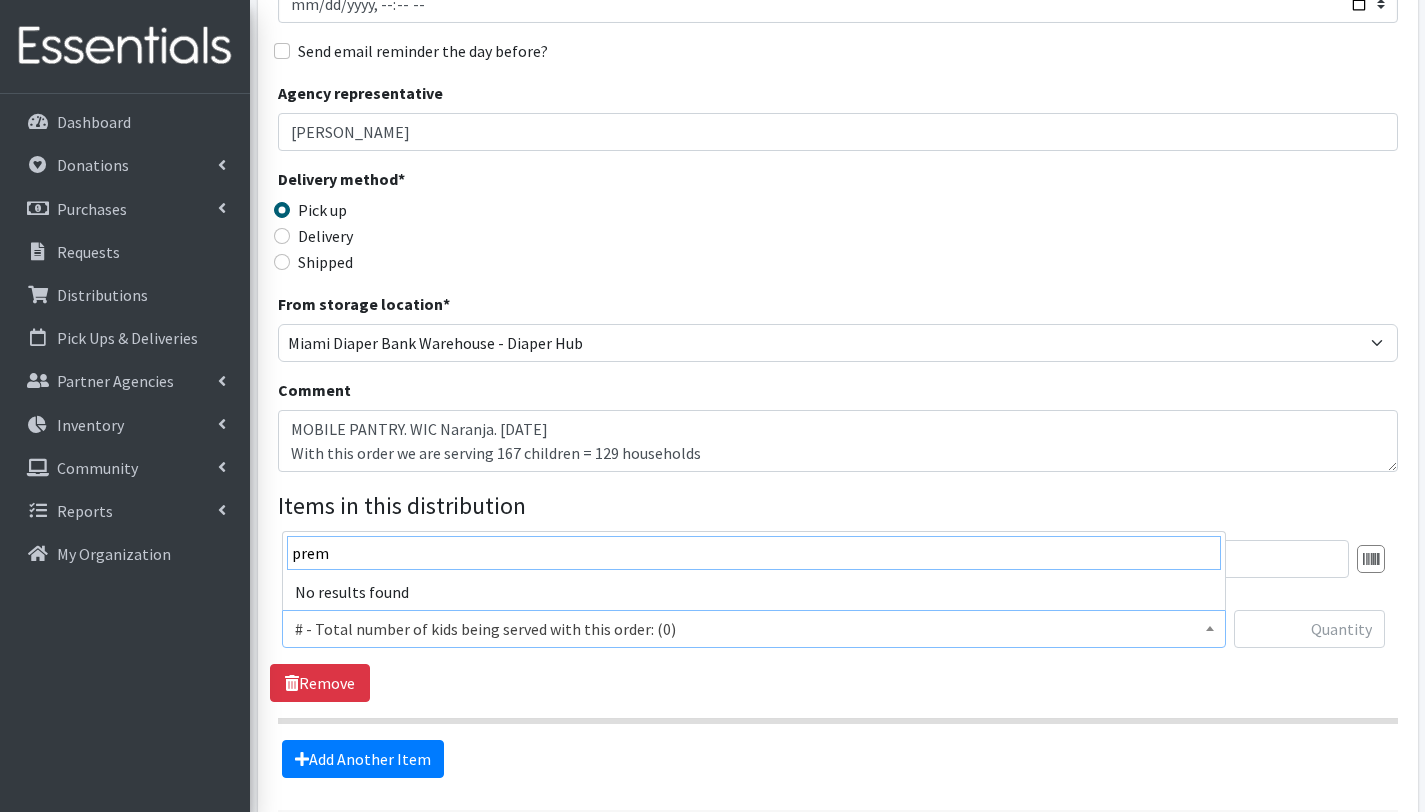 scroll, scrollTop: 31, scrollLeft: 0, axis: vertical 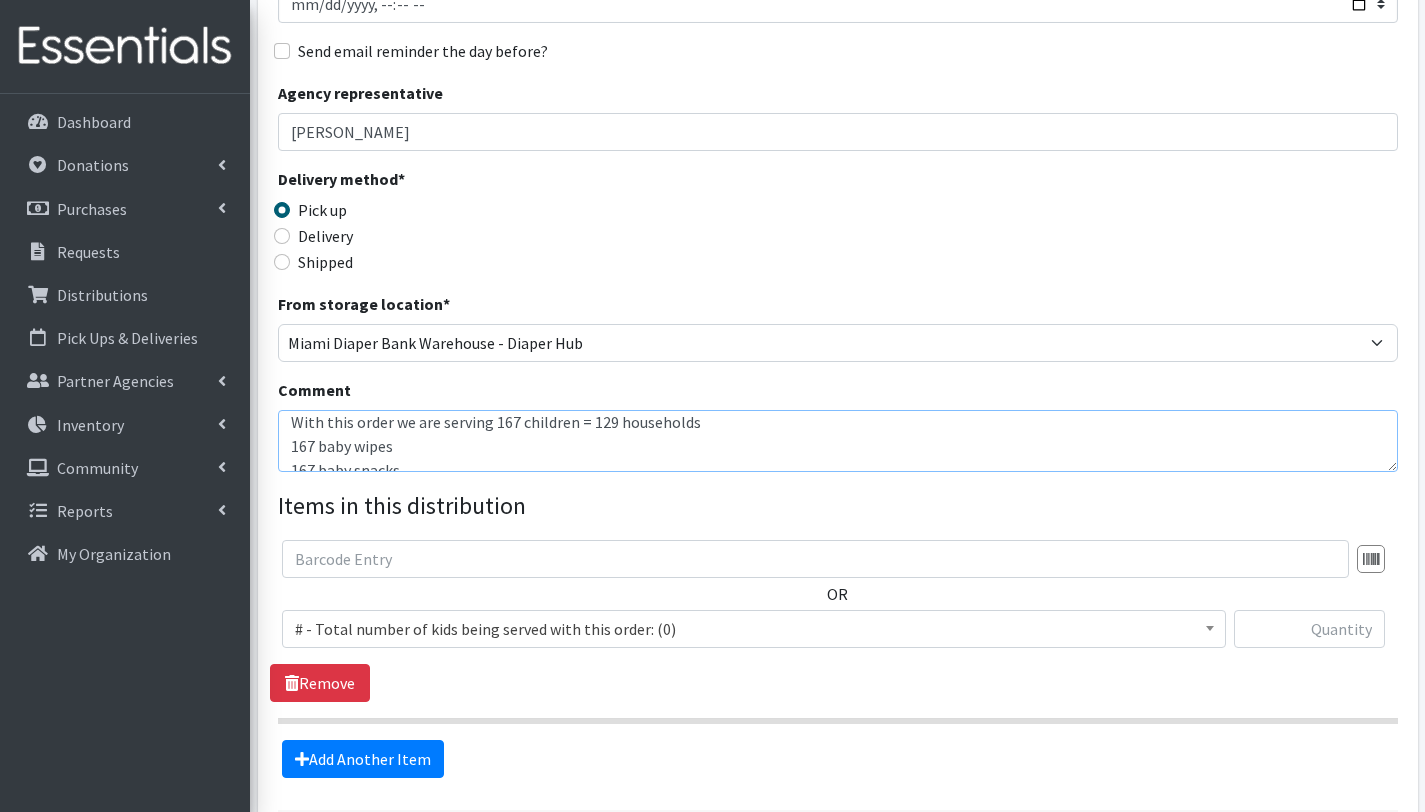 click on "MOBILE PANTRY. WIC Naranja. 07/25/2025
With this order we are serving 167 children = 129 households
167 baby wipes
167 baby snacks
167 bed pads
167 baby soaps" at bounding box center [838, 441] 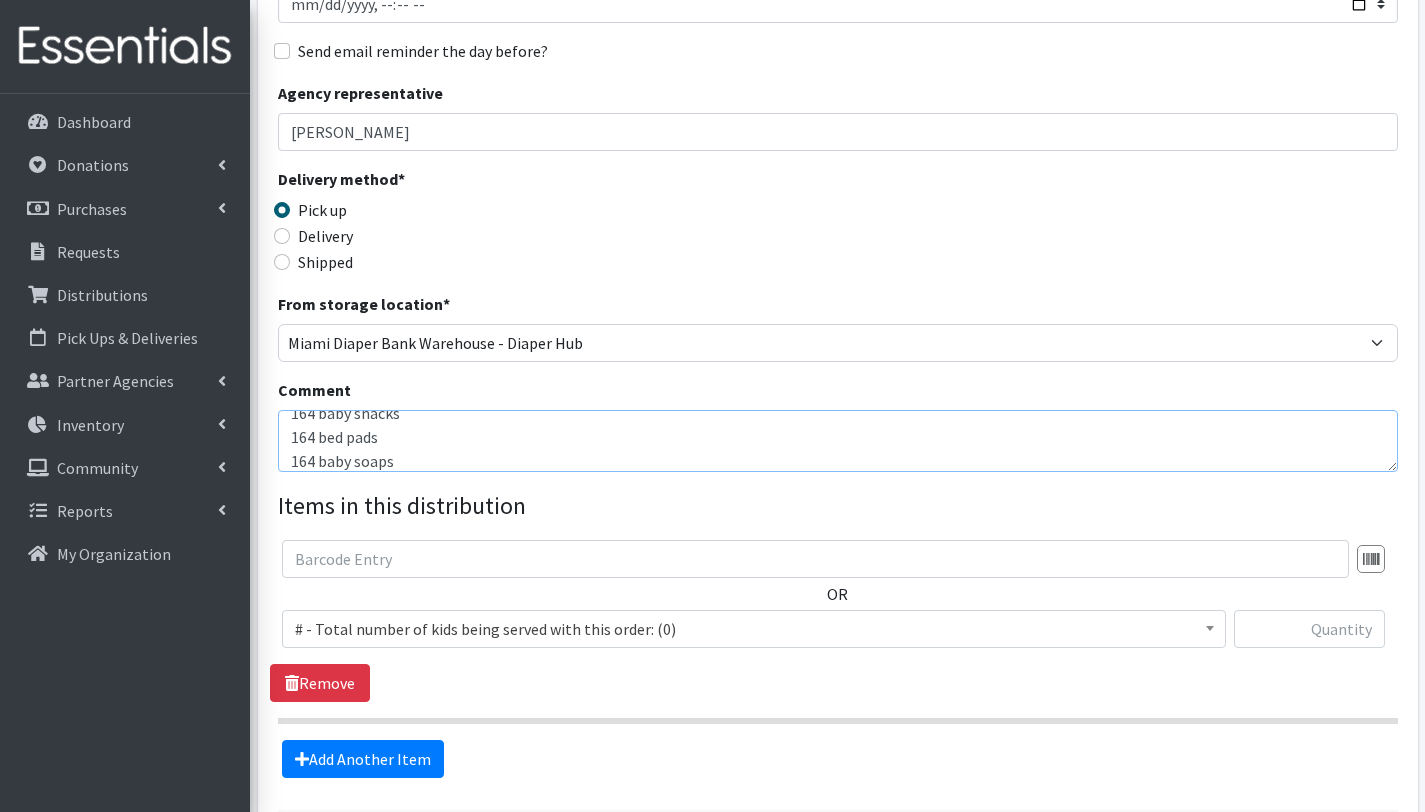 scroll, scrollTop: 120, scrollLeft: 0, axis: vertical 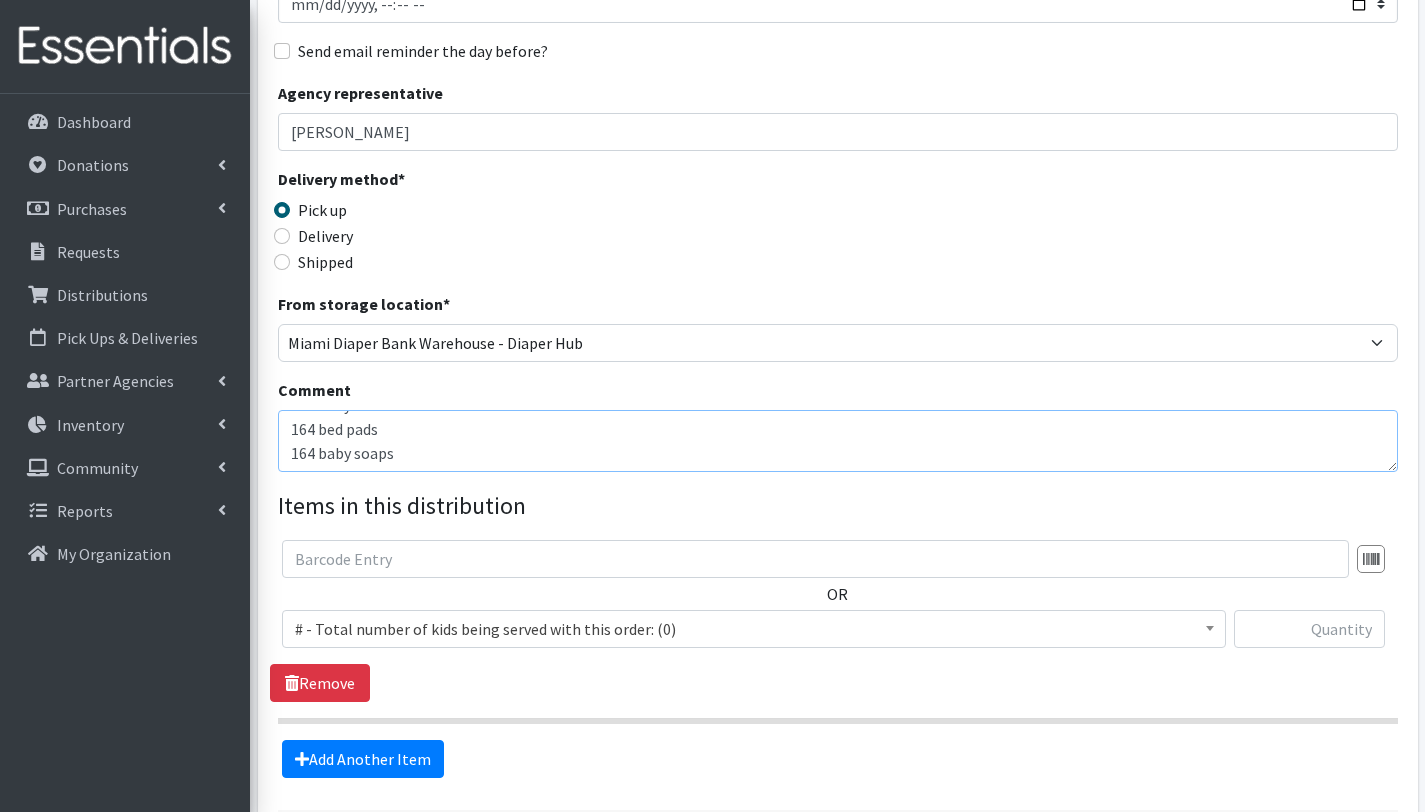 type on "MOBILE PANTRY. WIC Naranja. 07/25/2025
With this order we are serving 167 children = 129 households
164 baby wipes
164 baby snacks
164 bed pads
164 baby soaps" 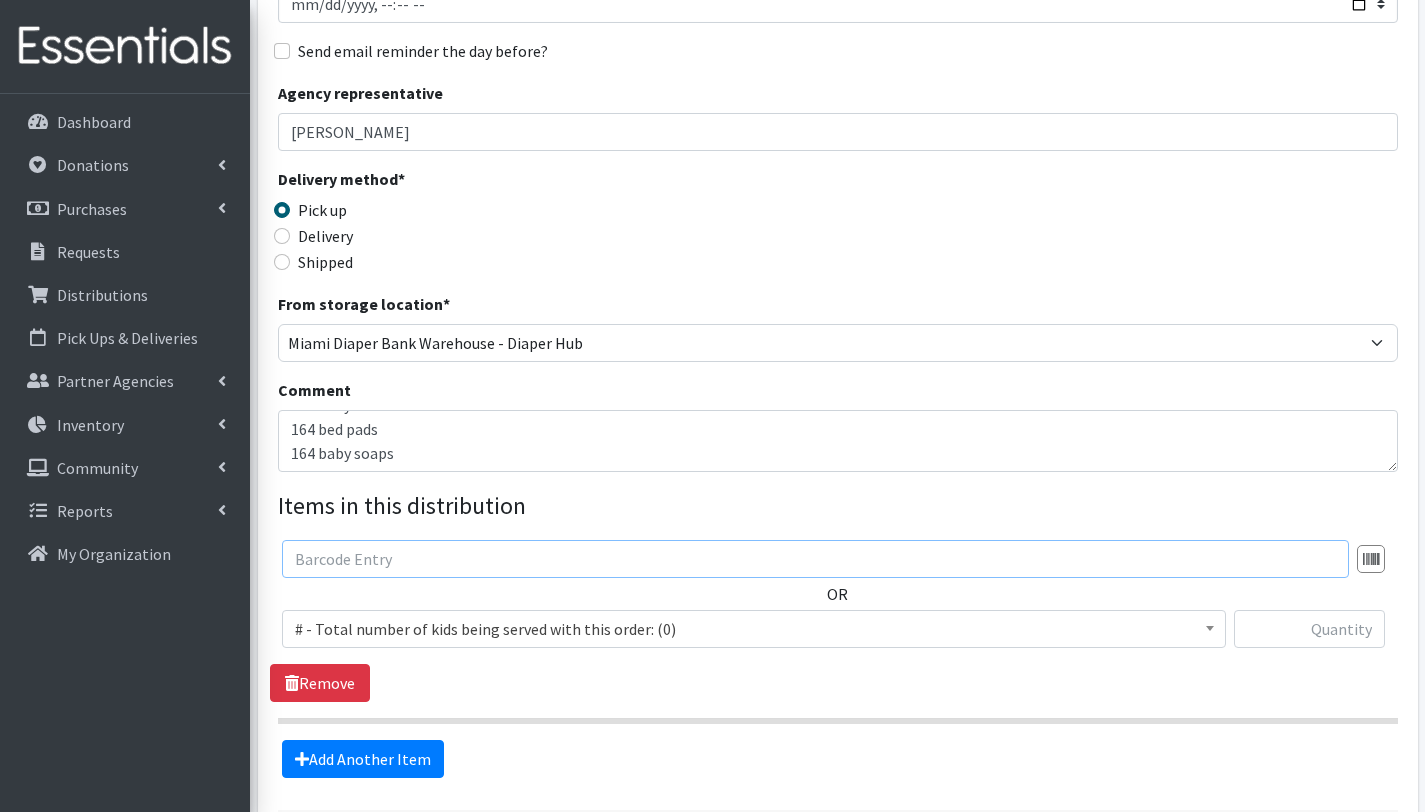 click at bounding box center (815, 559) 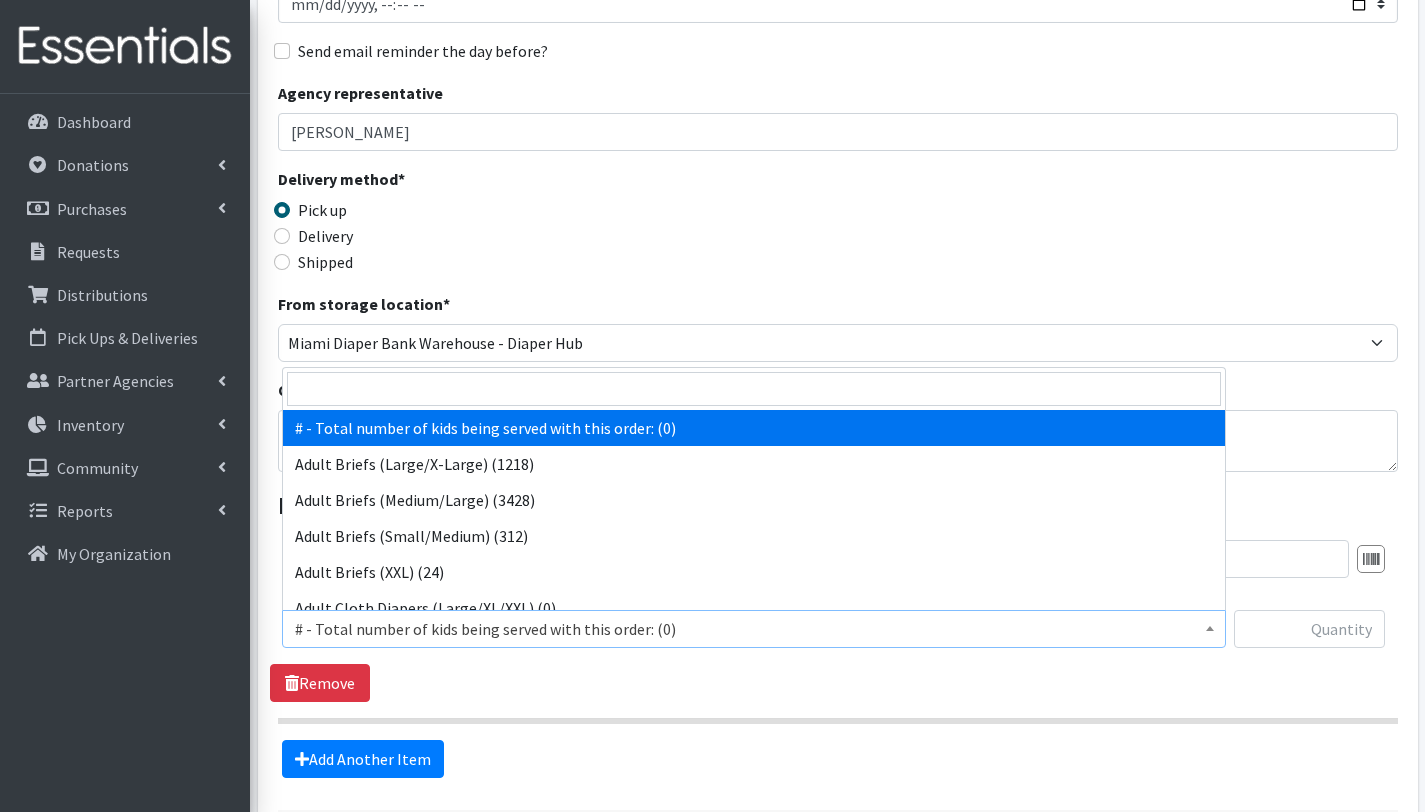 click on "# - Total number of kids being served with this order: (0)" at bounding box center [754, 629] 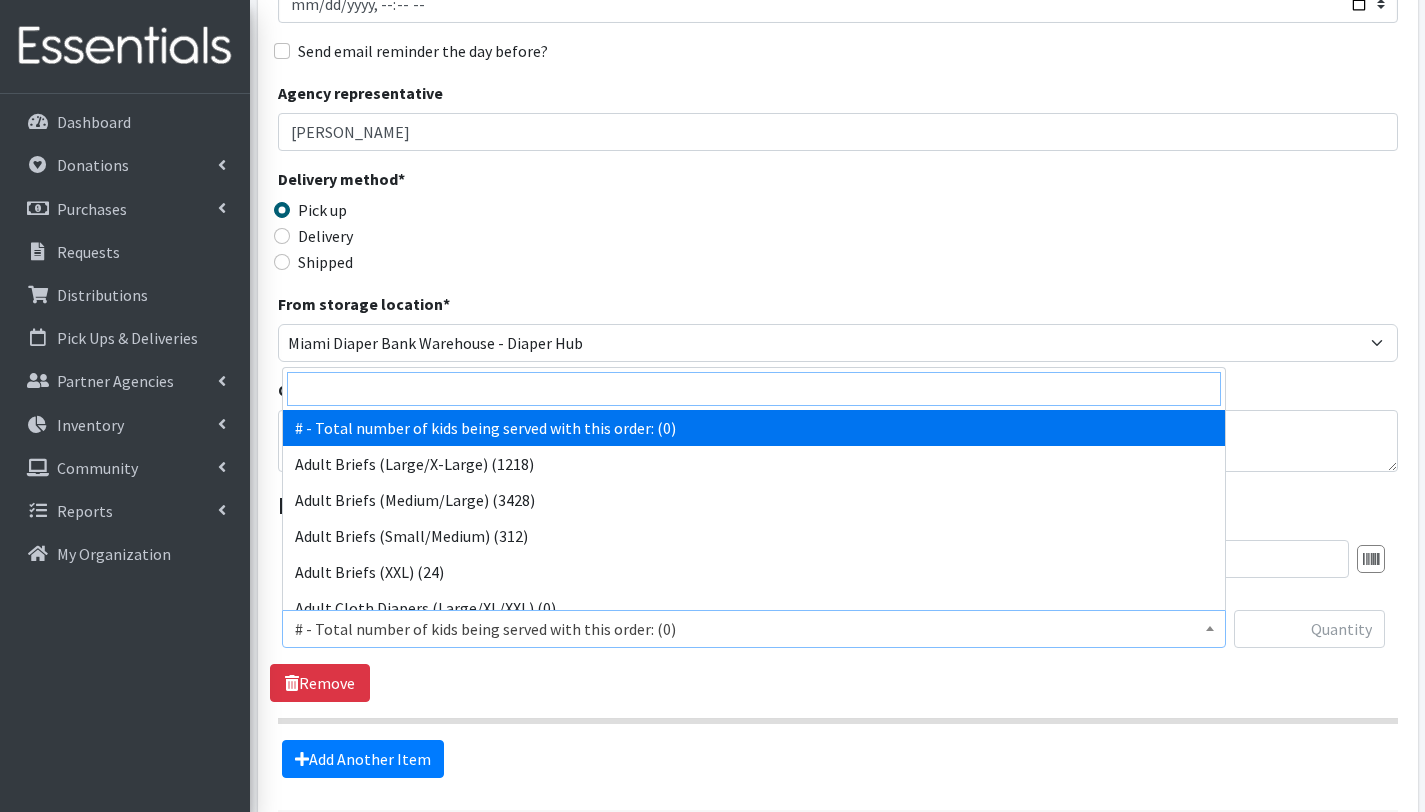 click at bounding box center [754, 389] 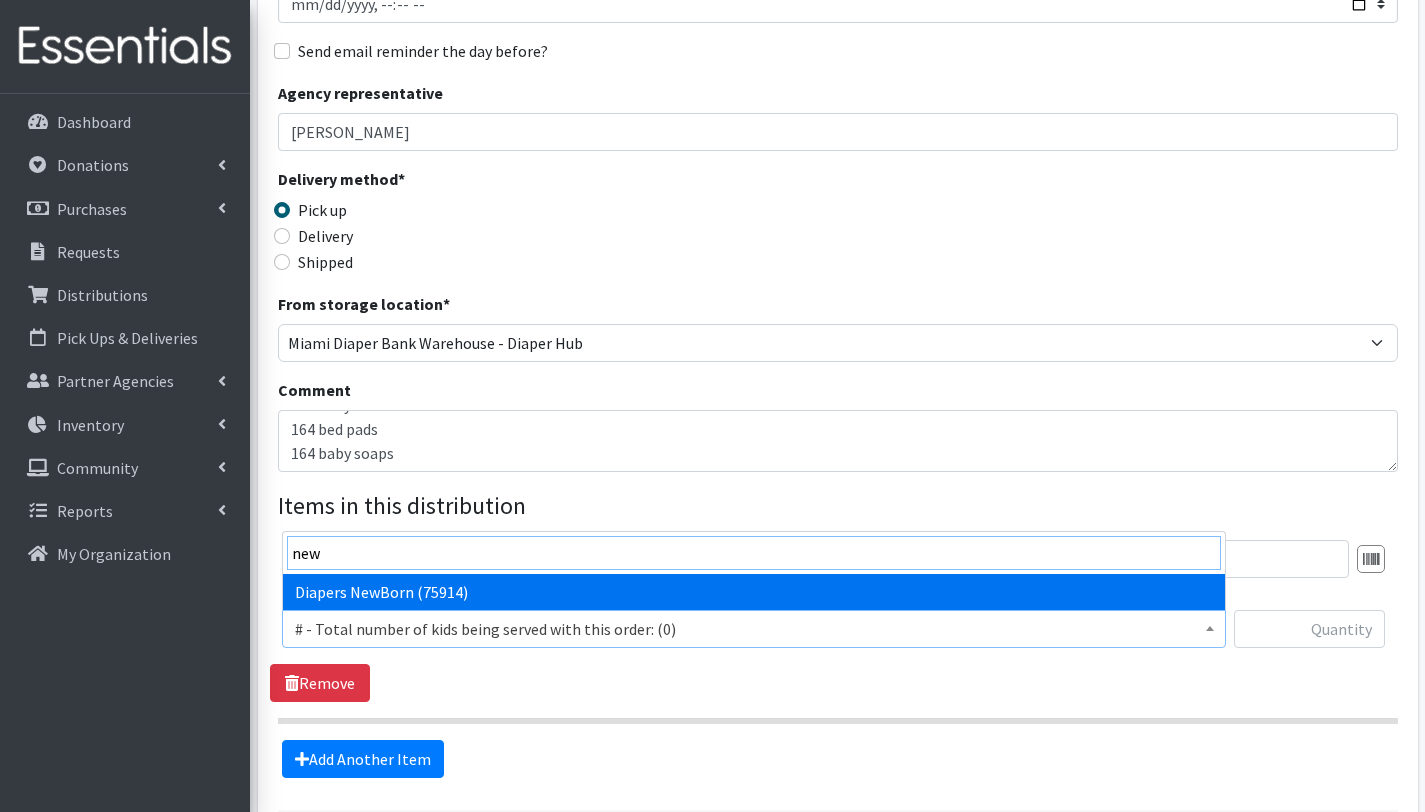 type on "new" 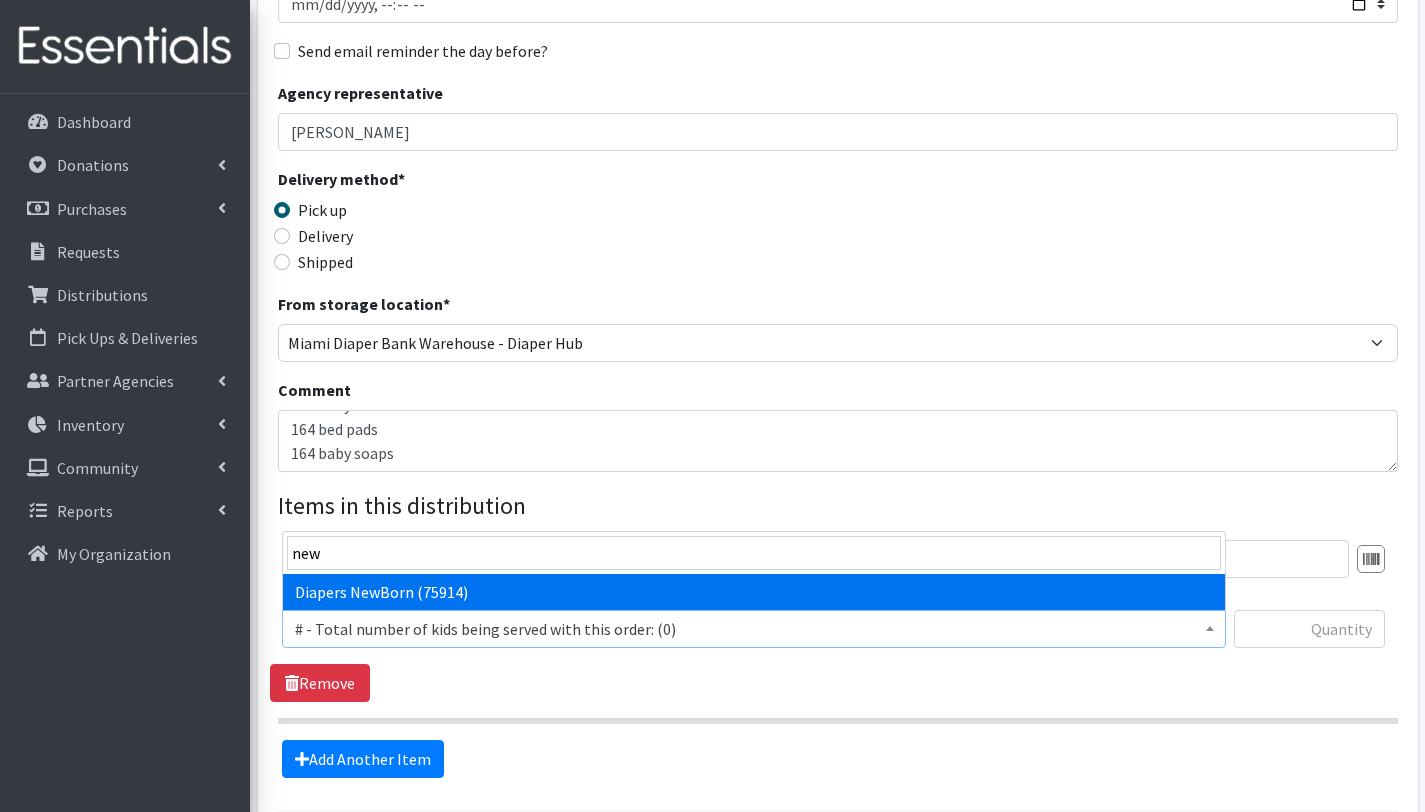 select on "2648" 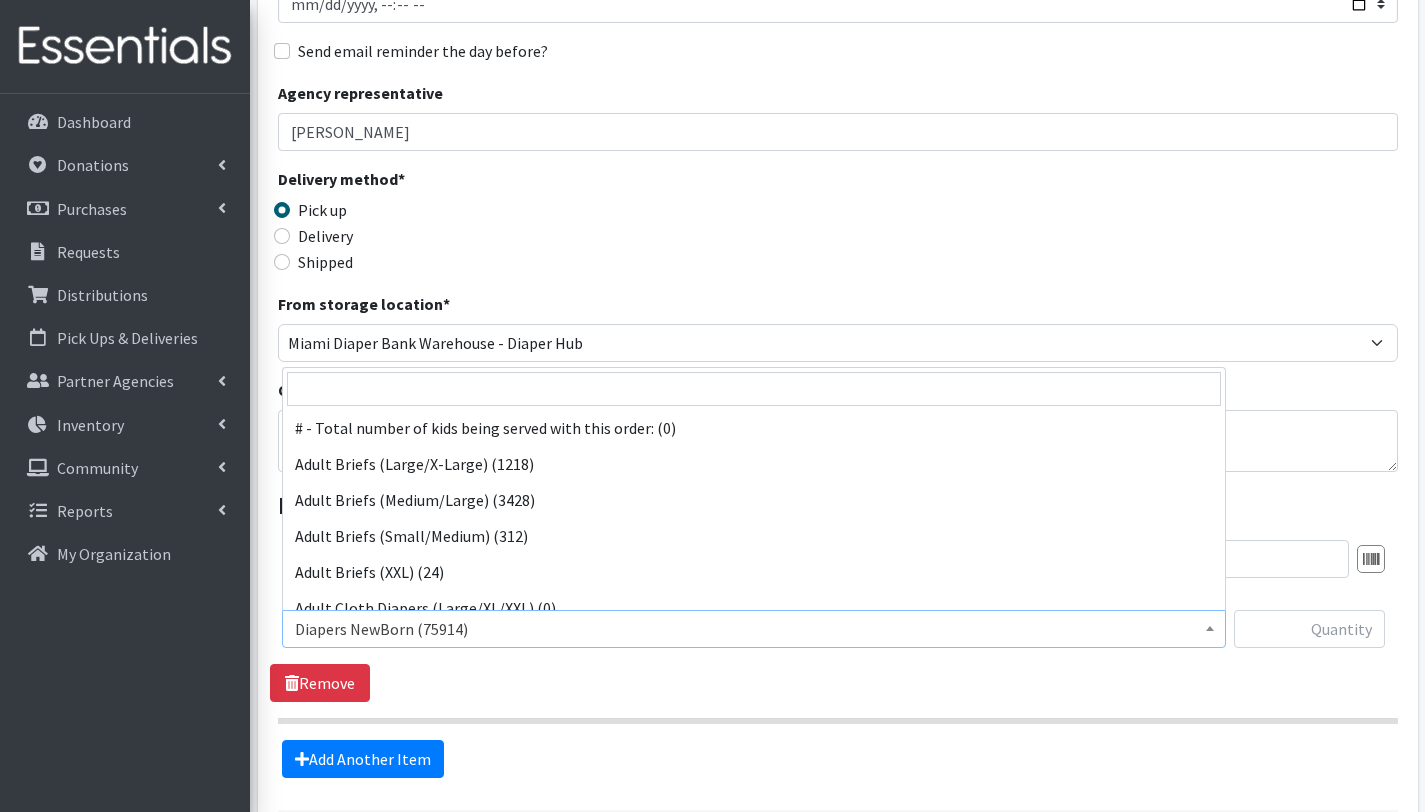 click on "Diapers NewBorn (75914)" at bounding box center (754, 629) 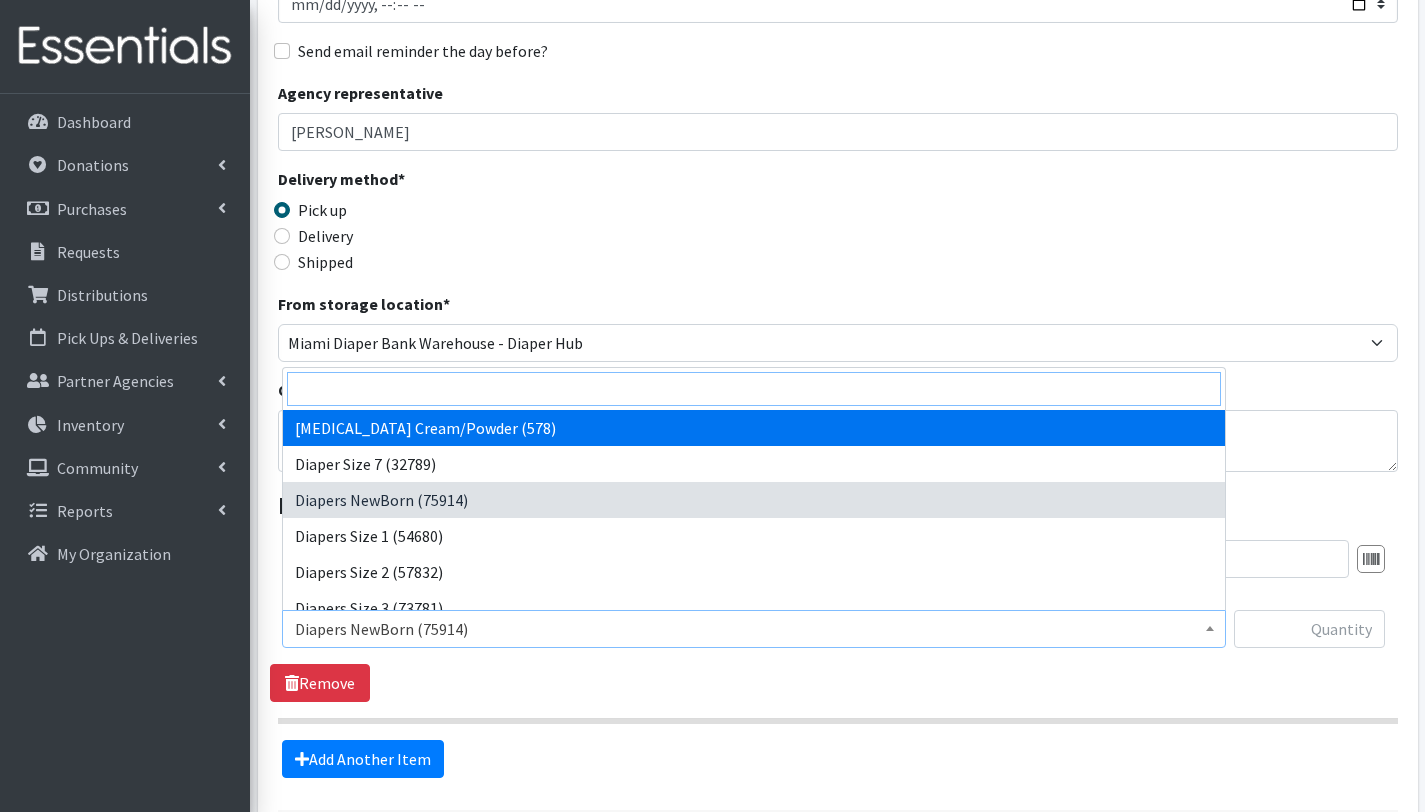 click at bounding box center (754, 389) 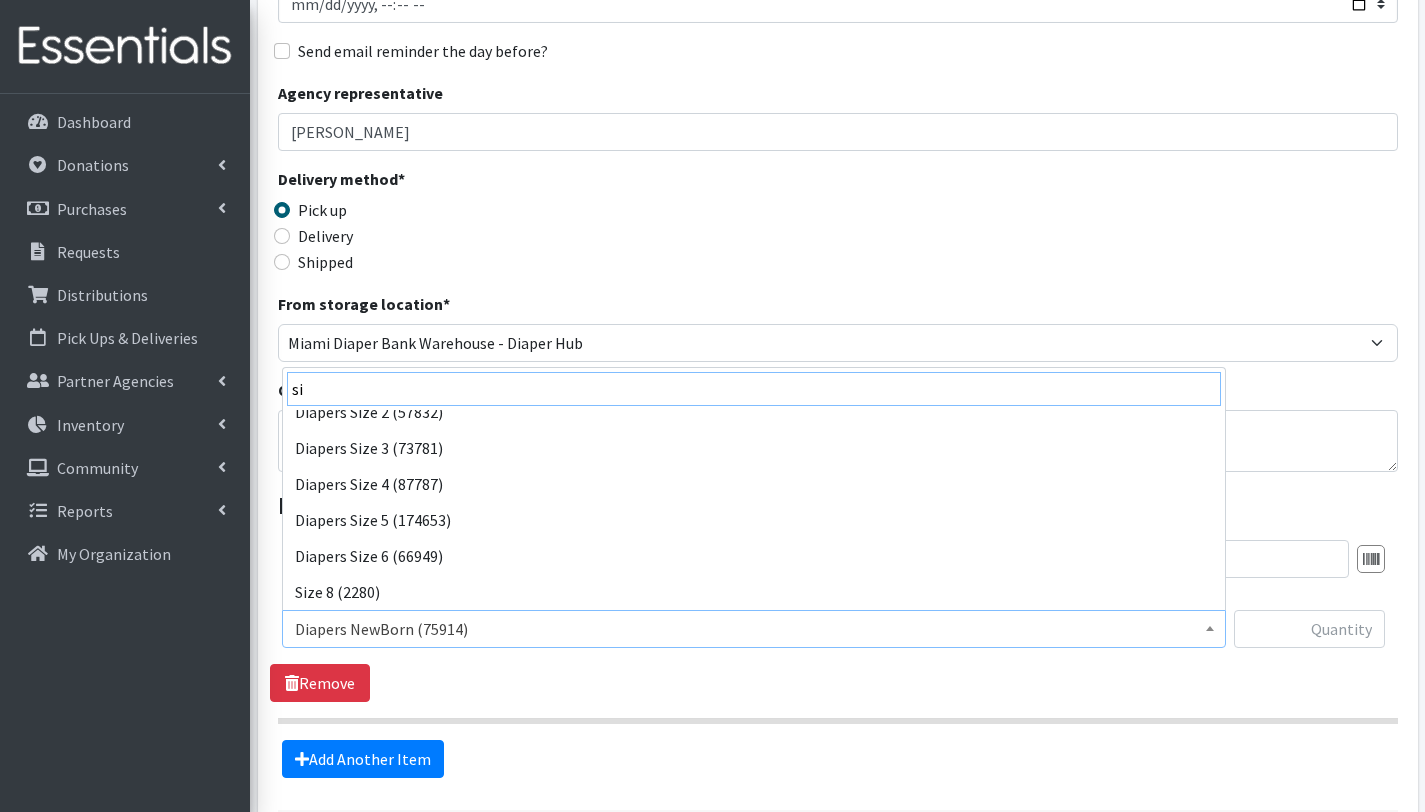 scroll, scrollTop: 0, scrollLeft: 0, axis: both 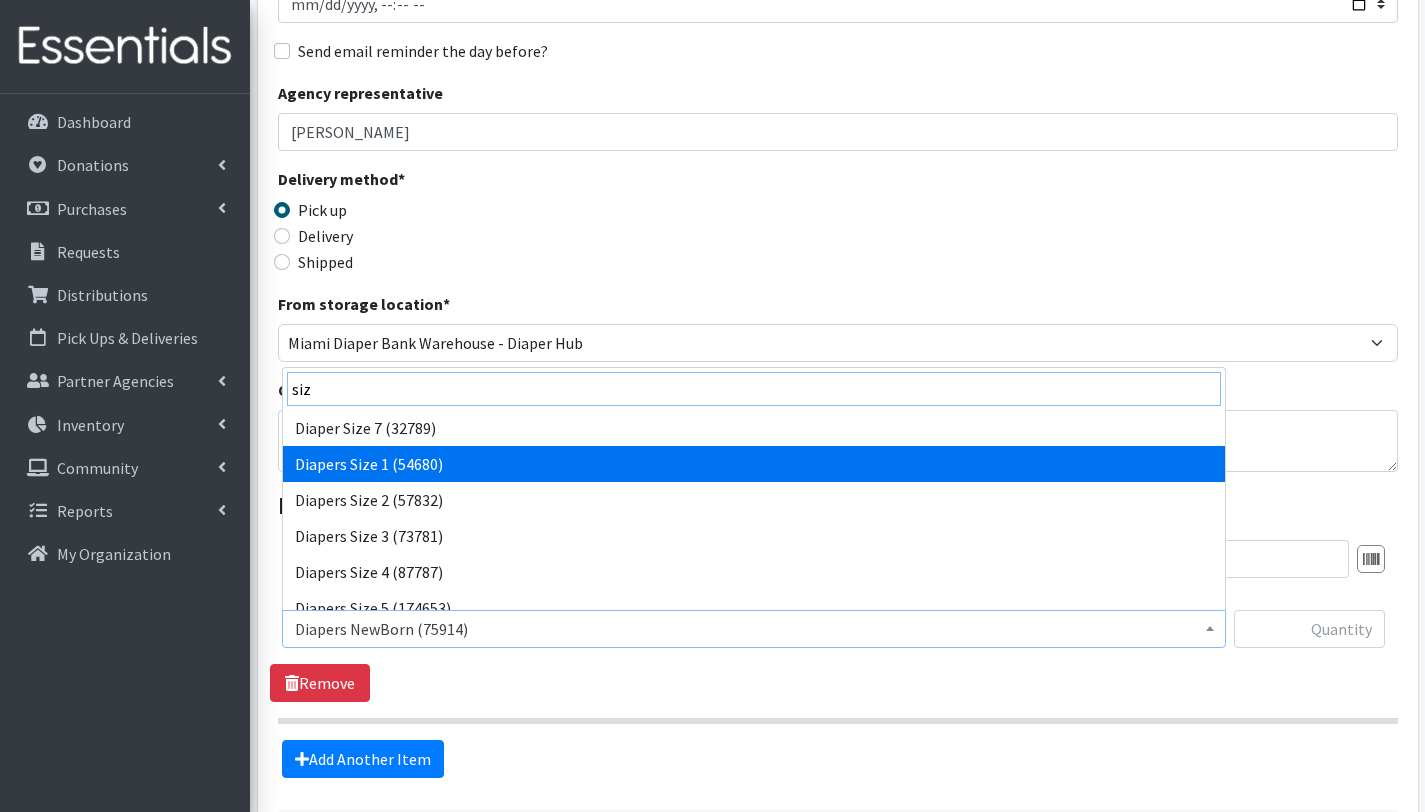 type on "siz" 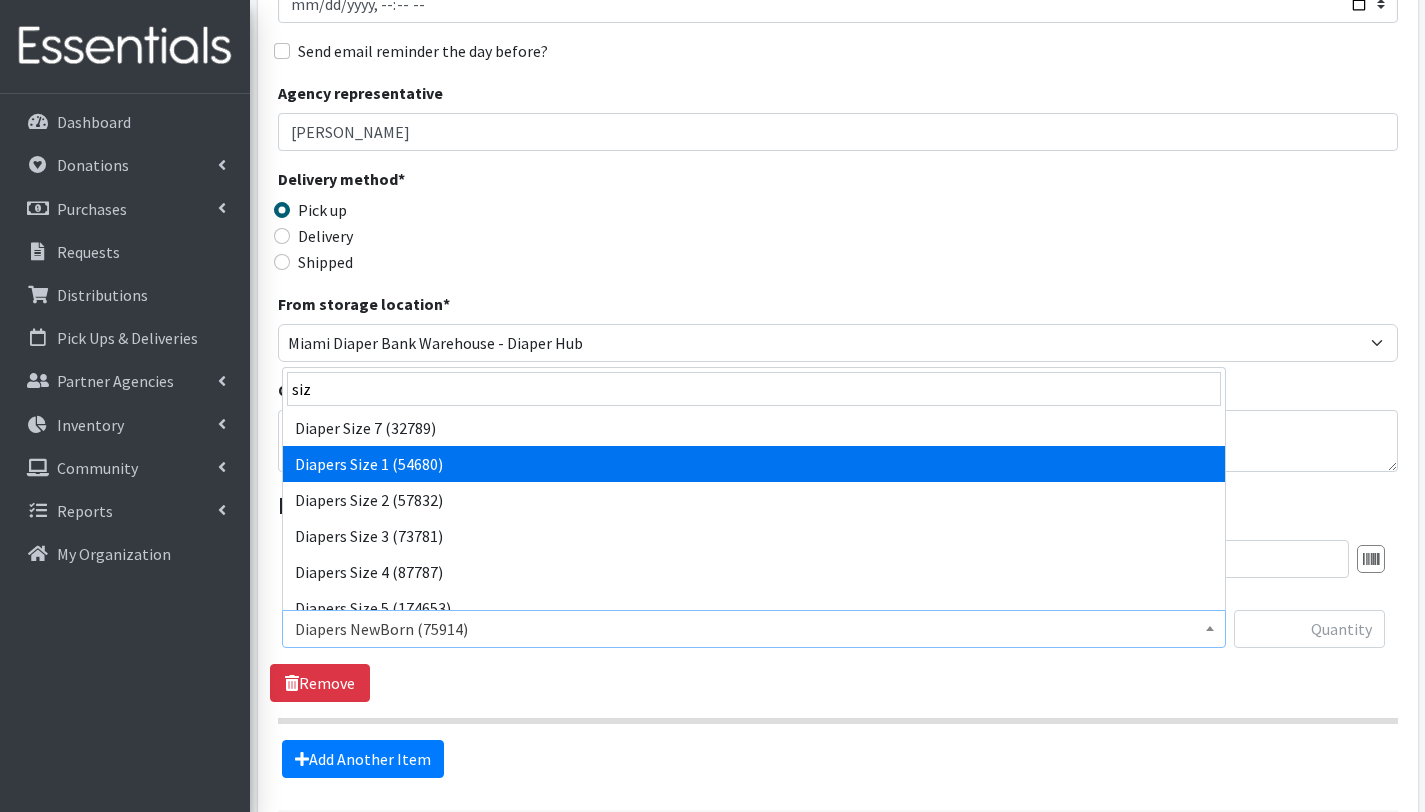 select on "2665" 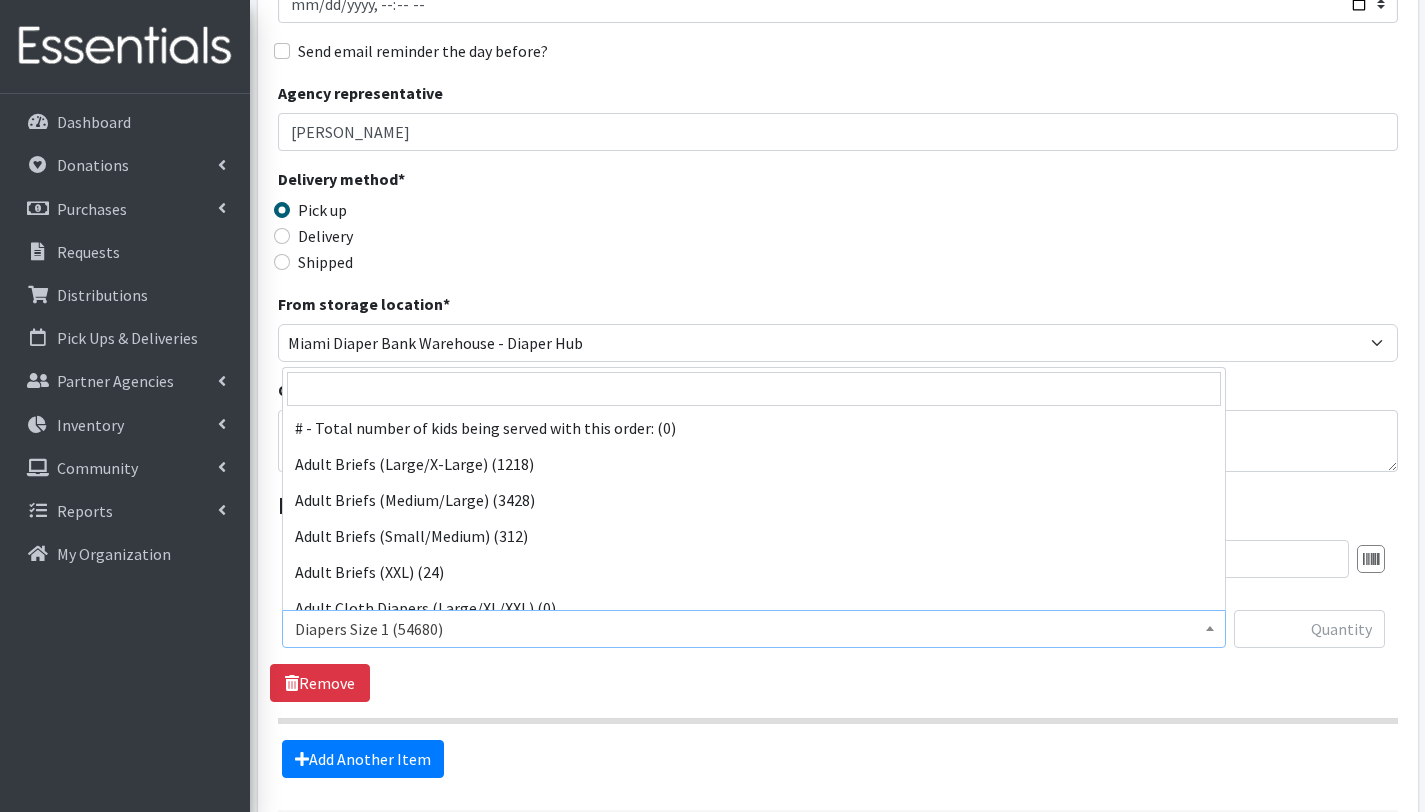 click on "Diapers Size 1 (54680)" at bounding box center (754, 629) 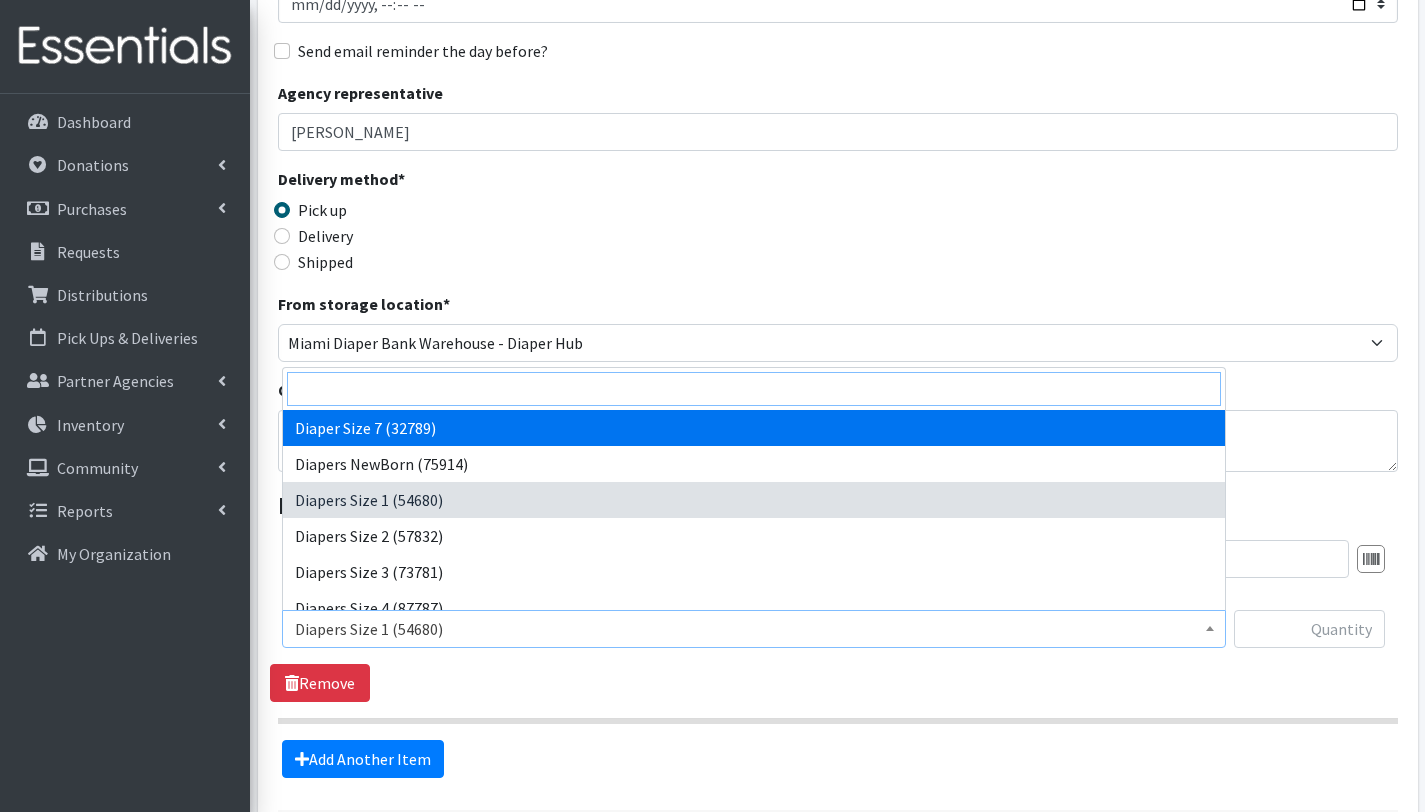 click at bounding box center [754, 389] 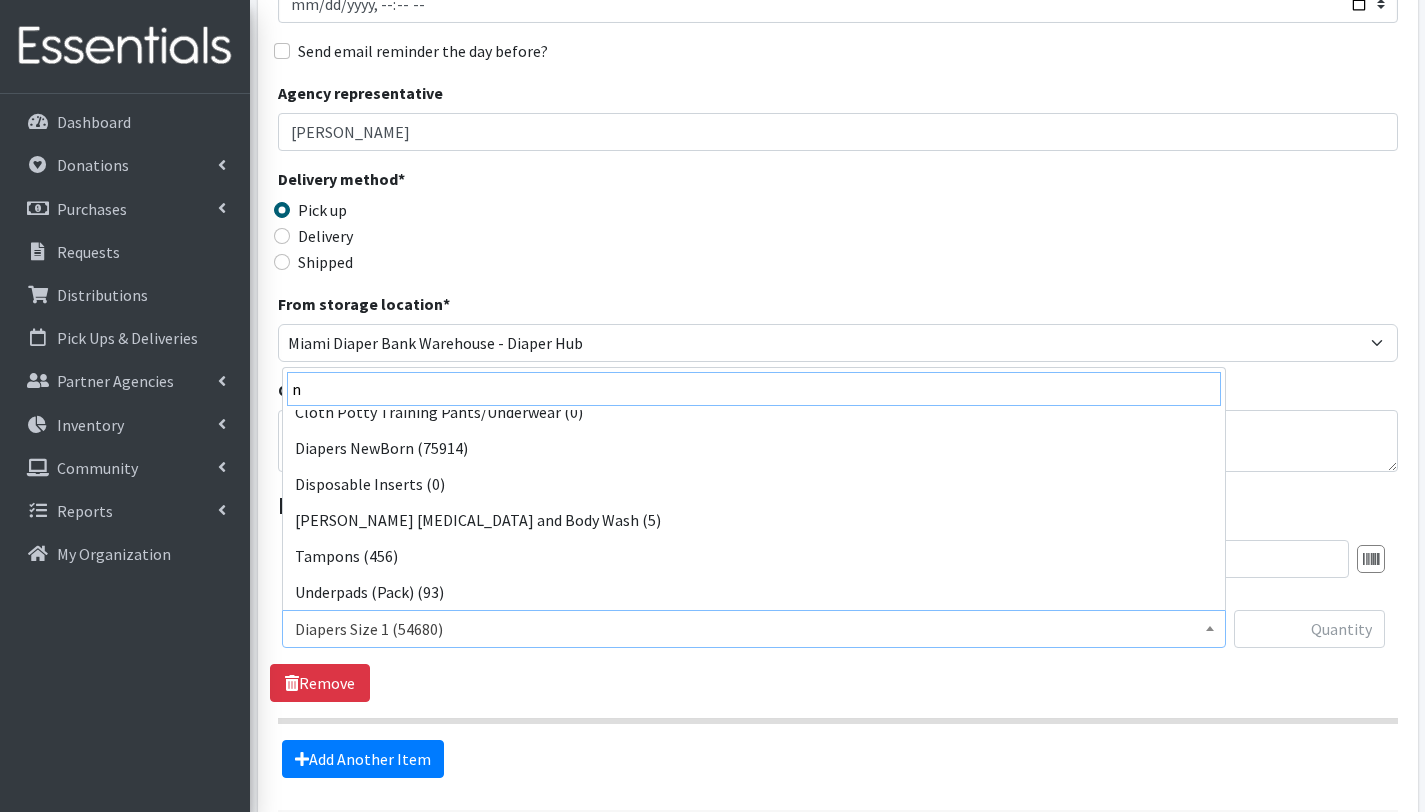 scroll, scrollTop: 0, scrollLeft: 0, axis: both 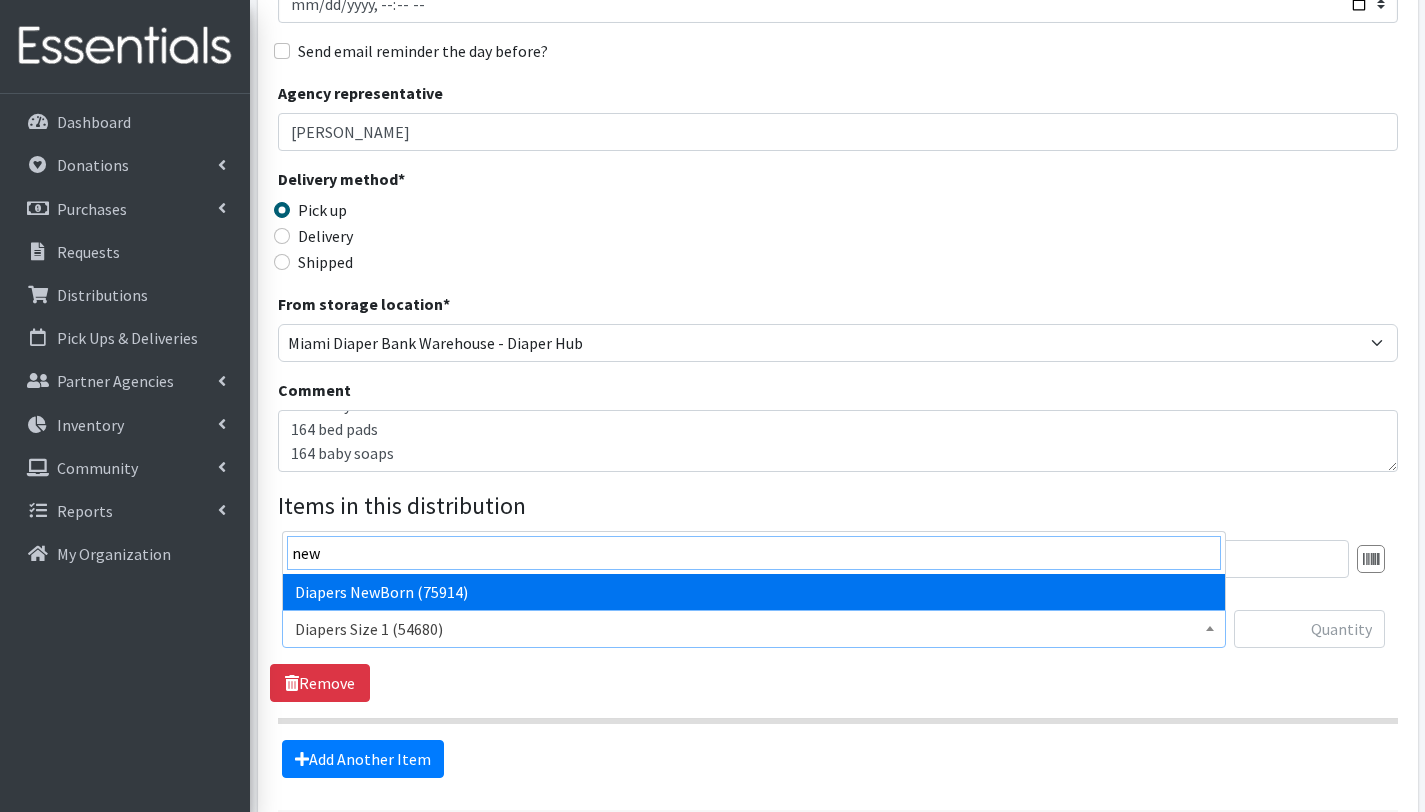 type on "new" 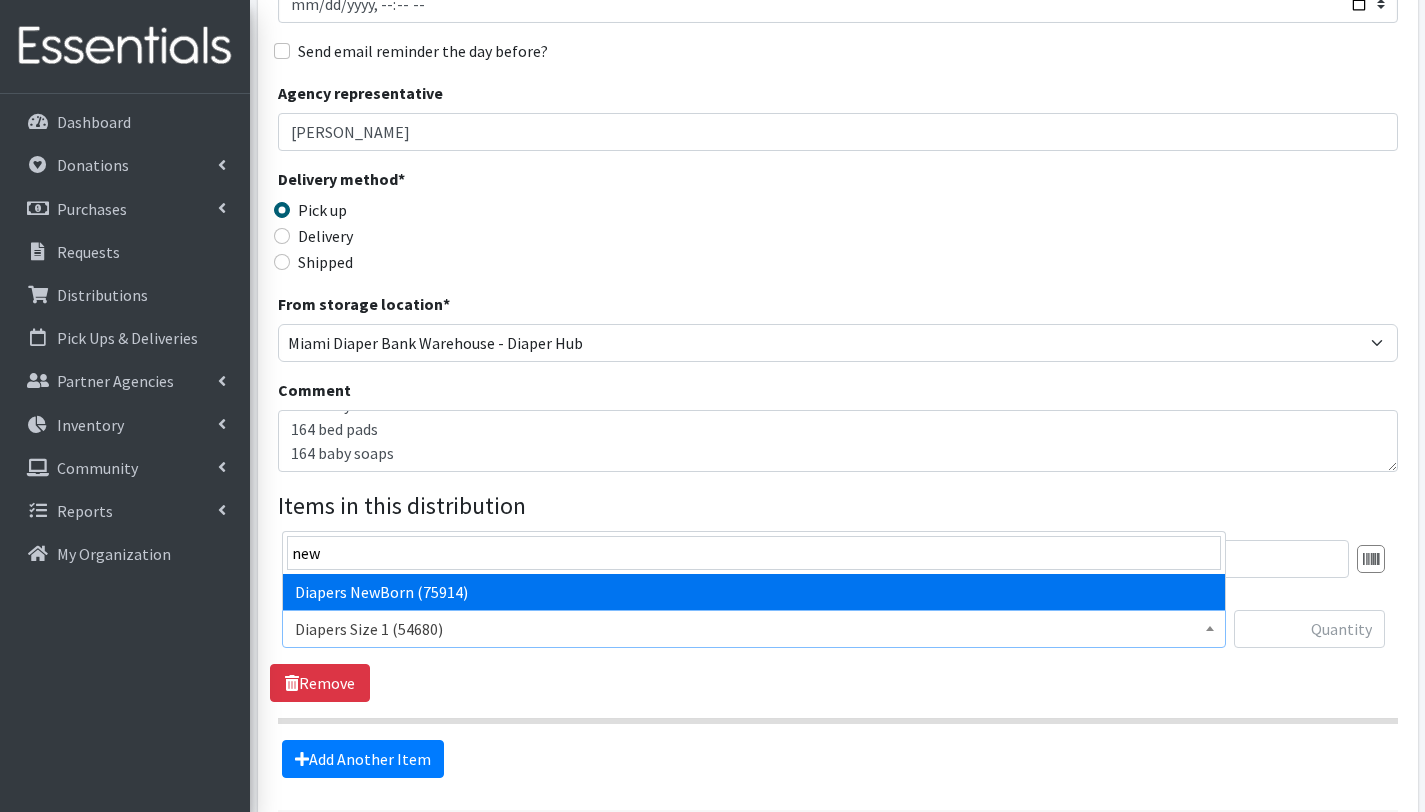 select on "2648" 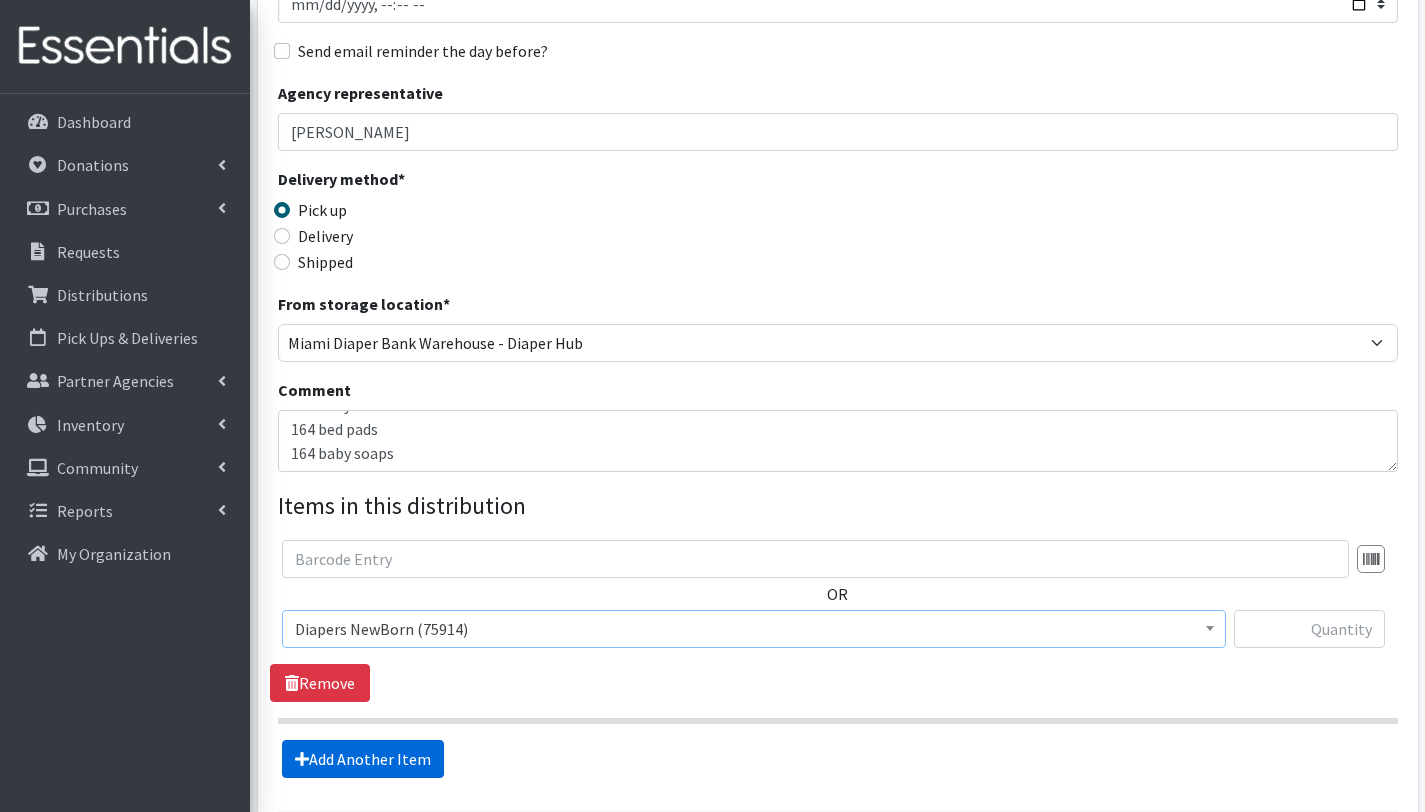 click on "Add Another Item" at bounding box center (363, 759) 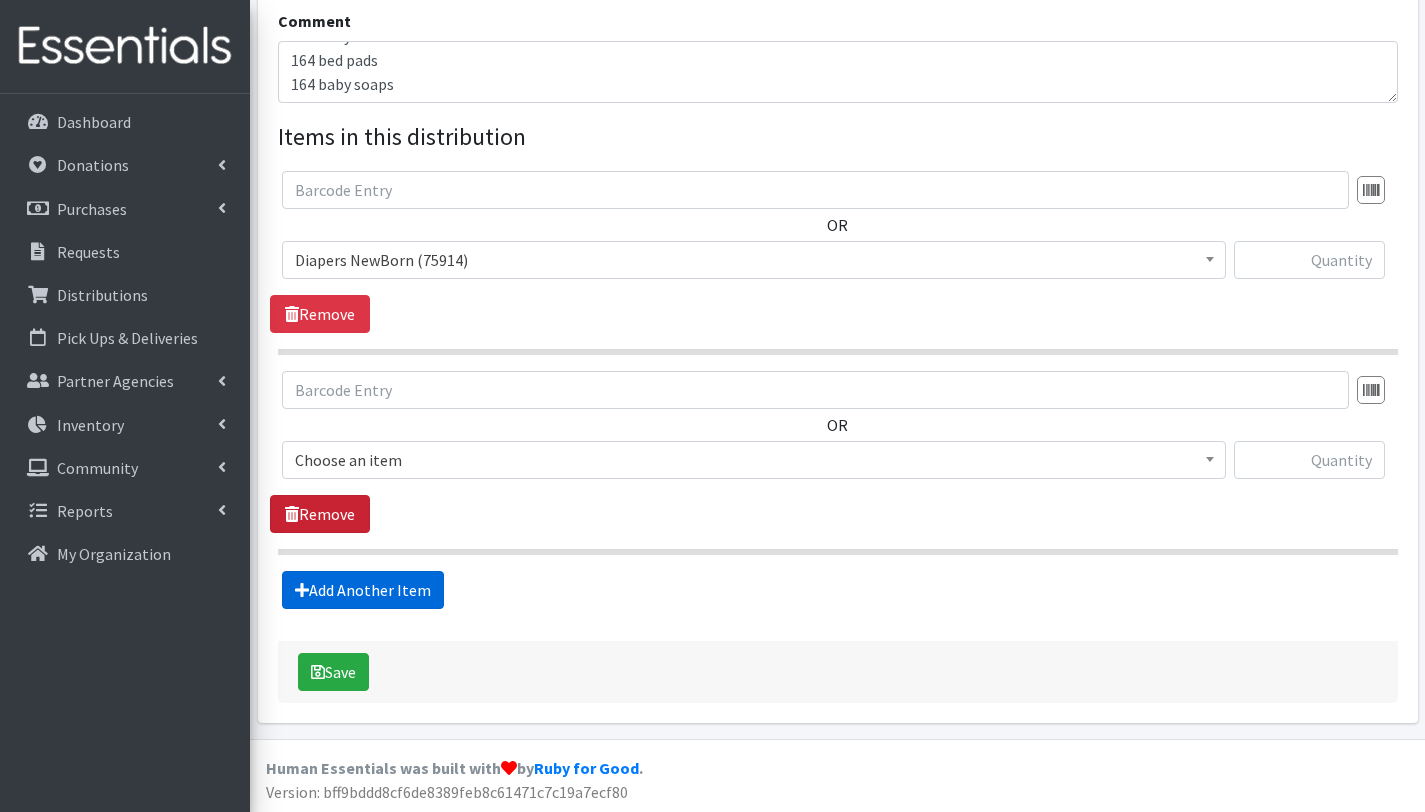 scroll, scrollTop: 653, scrollLeft: 0, axis: vertical 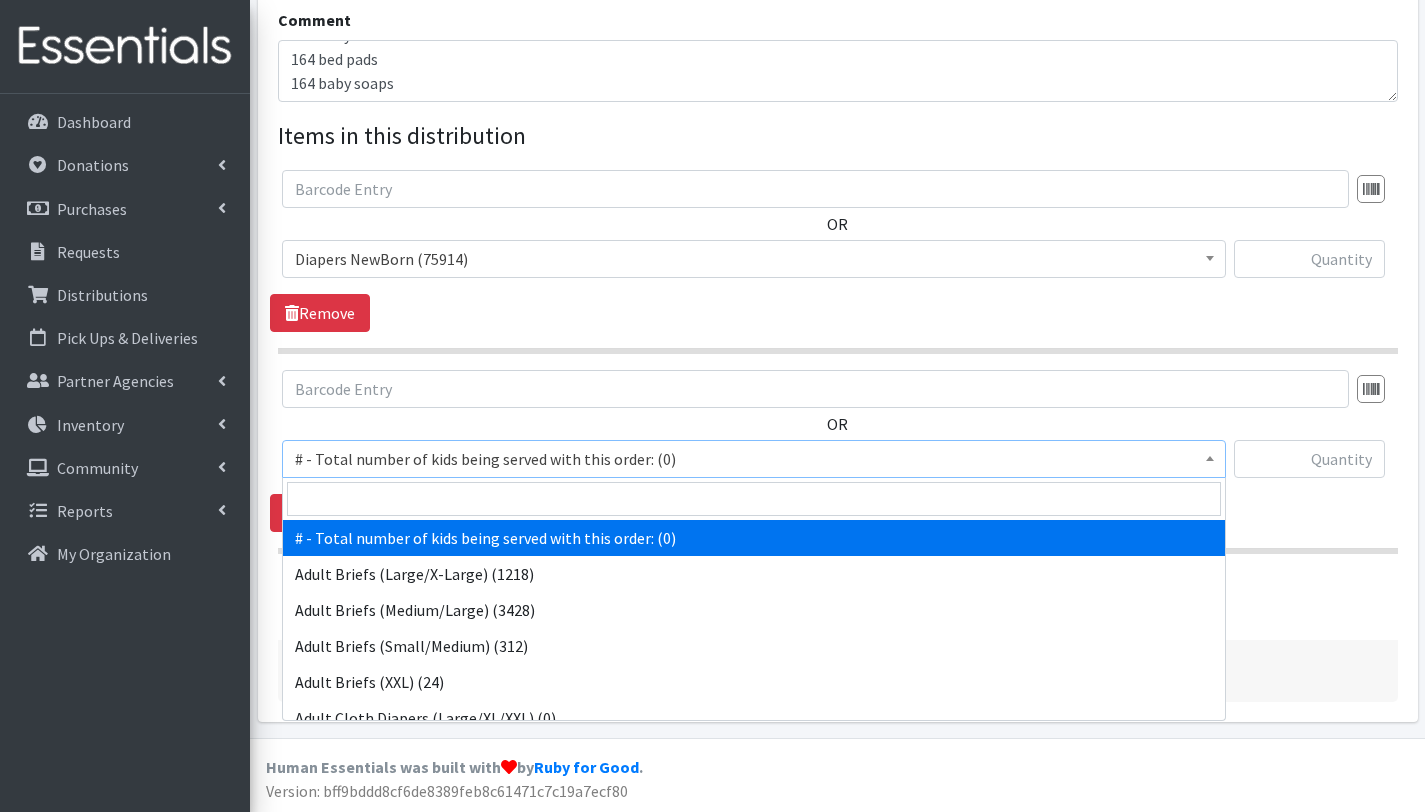 click on "# - Total number of kids being served with this order: (0)" at bounding box center [754, 459] 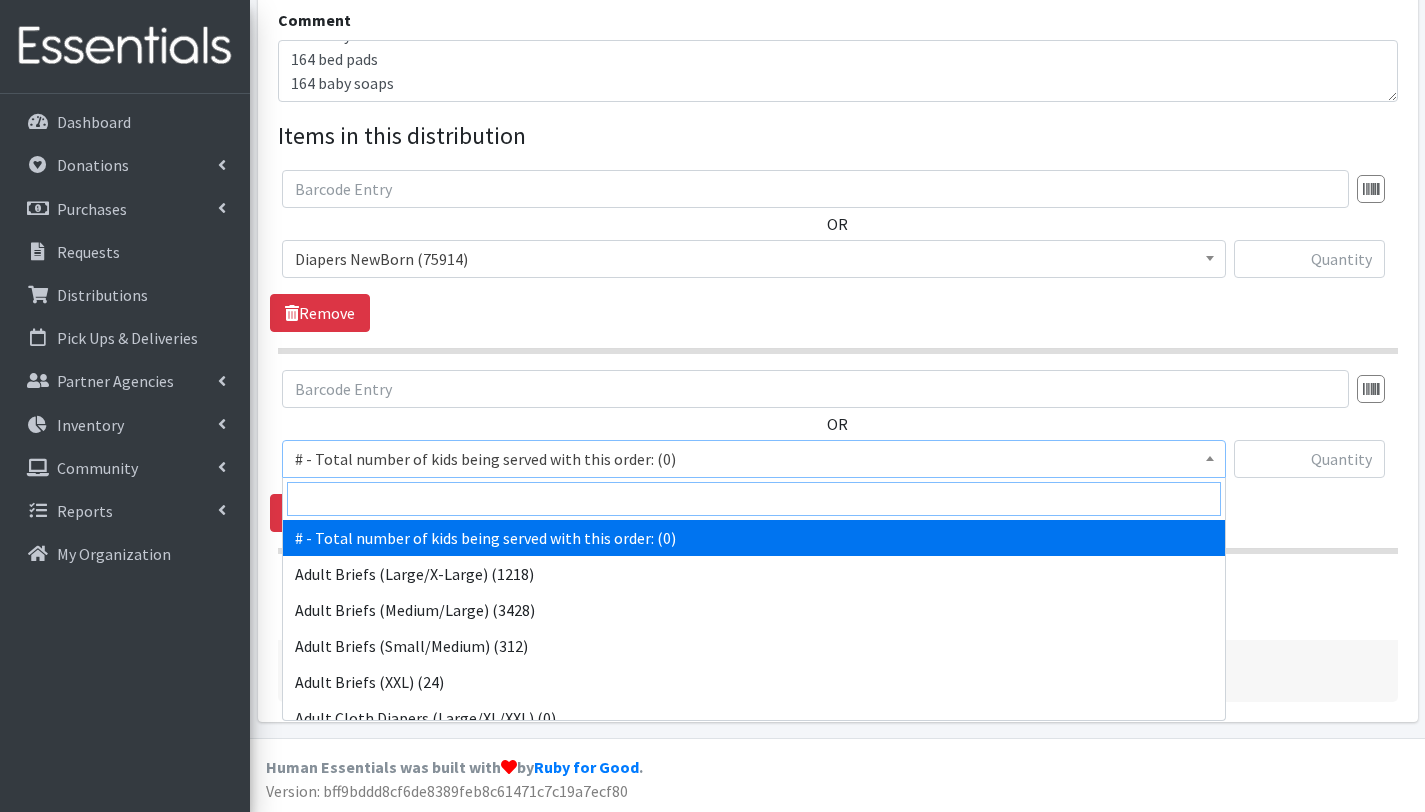 click at bounding box center (754, 499) 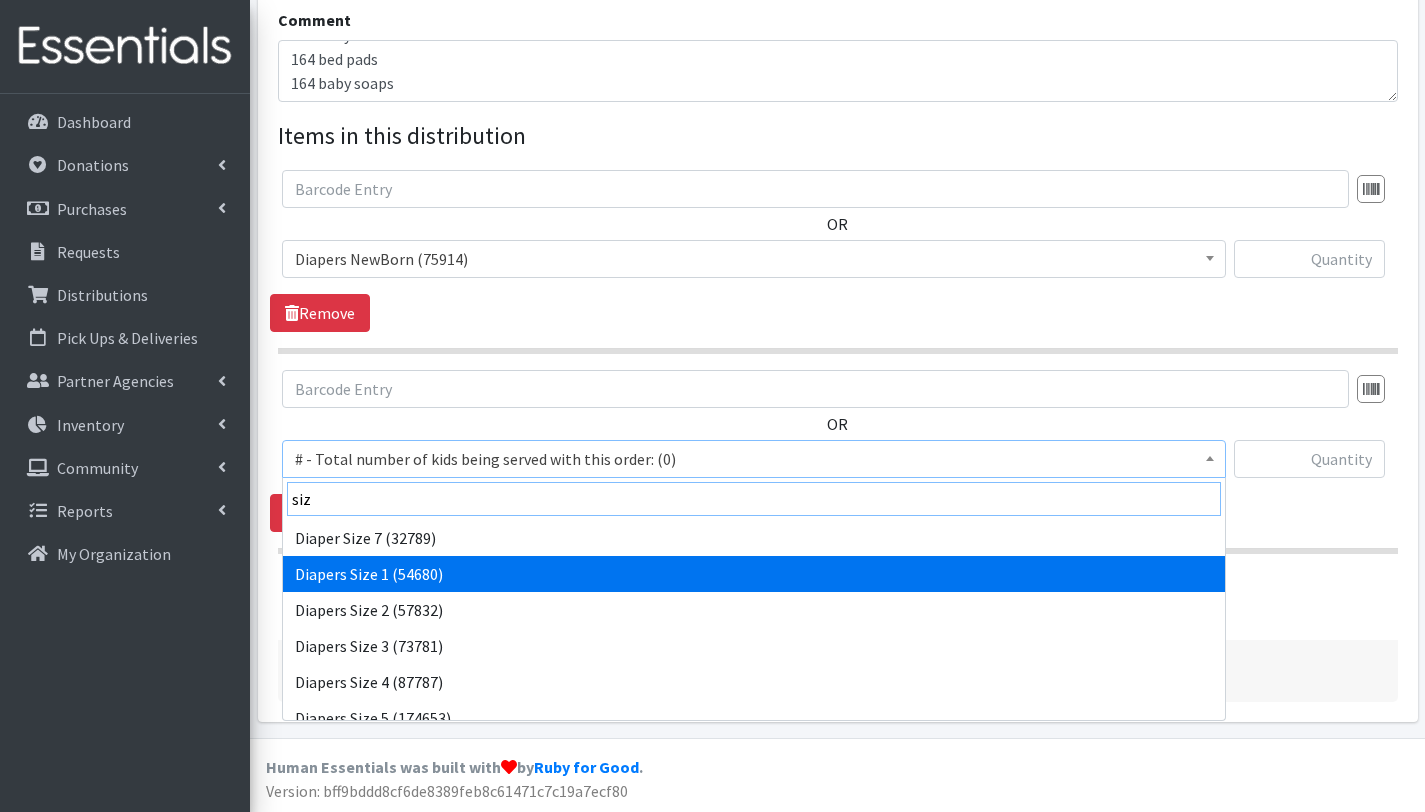 type on "siz" 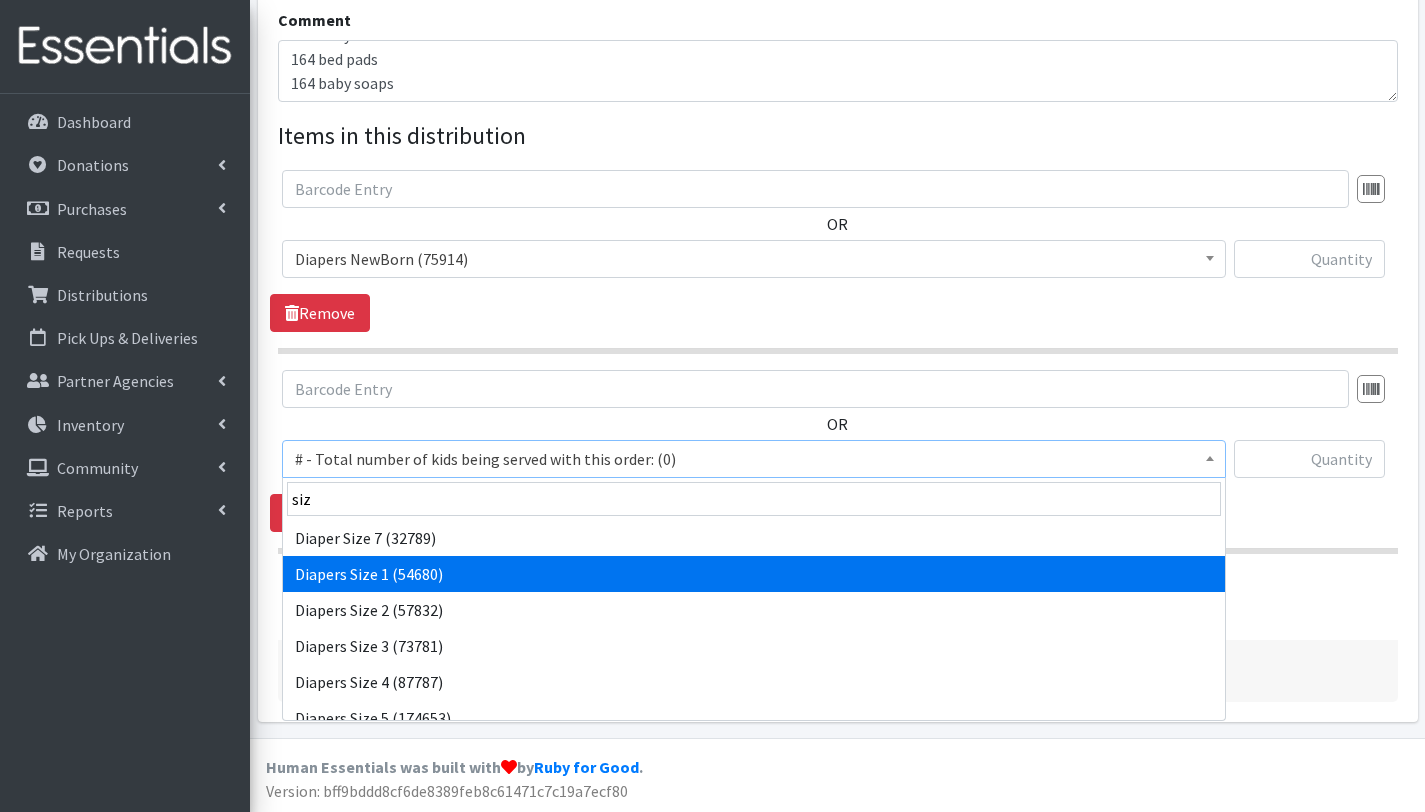 select on "2665" 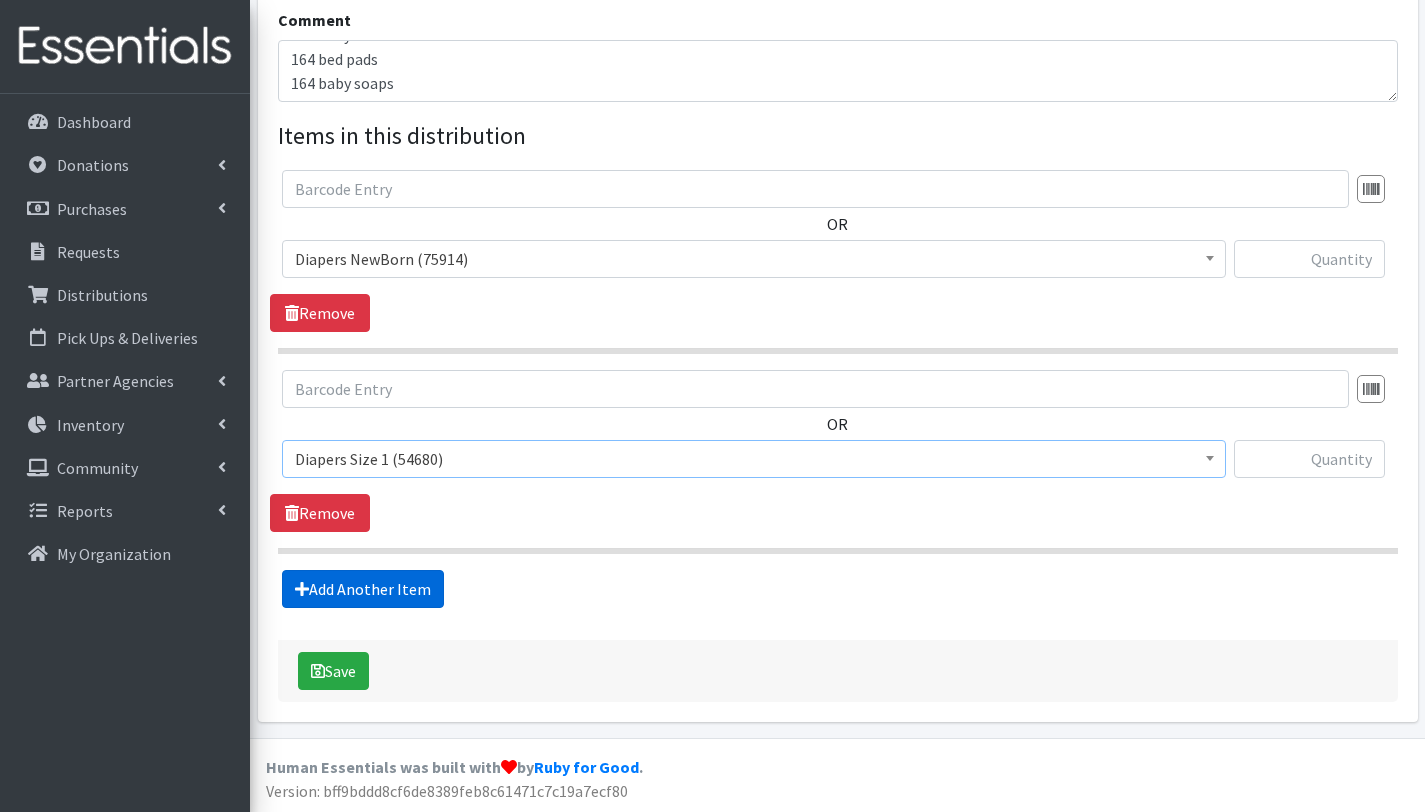 click on "Add Another Item" at bounding box center (363, 589) 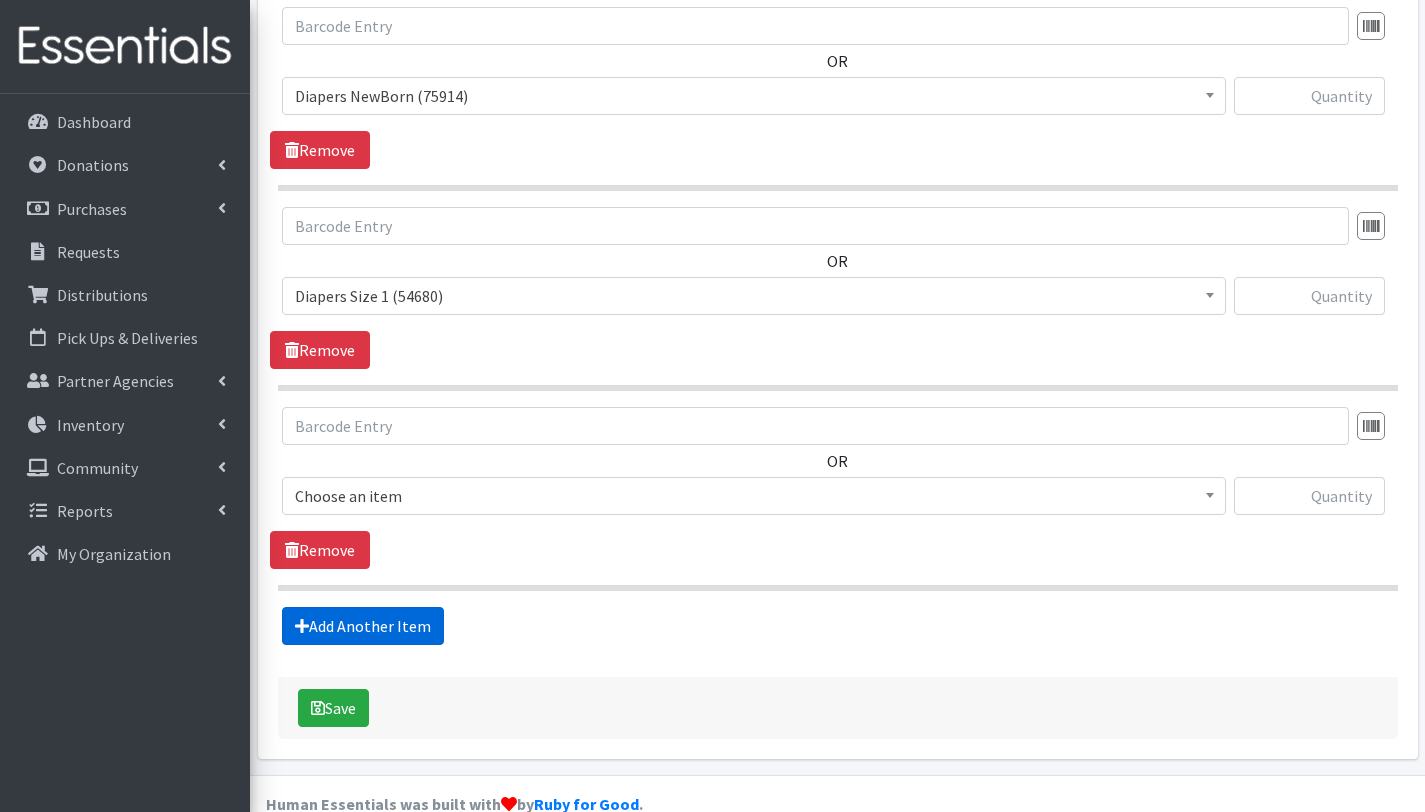 scroll, scrollTop: 853, scrollLeft: 0, axis: vertical 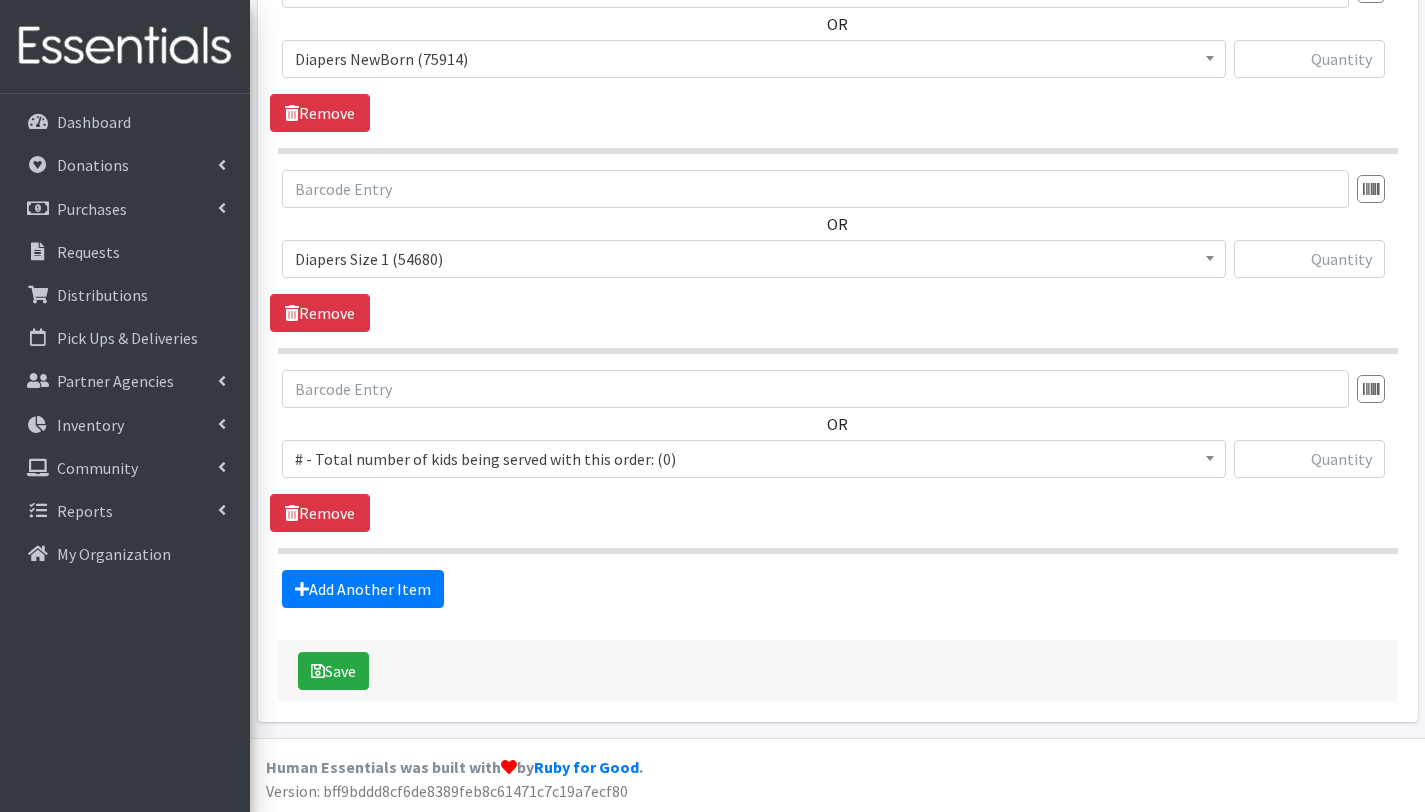 click on "# - Total number of kids being served with this order: (0)" at bounding box center [754, 459] 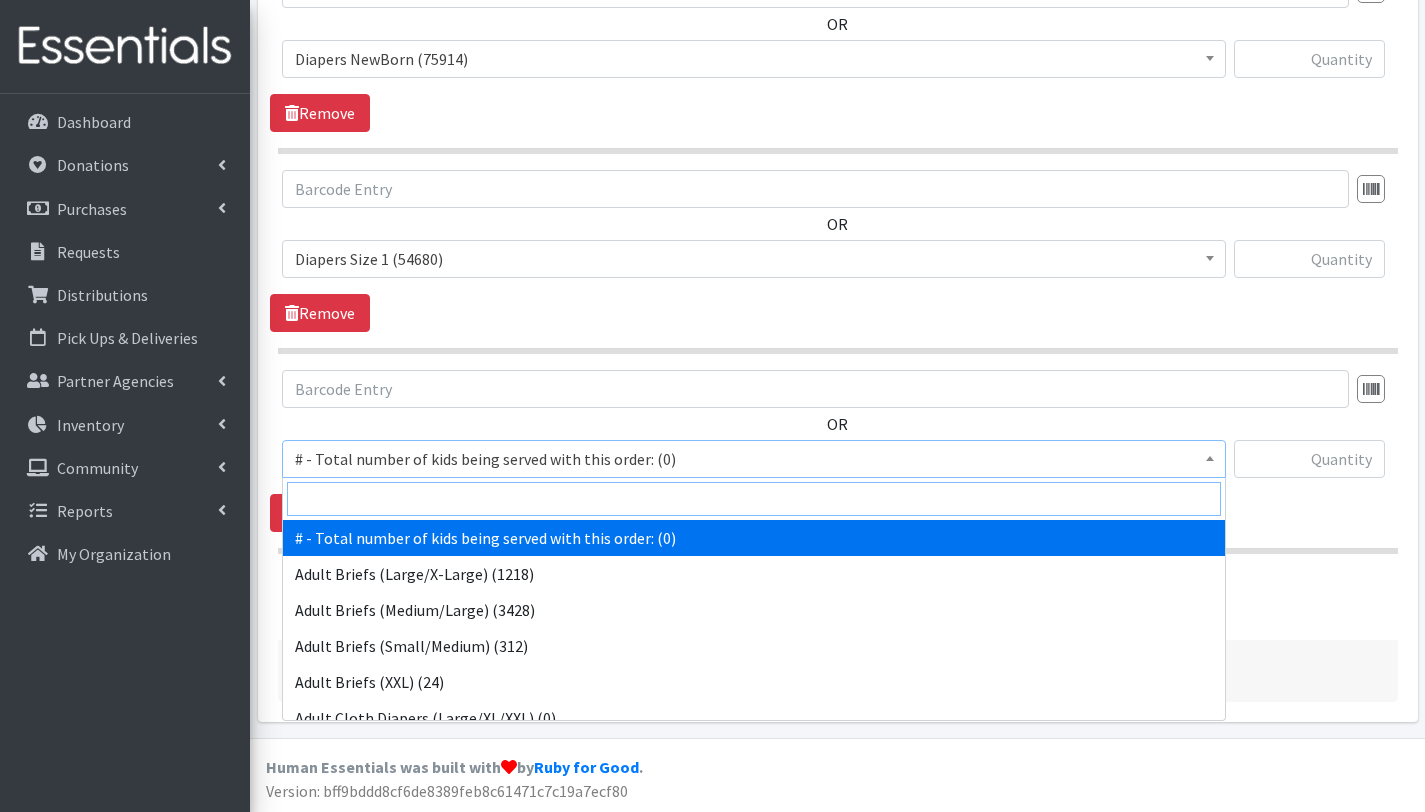 click at bounding box center (754, 499) 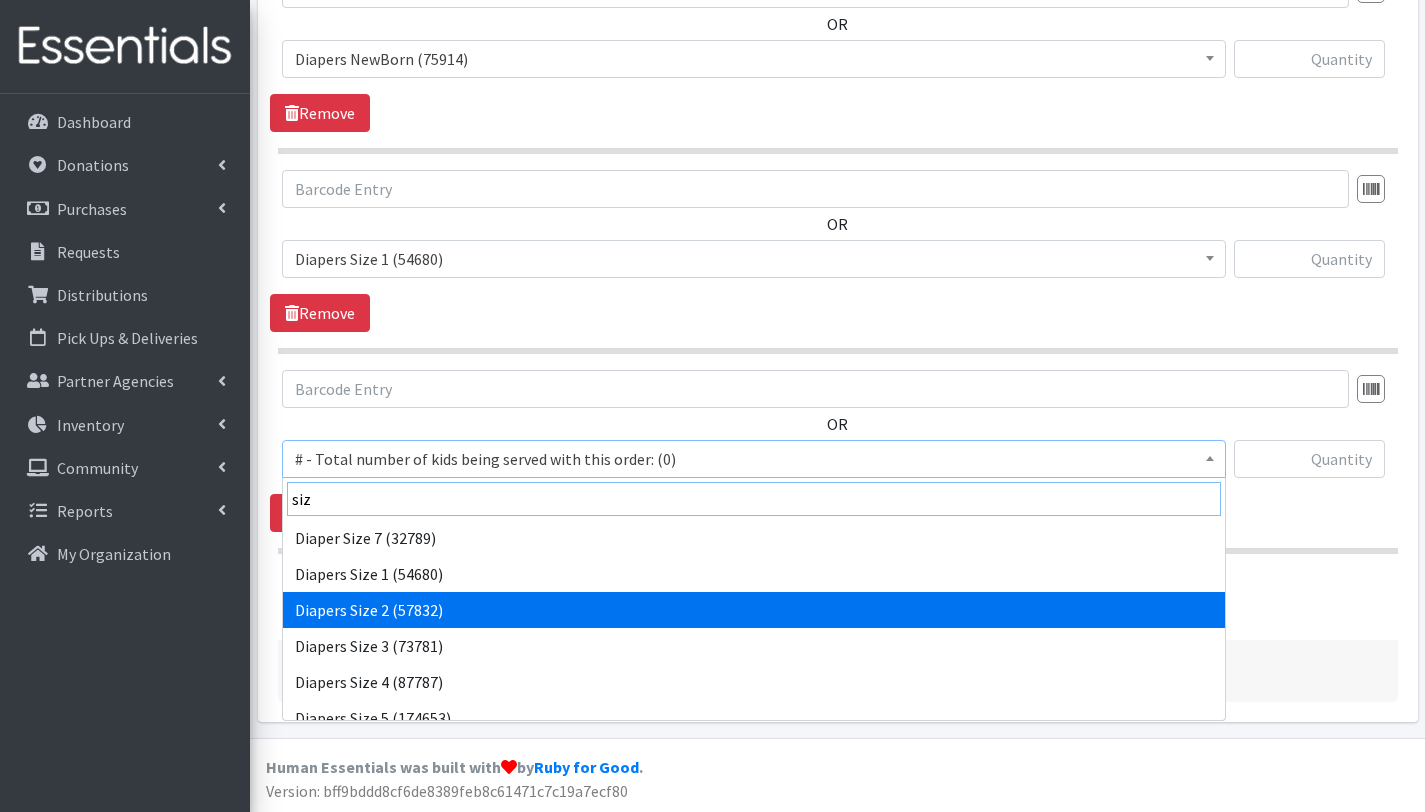 type on "siz" 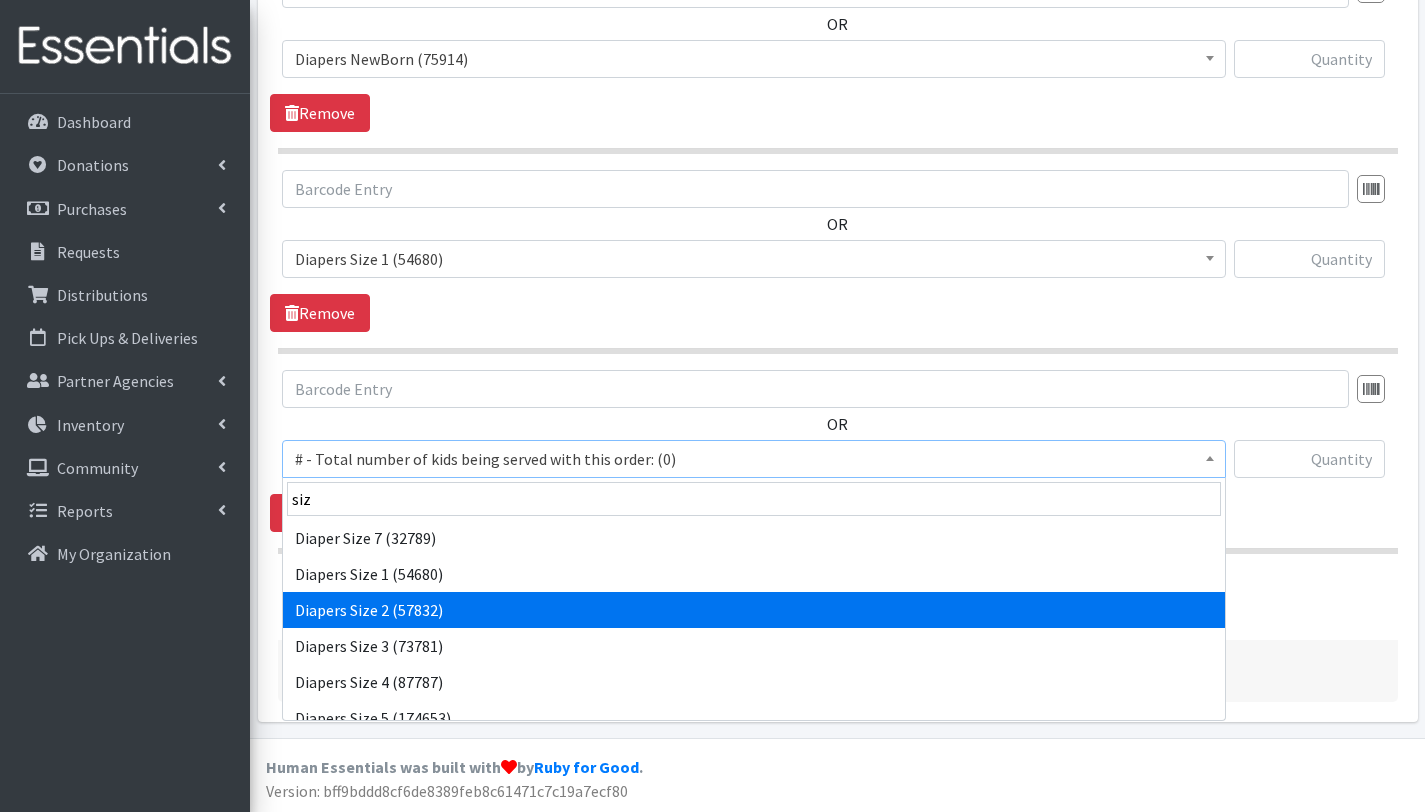 select on "2668" 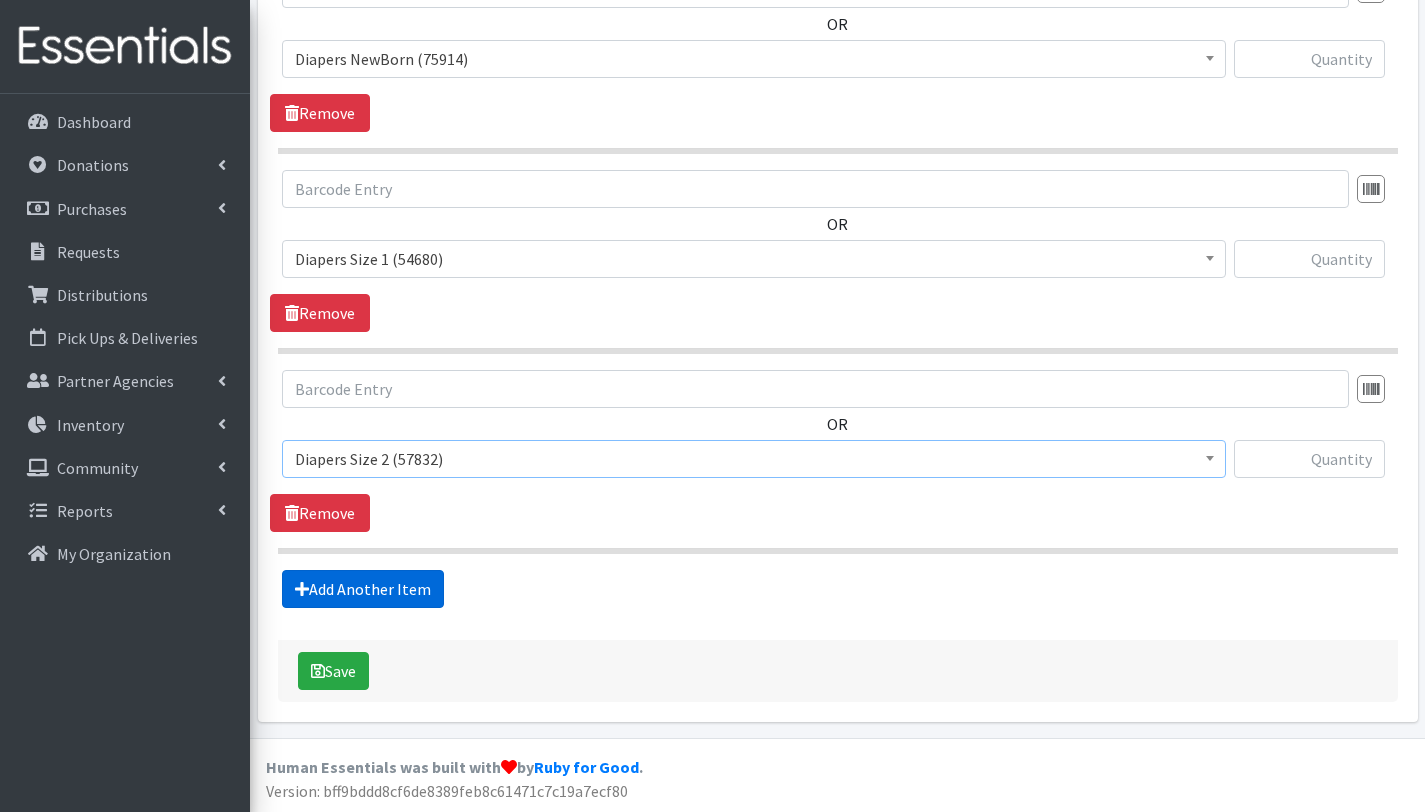 click on "Add Another Item" at bounding box center (363, 589) 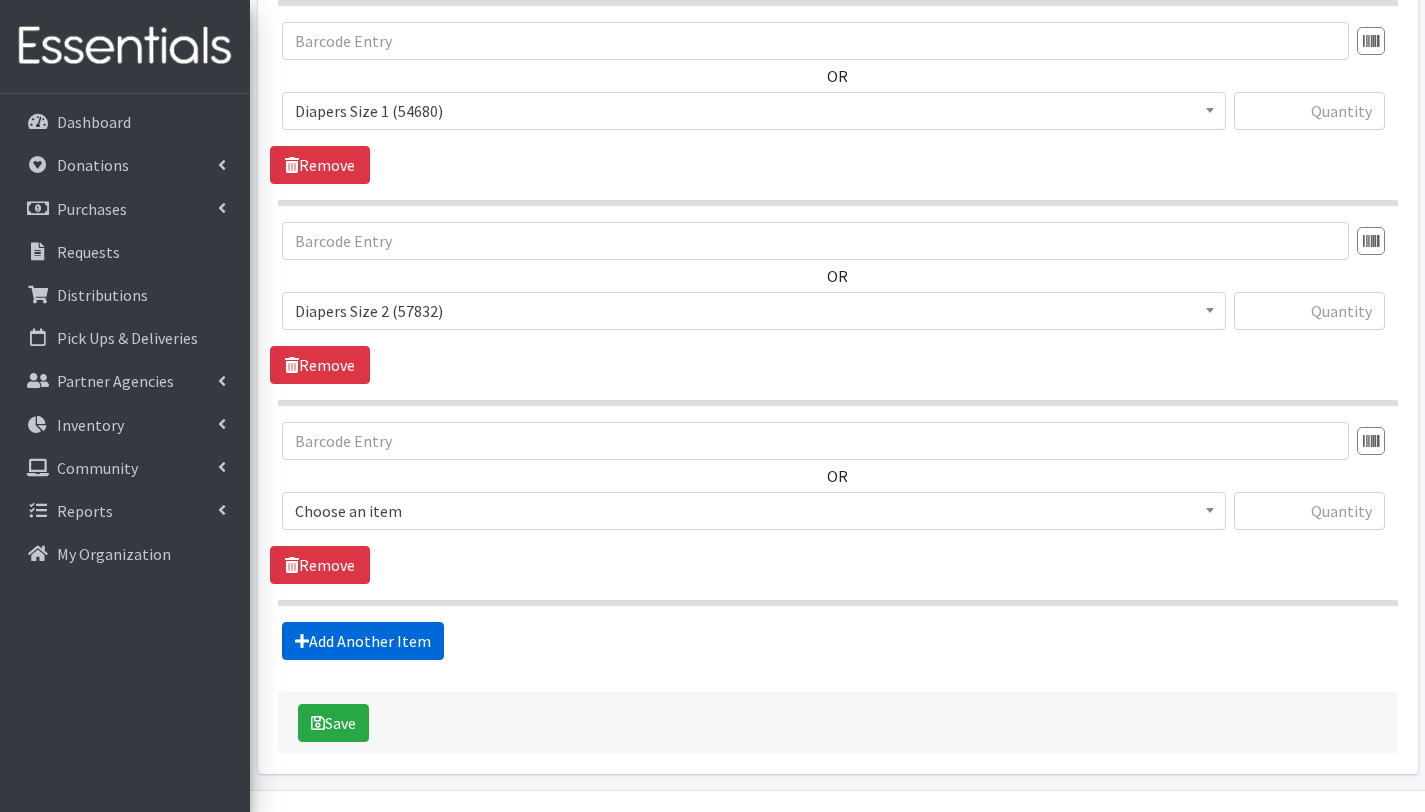 scroll, scrollTop: 1053, scrollLeft: 0, axis: vertical 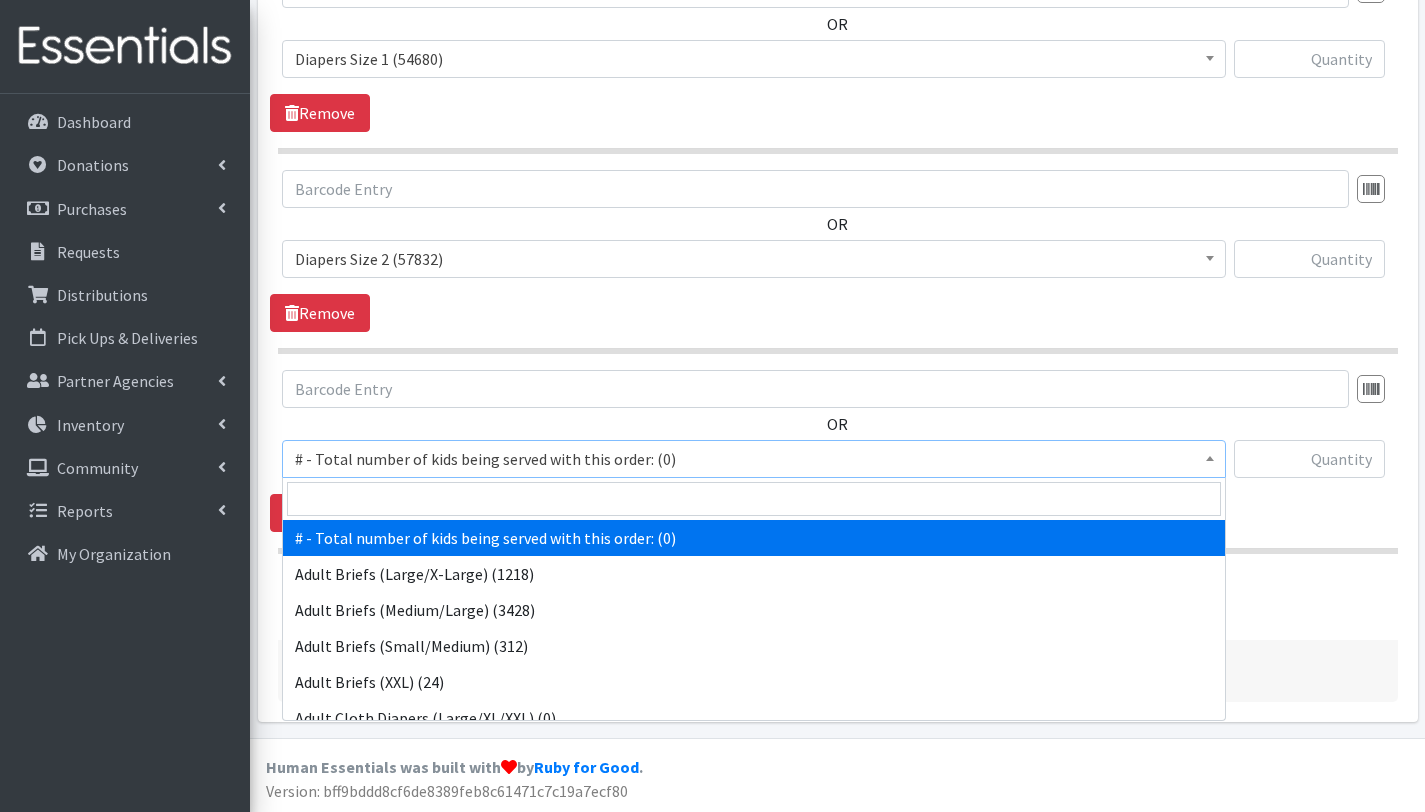 click on "# - Total number of kids being served with this order: (0)" at bounding box center [754, 459] 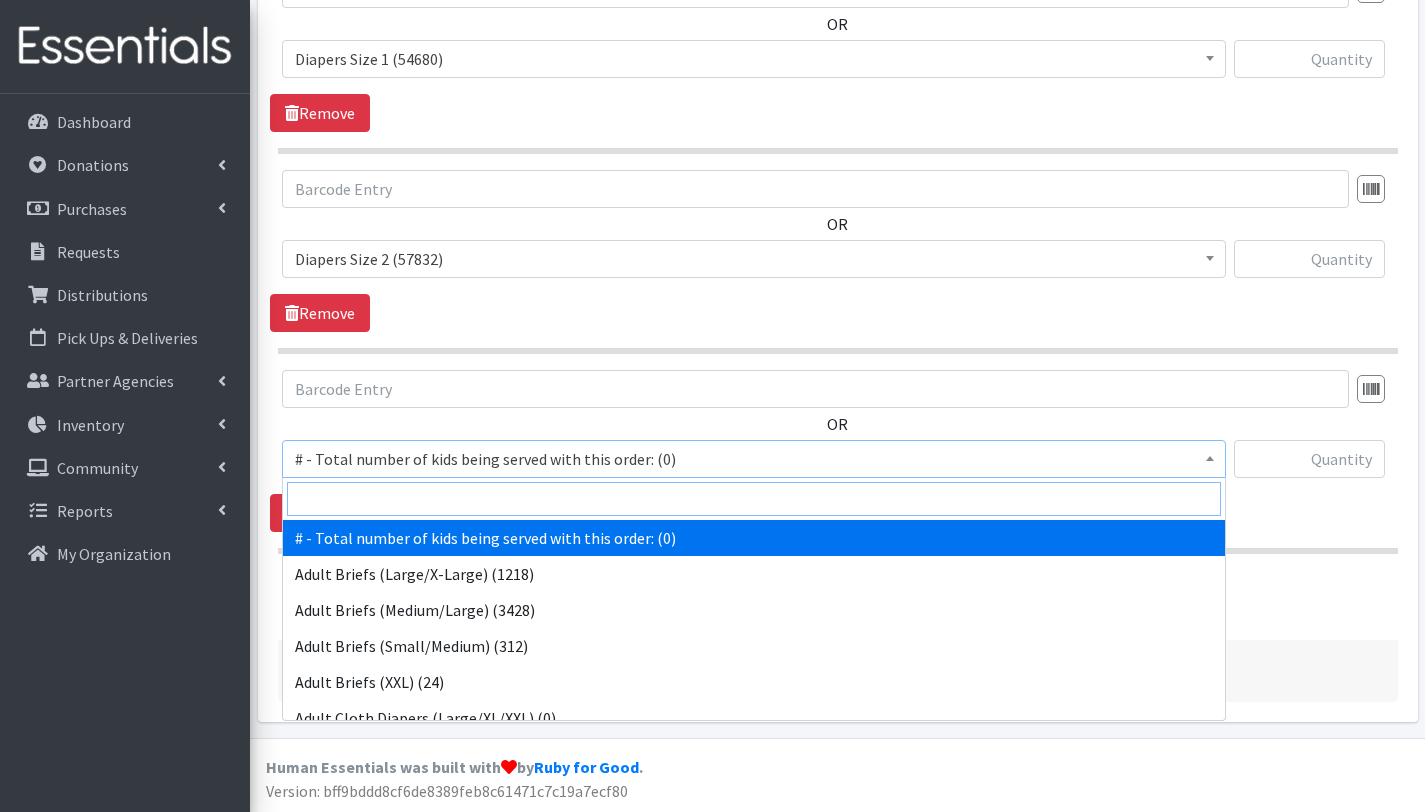 click at bounding box center [754, 499] 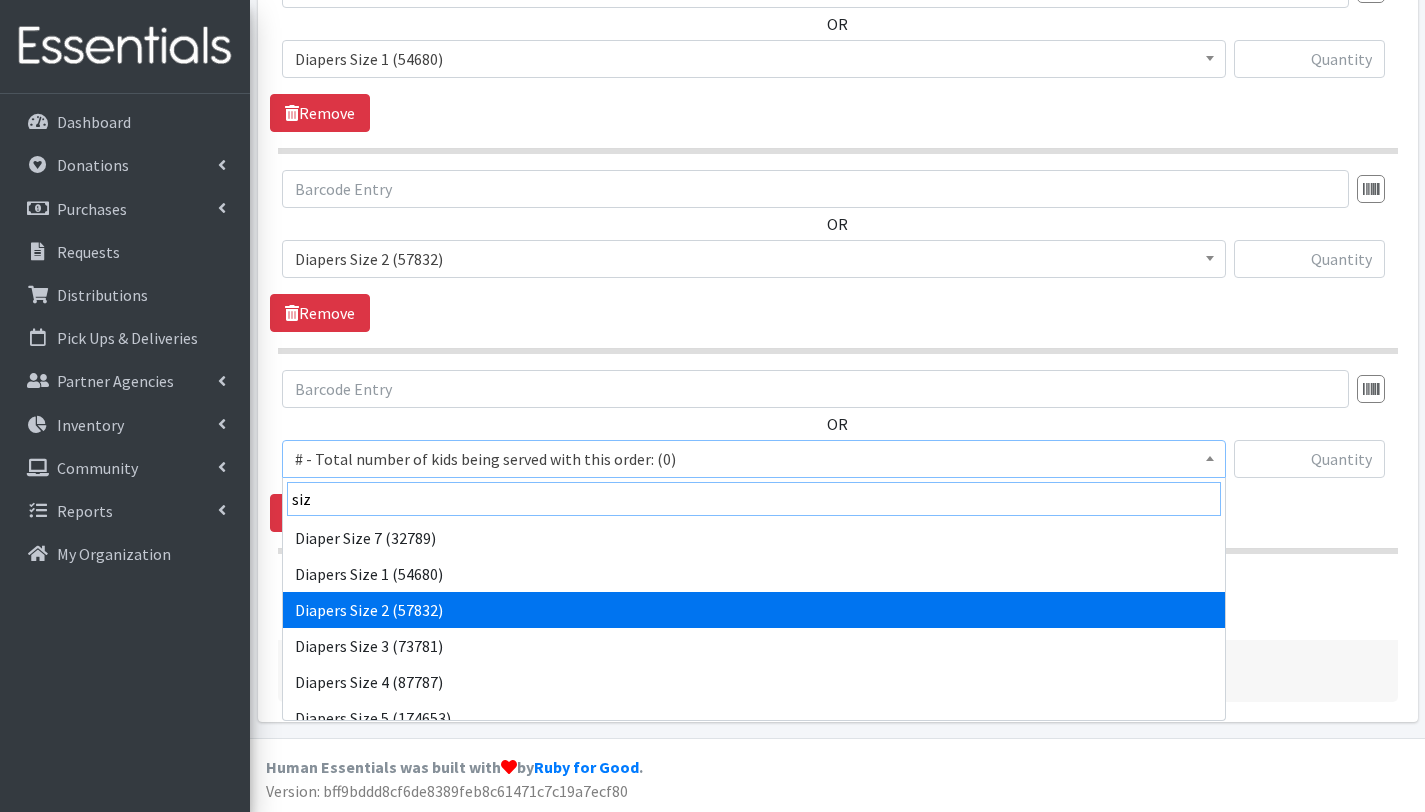 type on "siz" 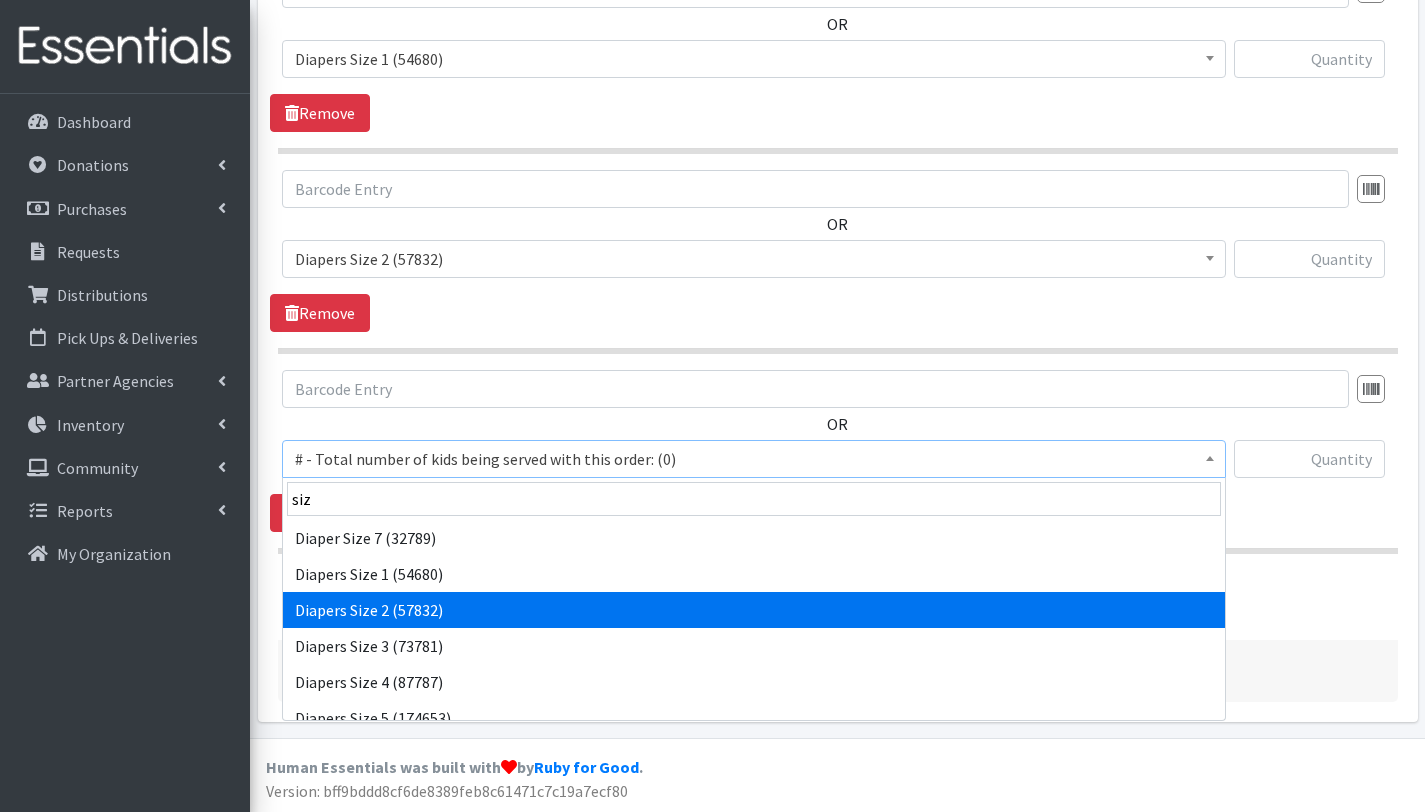 select on "2668" 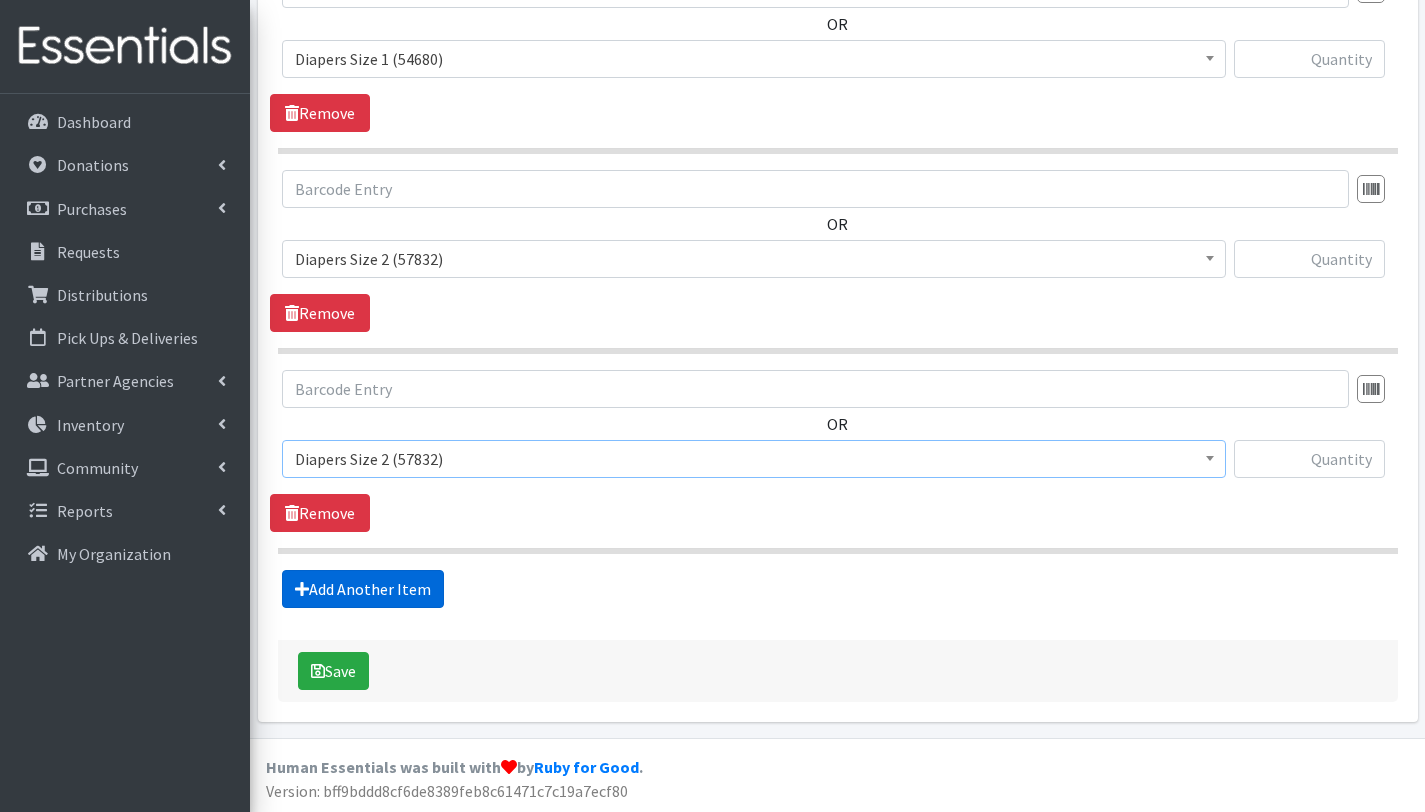 click on "Add Another Item" at bounding box center [363, 589] 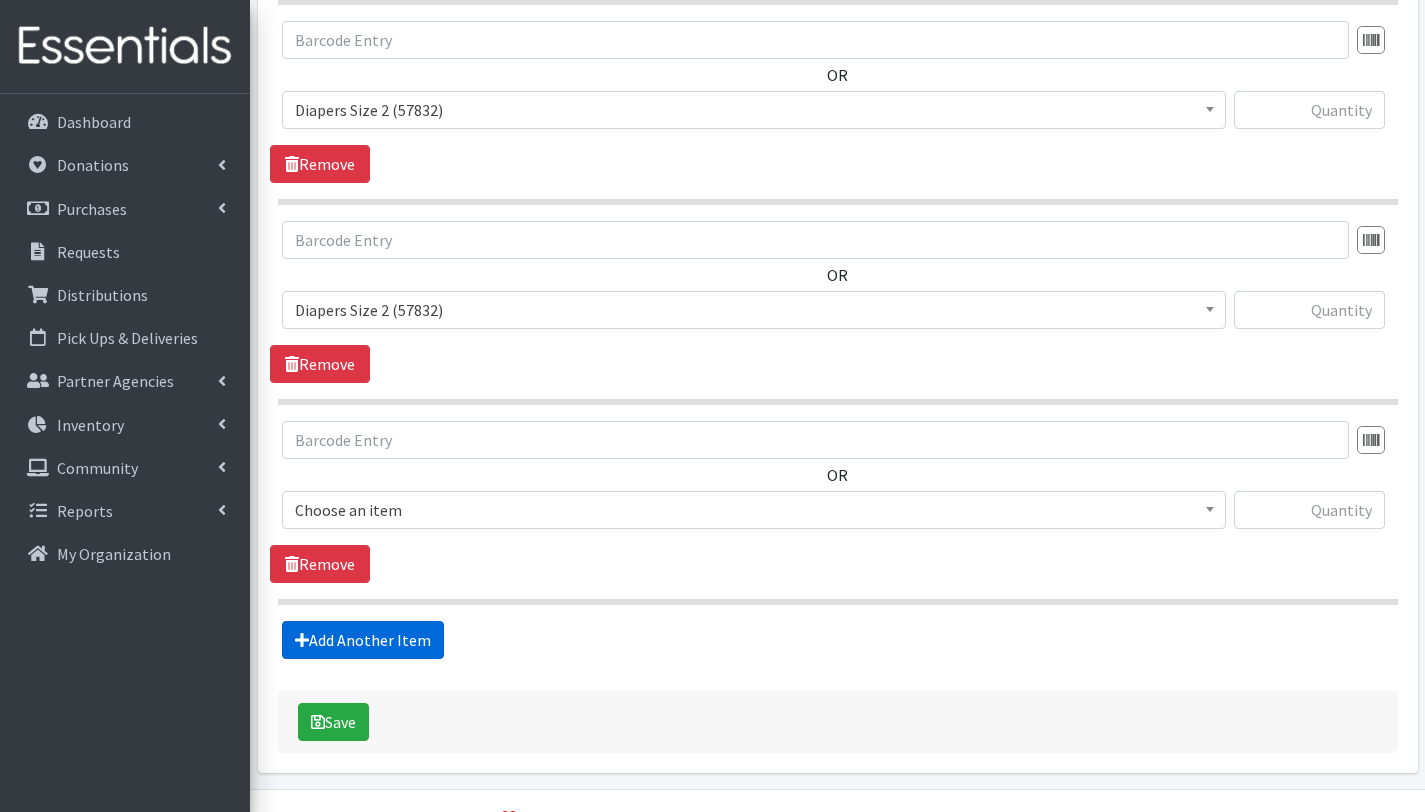 scroll, scrollTop: 1253, scrollLeft: 0, axis: vertical 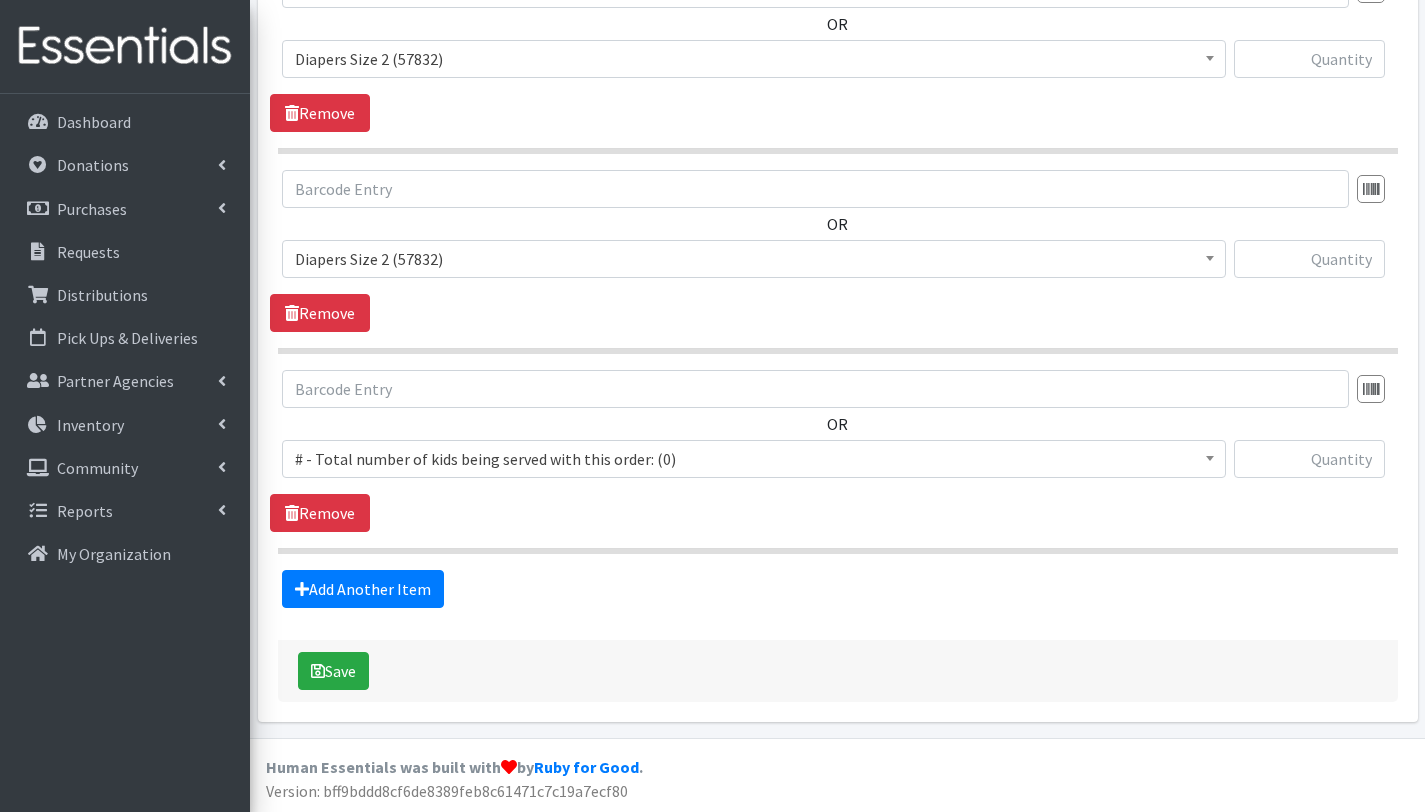 click on "# - Total number of kids being served with this order: (0)" at bounding box center (754, 459) 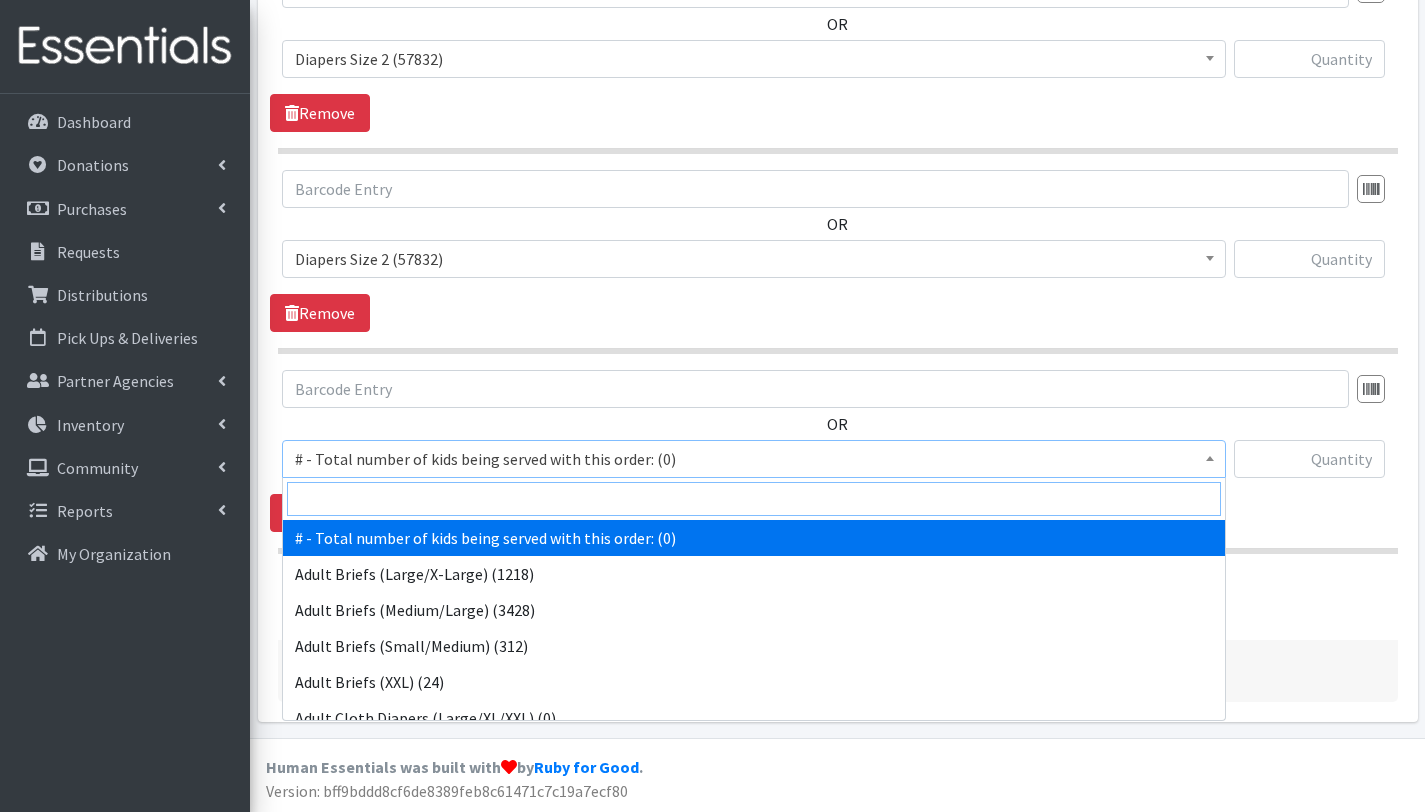 click at bounding box center (754, 499) 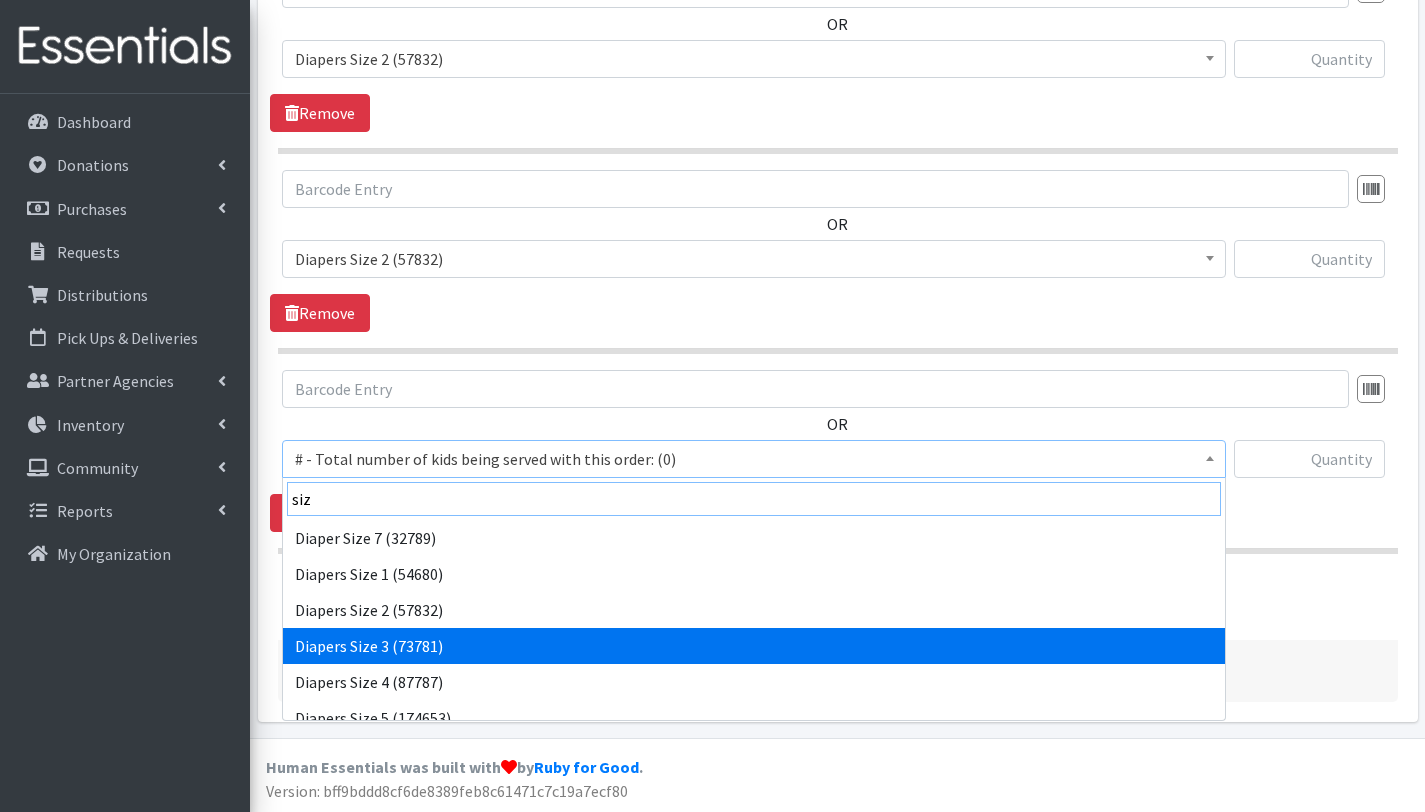 type on "siz" 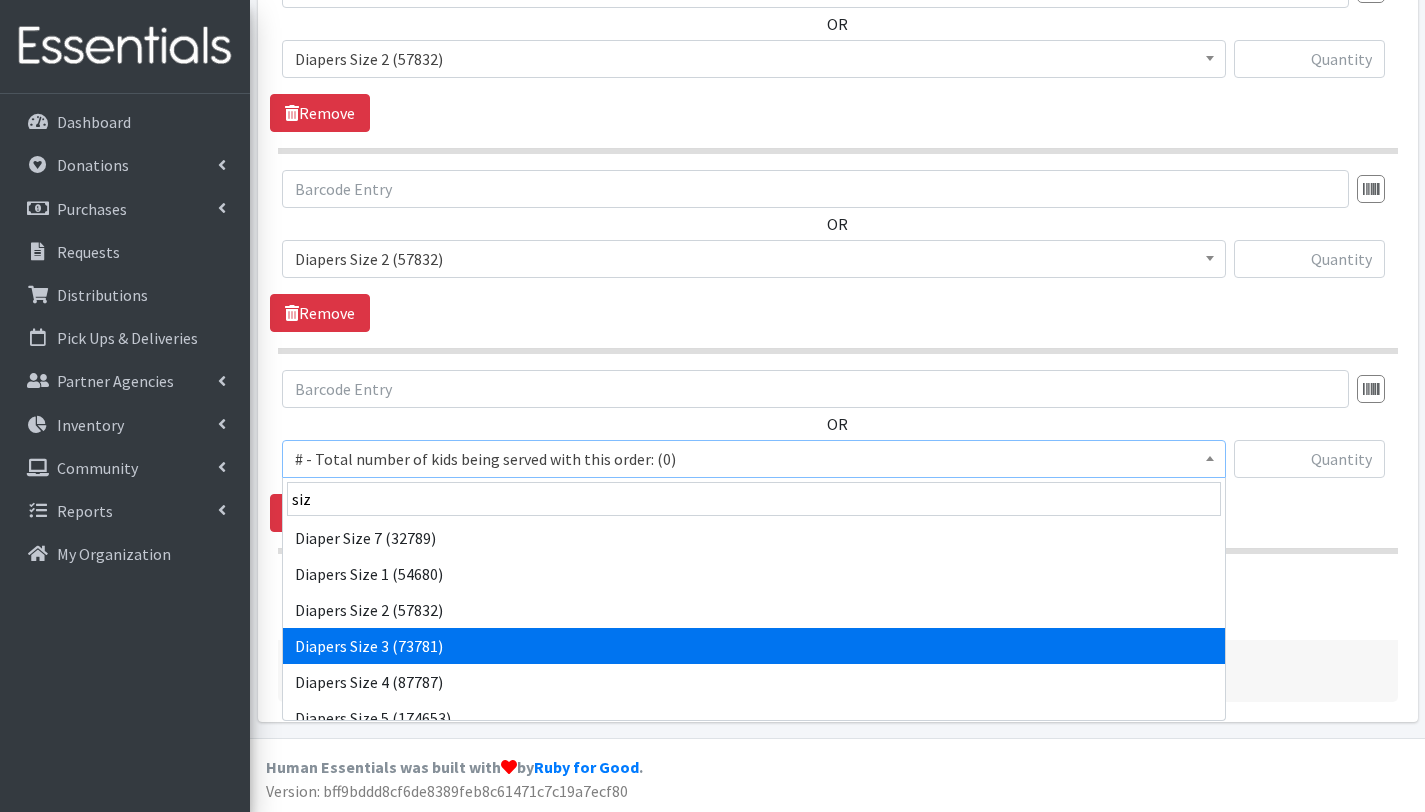 select on "2655" 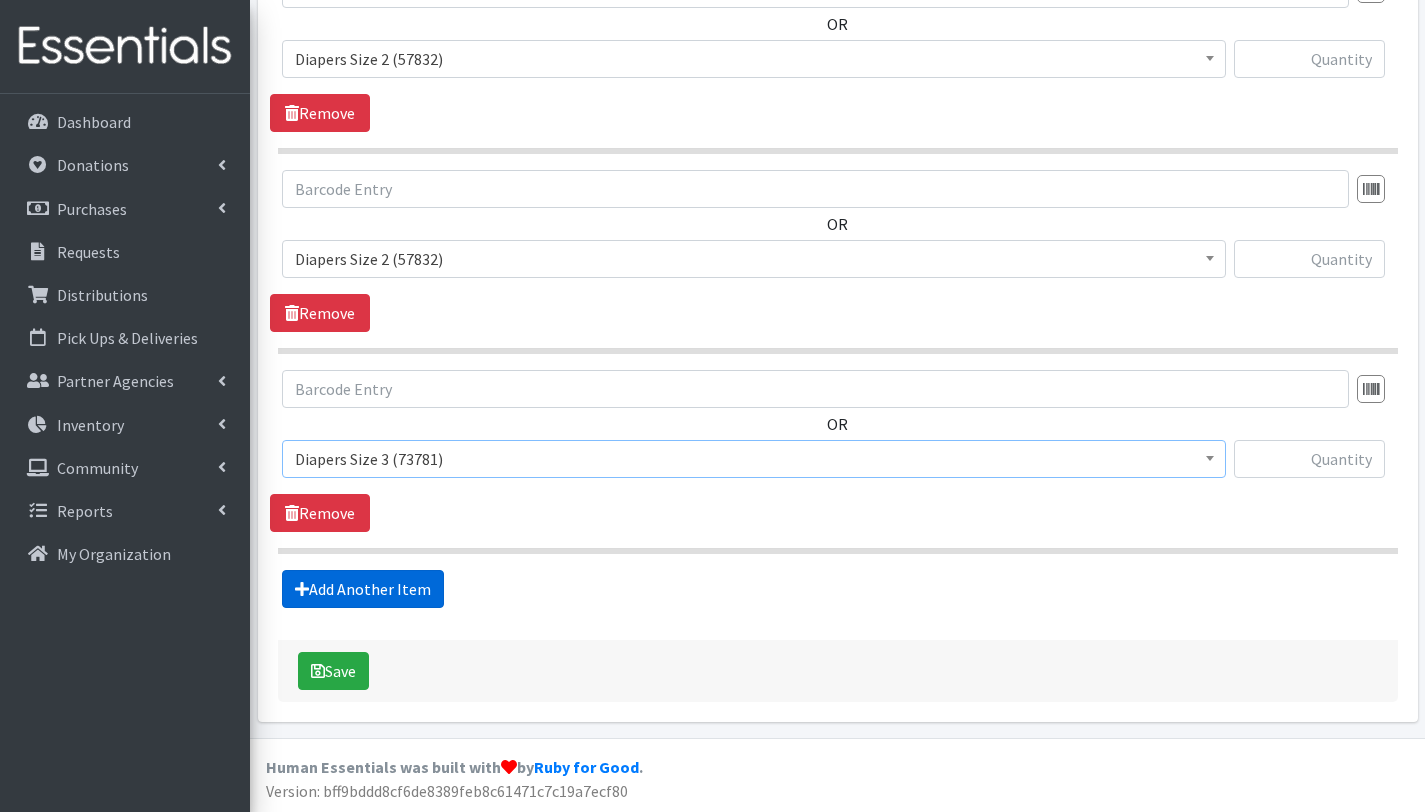 click on "Add Another Item" at bounding box center (363, 589) 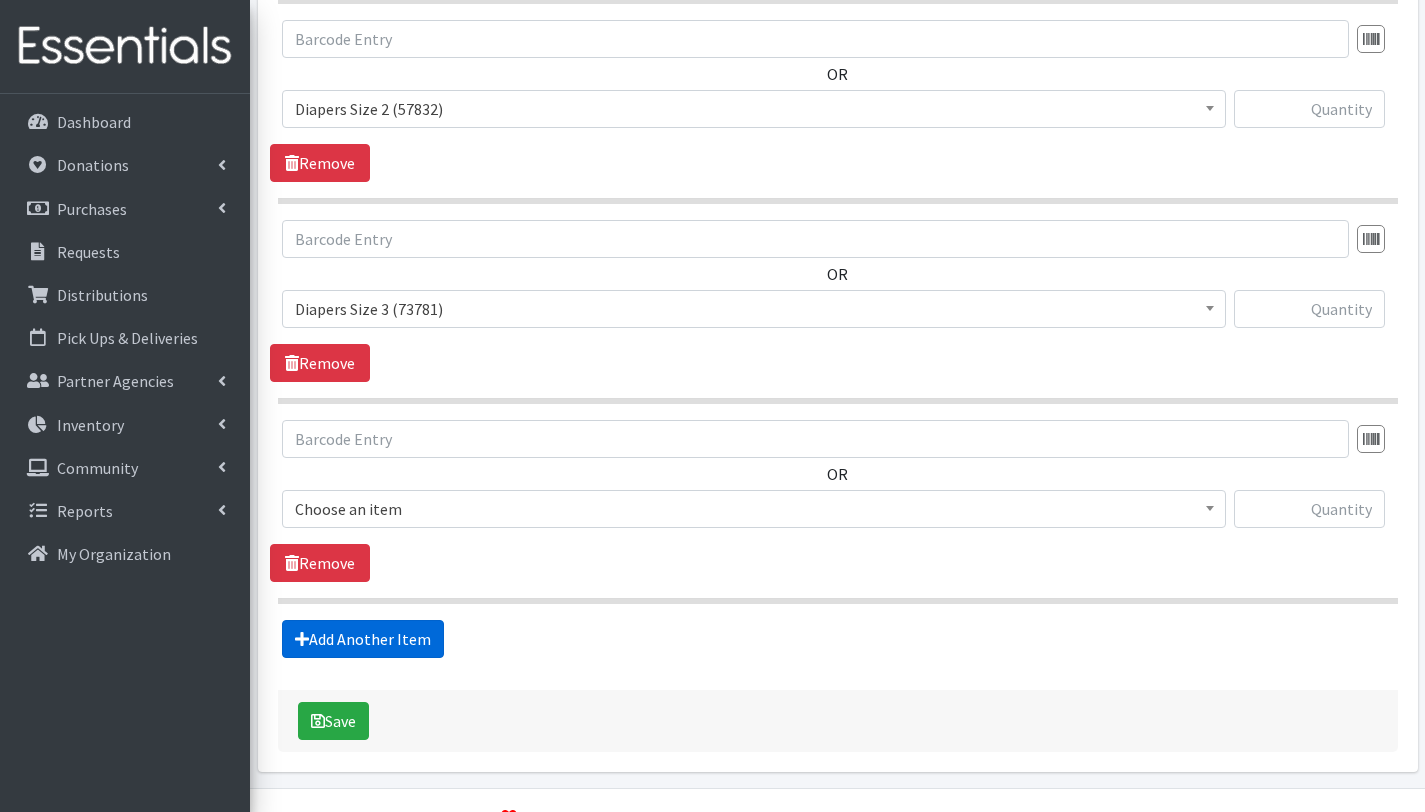 scroll, scrollTop: 1453, scrollLeft: 0, axis: vertical 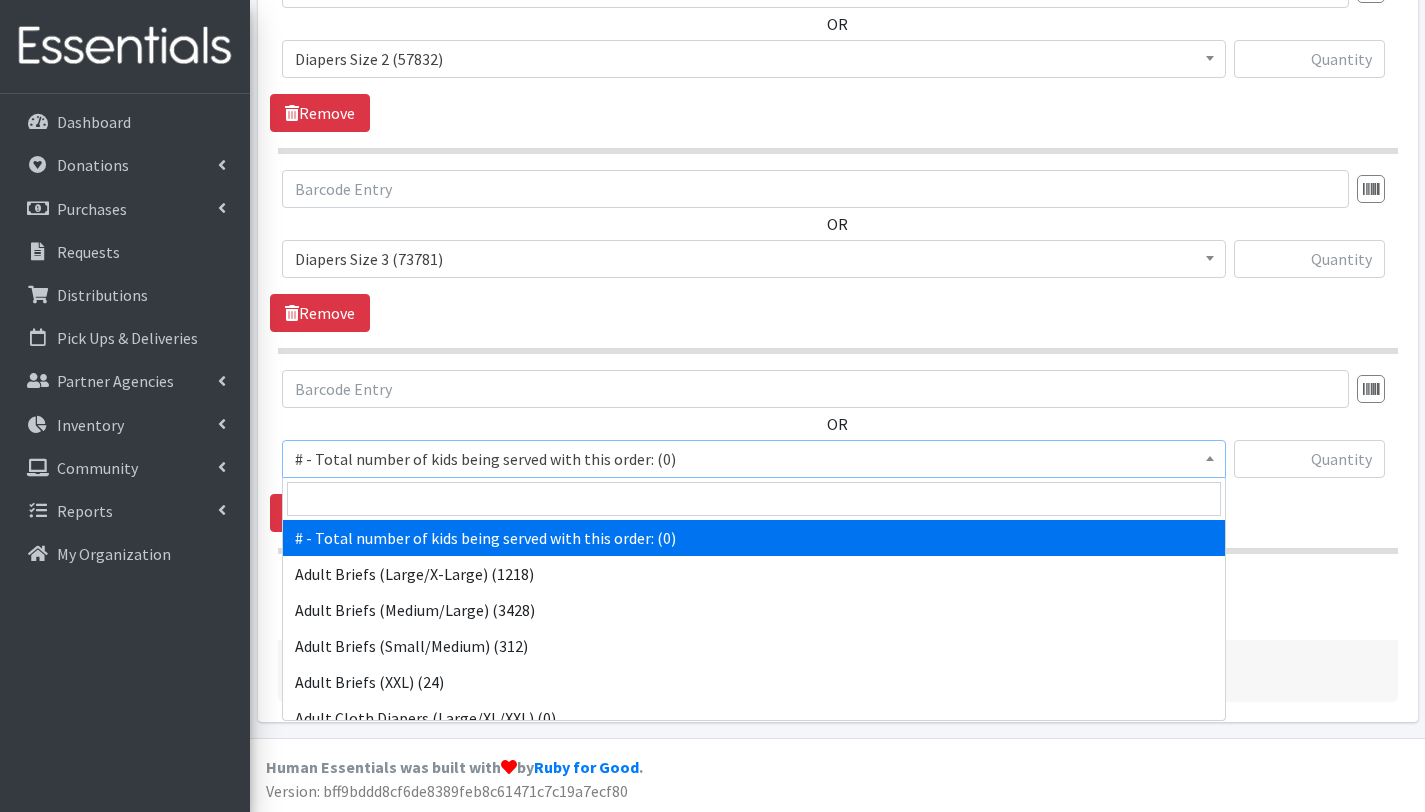 click on "# - Total number of kids being served with this order: (0)" at bounding box center [754, 459] 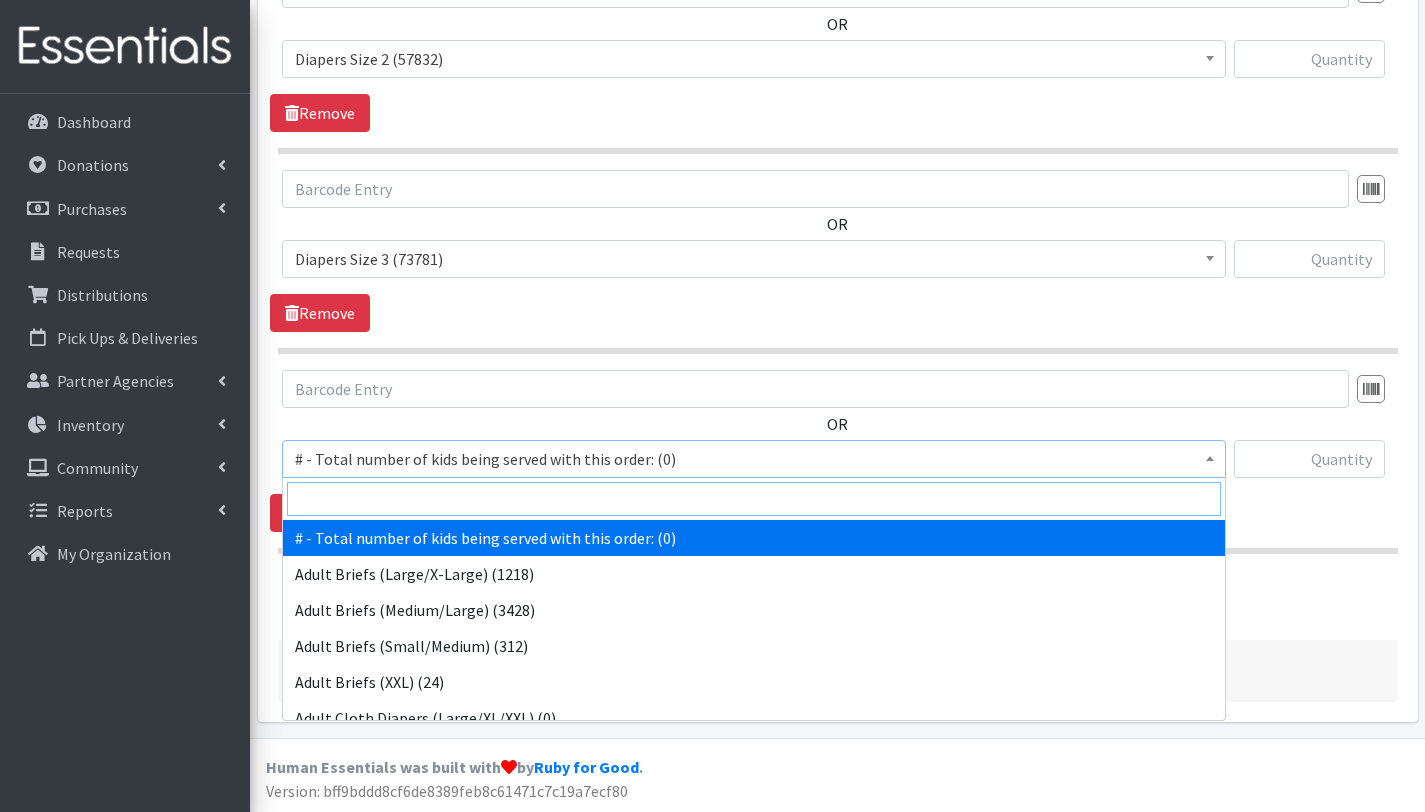 click at bounding box center (754, 499) 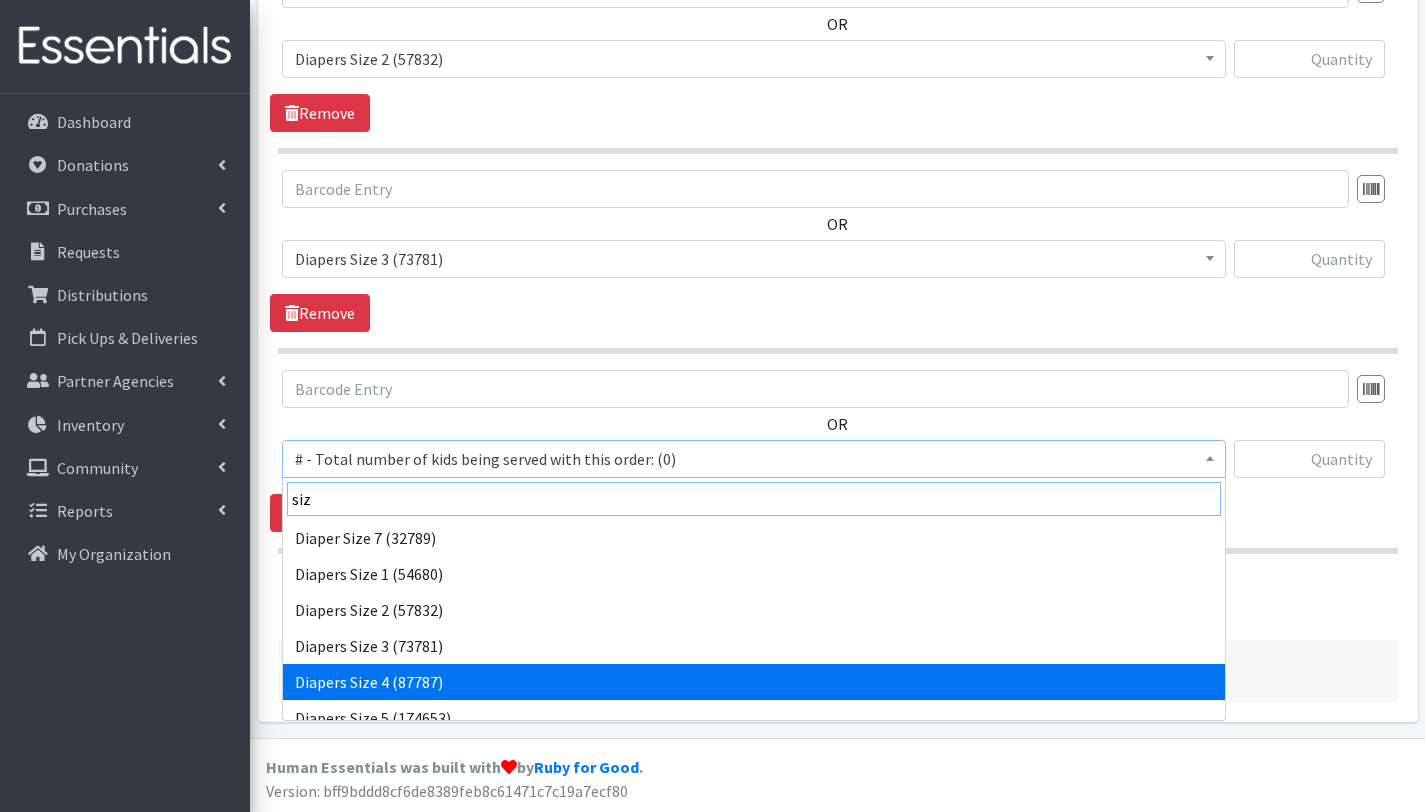 type on "siz" 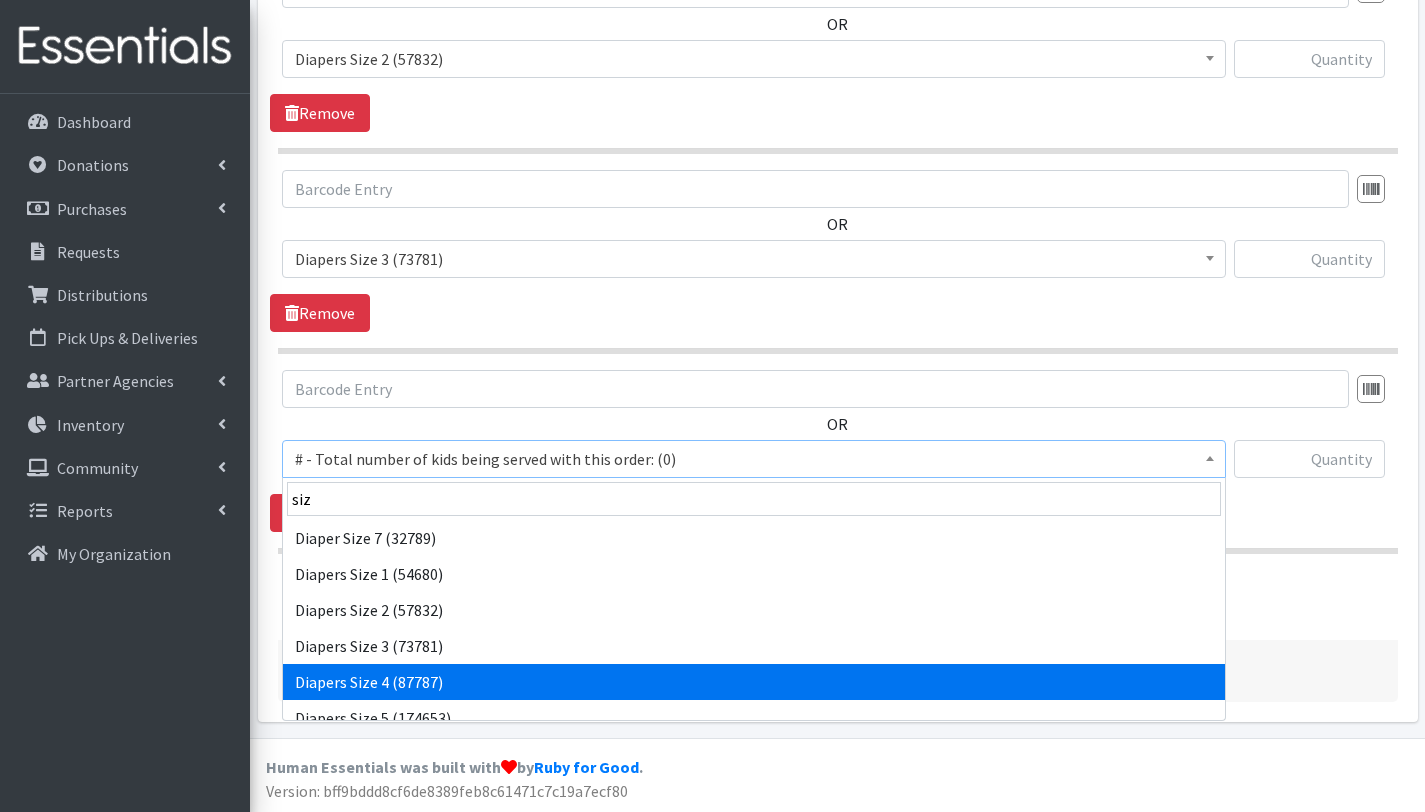 select on "2661" 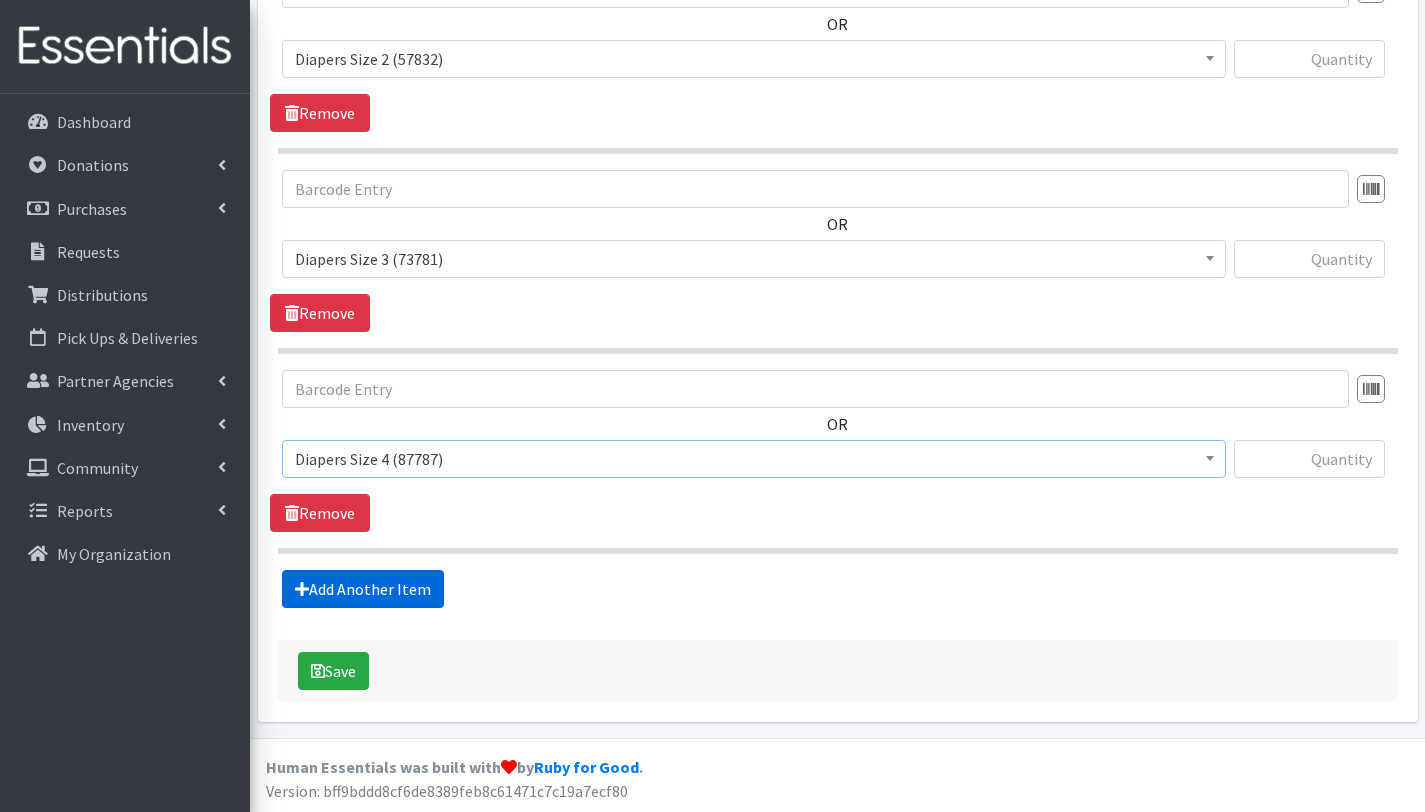 click on "Add Another Item" at bounding box center (363, 589) 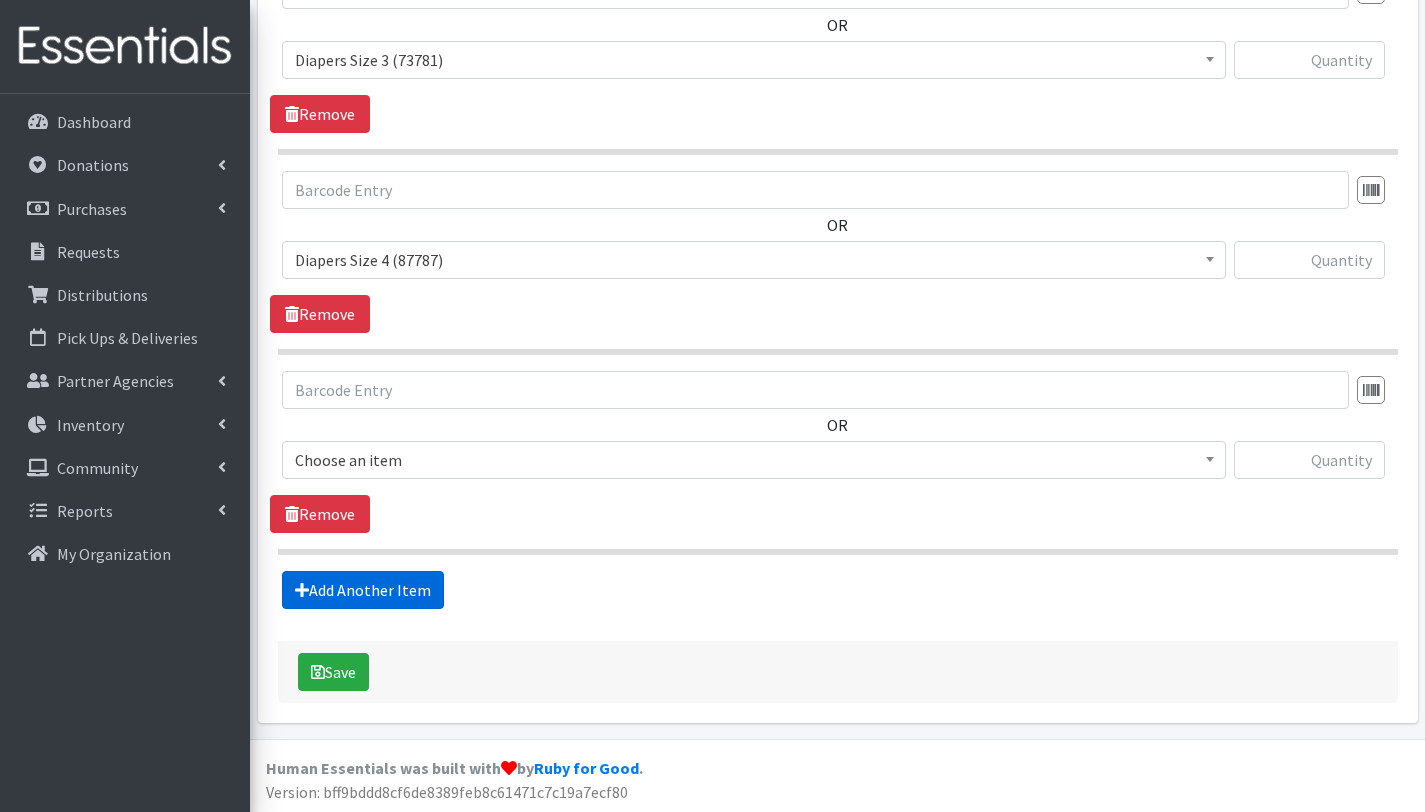 scroll, scrollTop: 1653, scrollLeft: 0, axis: vertical 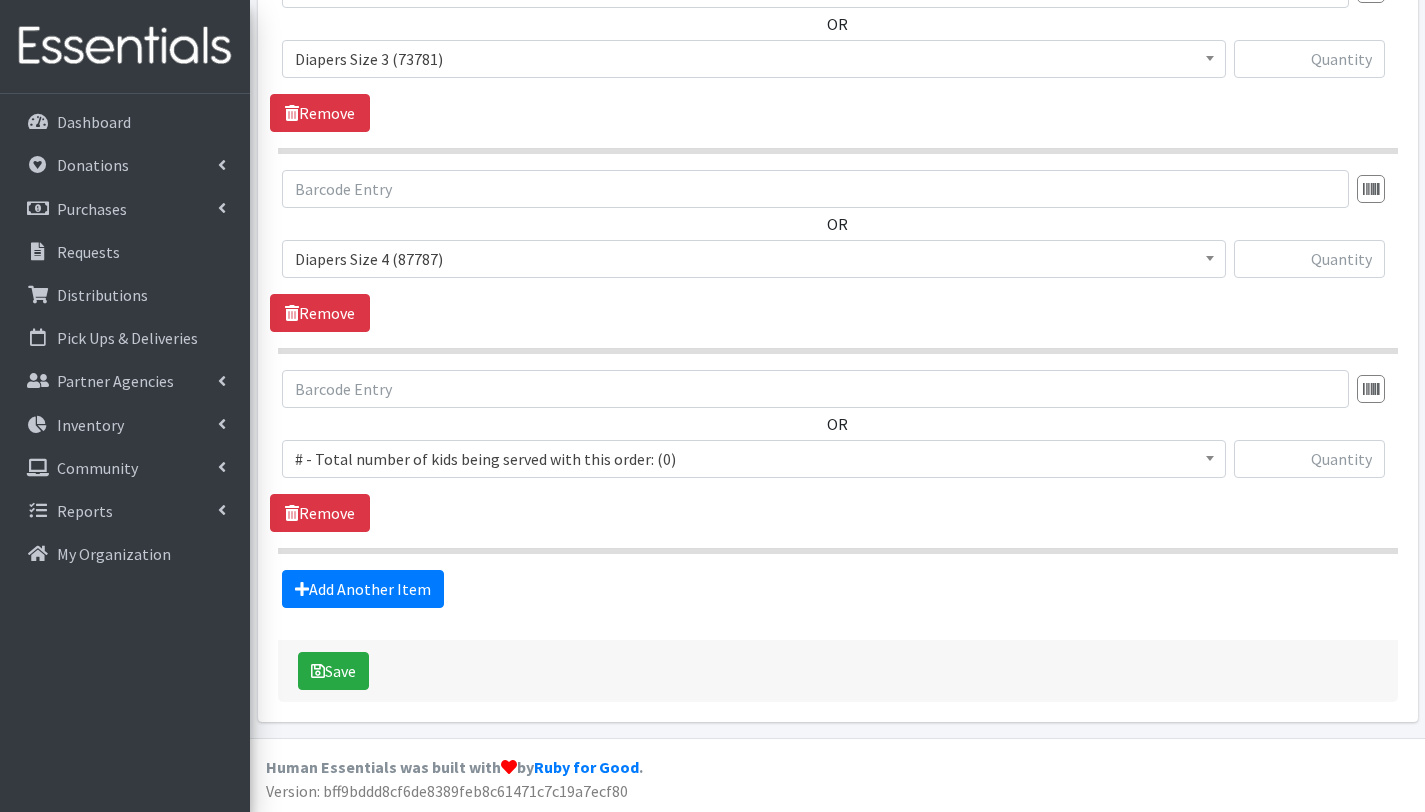 click on "# - Total number of kids being served with this order: (0)" at bounding box center (754, 459) 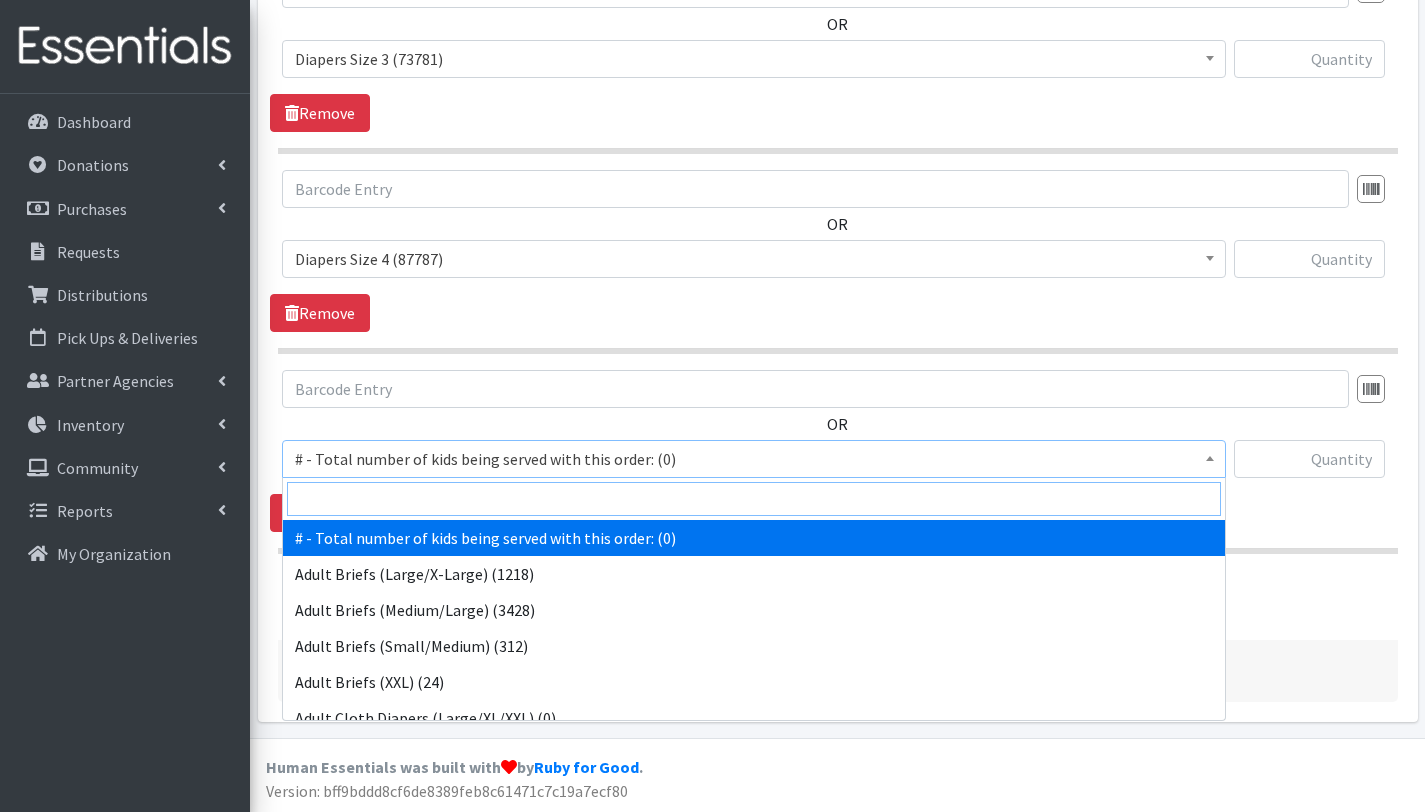 click at bounding box center (754, 499) 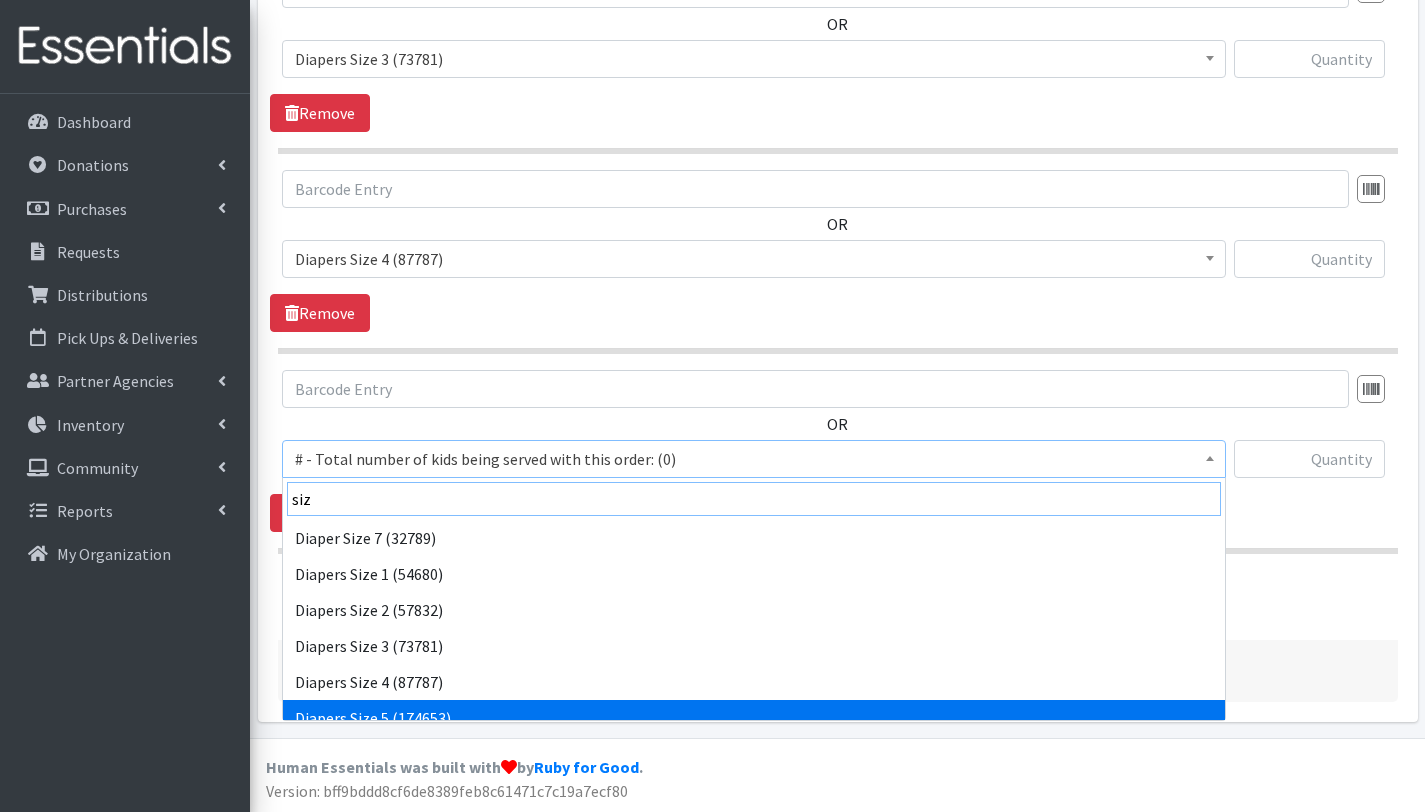 type on "siz" 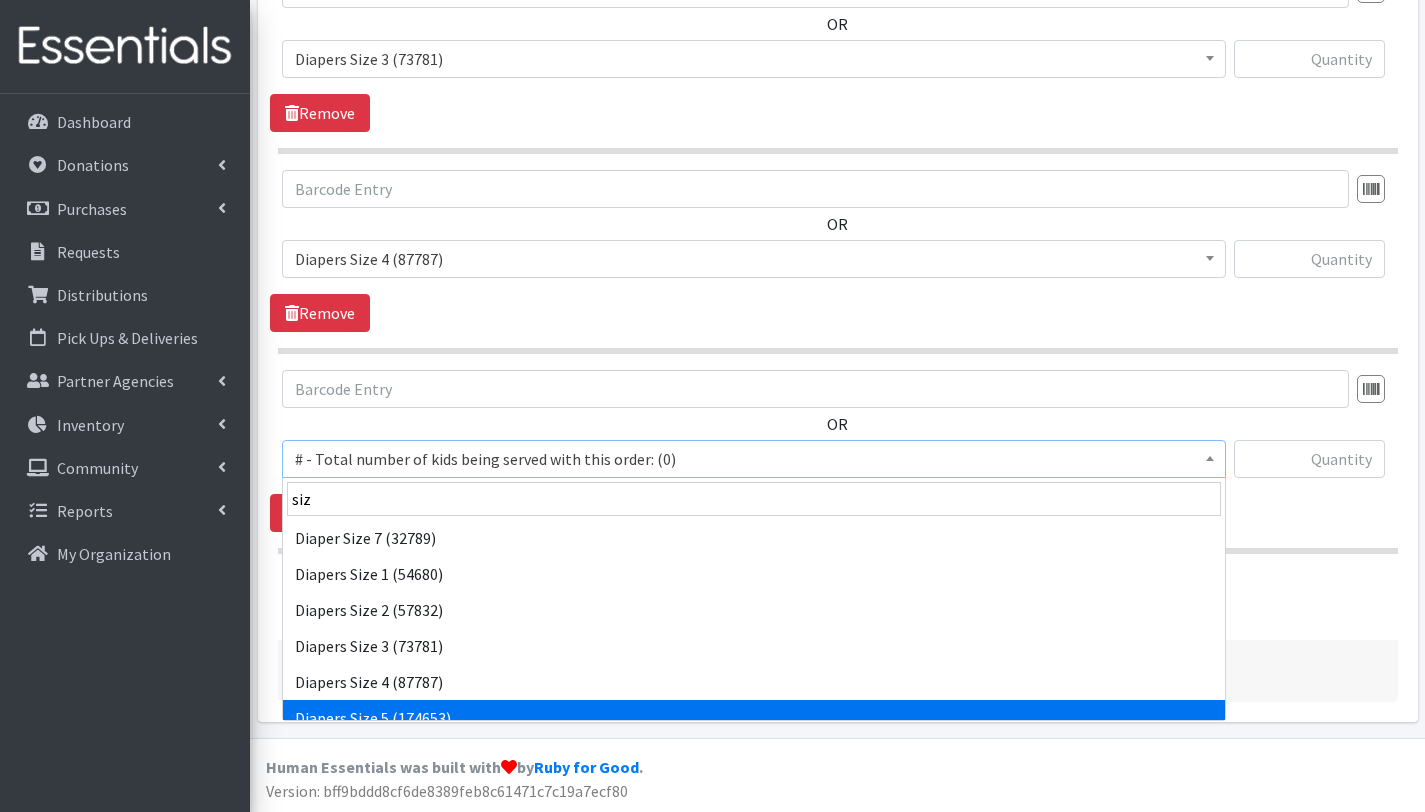select on "2652" 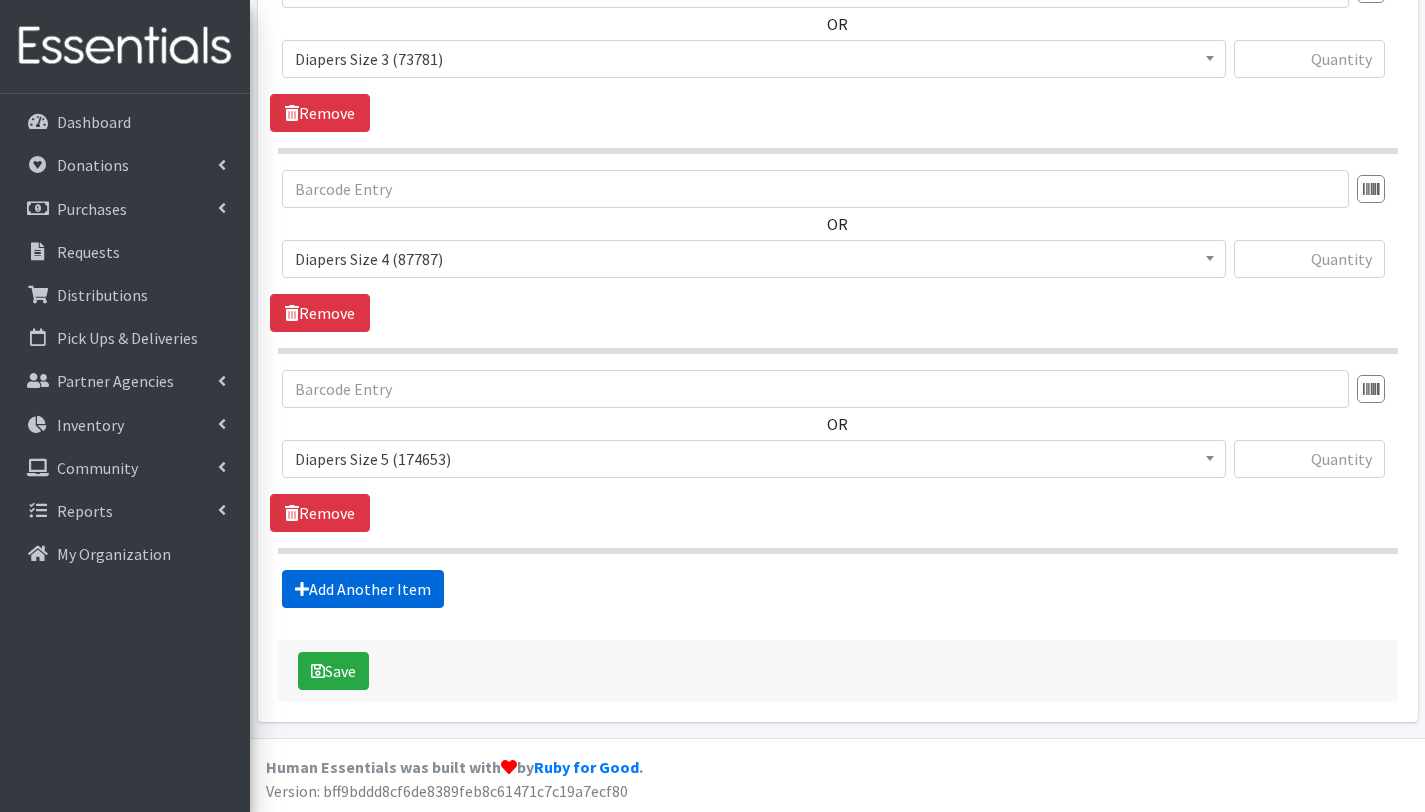 click on "Add Another Item" at bounding box center [363, 589] 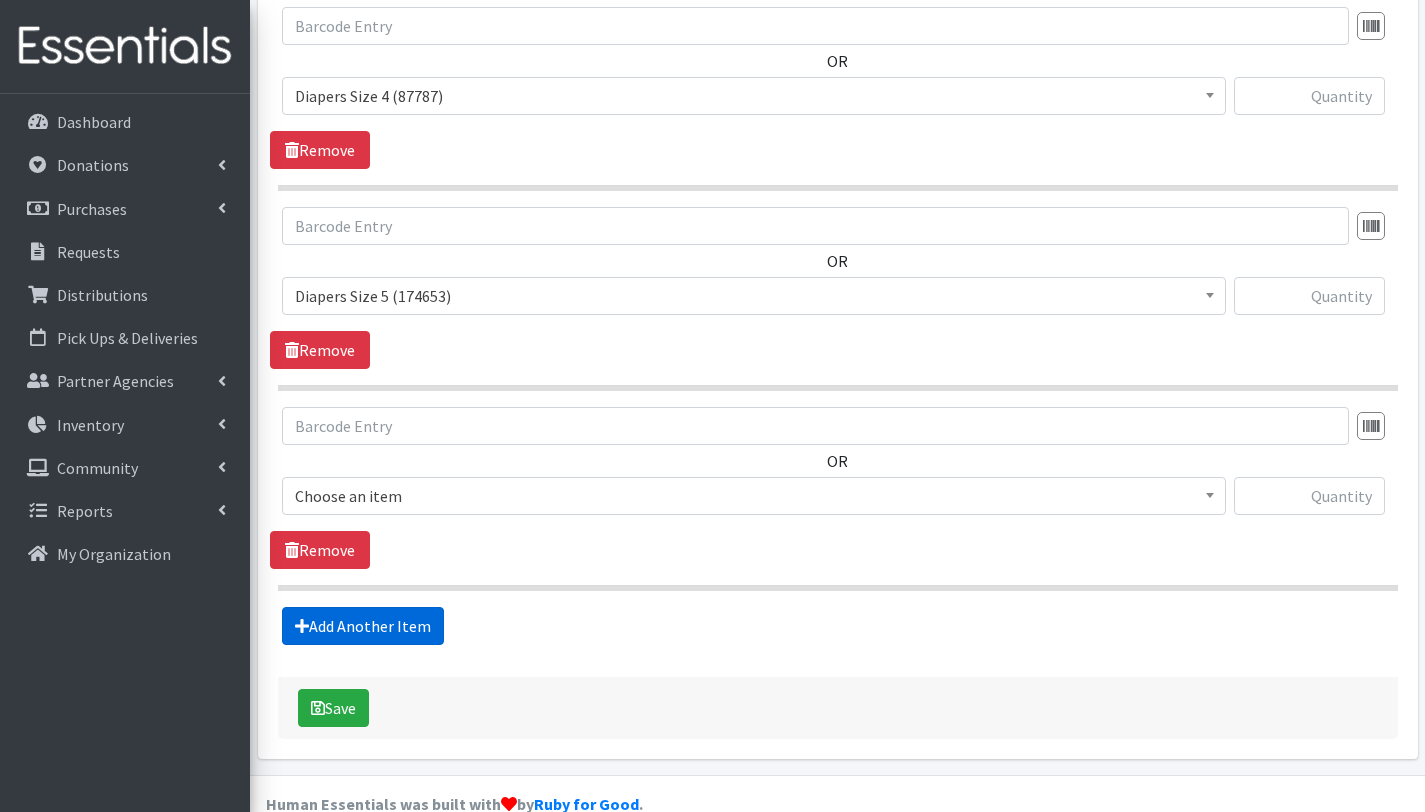 scroll, scrollTop: 1853, scrollLeft: 0, axis: vertical 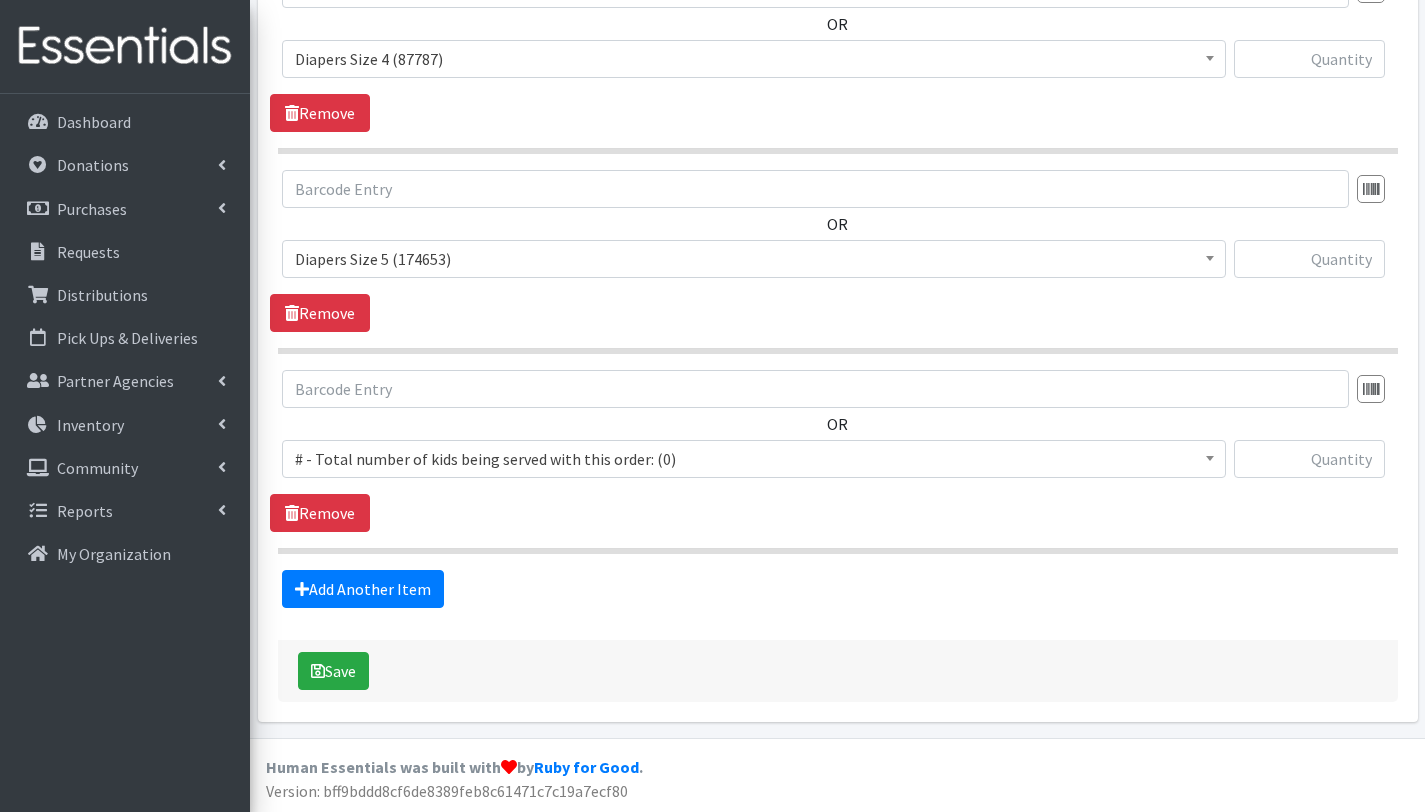 click on "# - Total number of kids being served with this order: (0)" at bounding box center (754, 459) 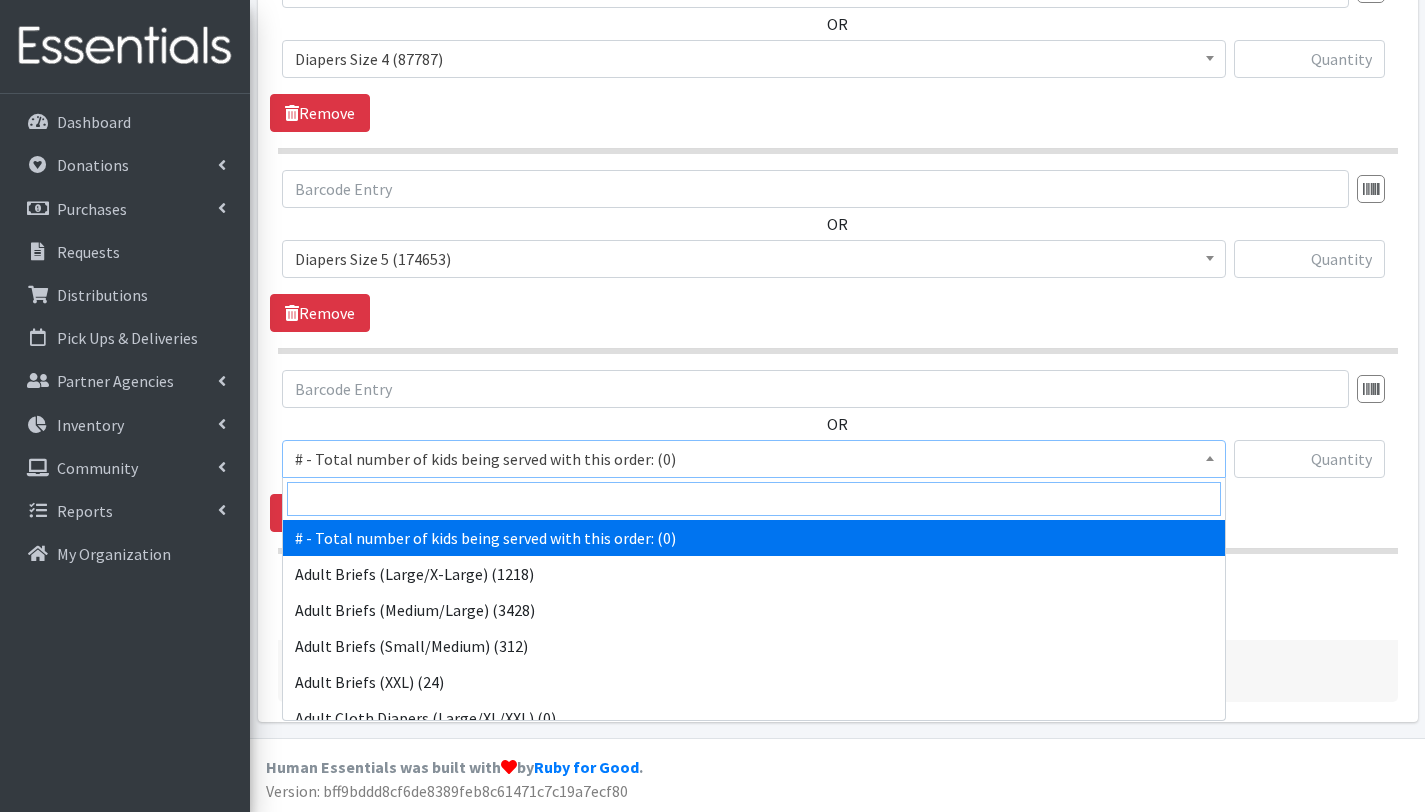 click at bounding box center (754, 499) 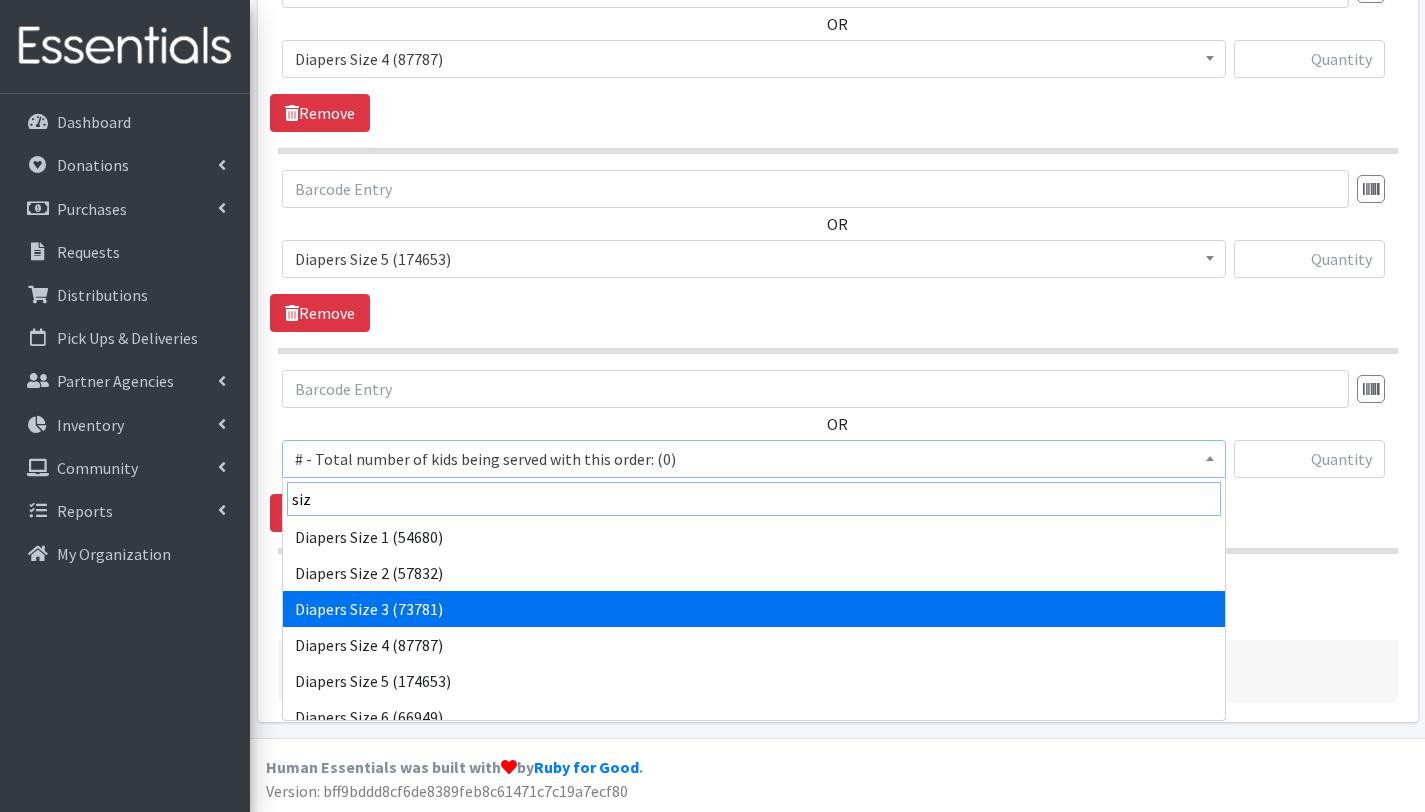 scroll, scrollTop: 59, scrollLeft: 0, axis: vertical 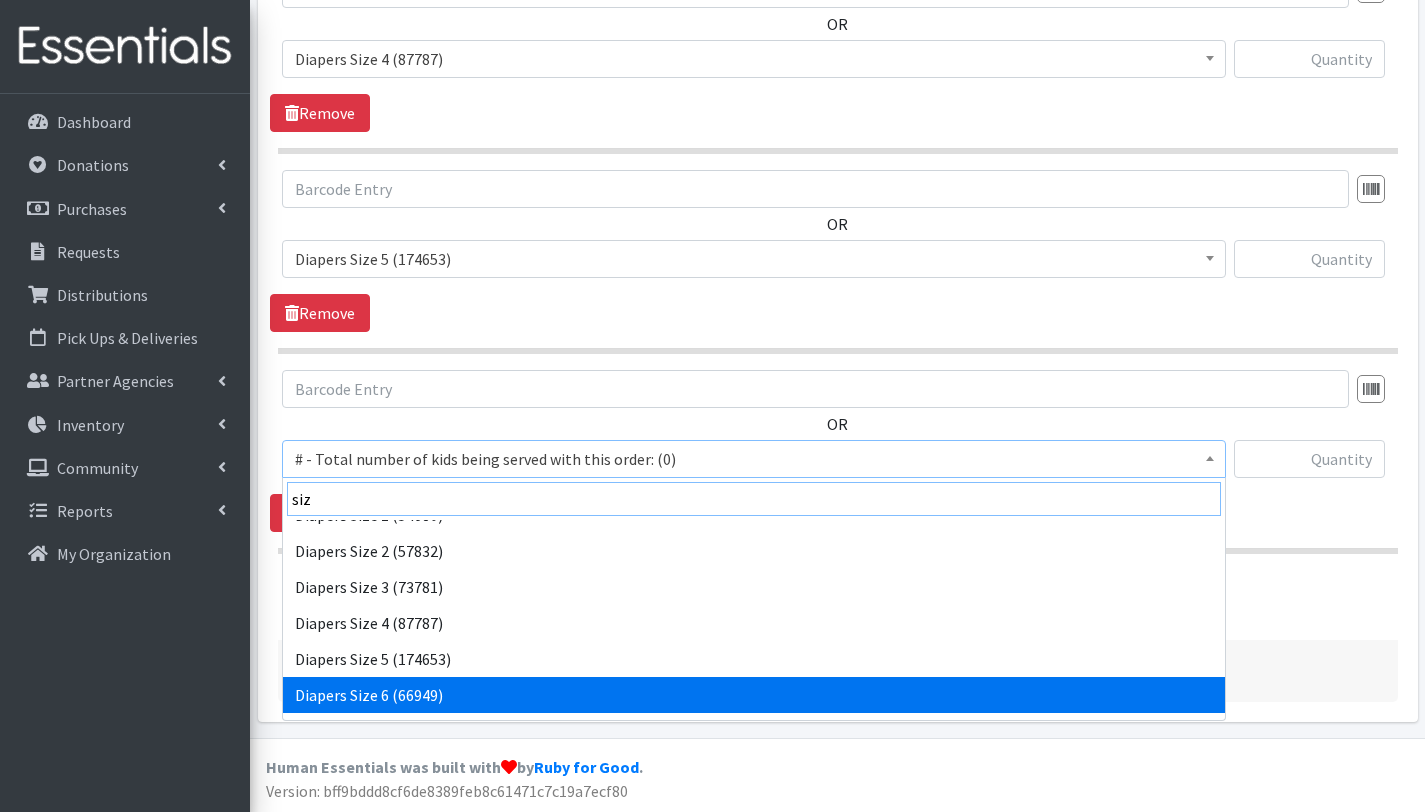type on "siz" 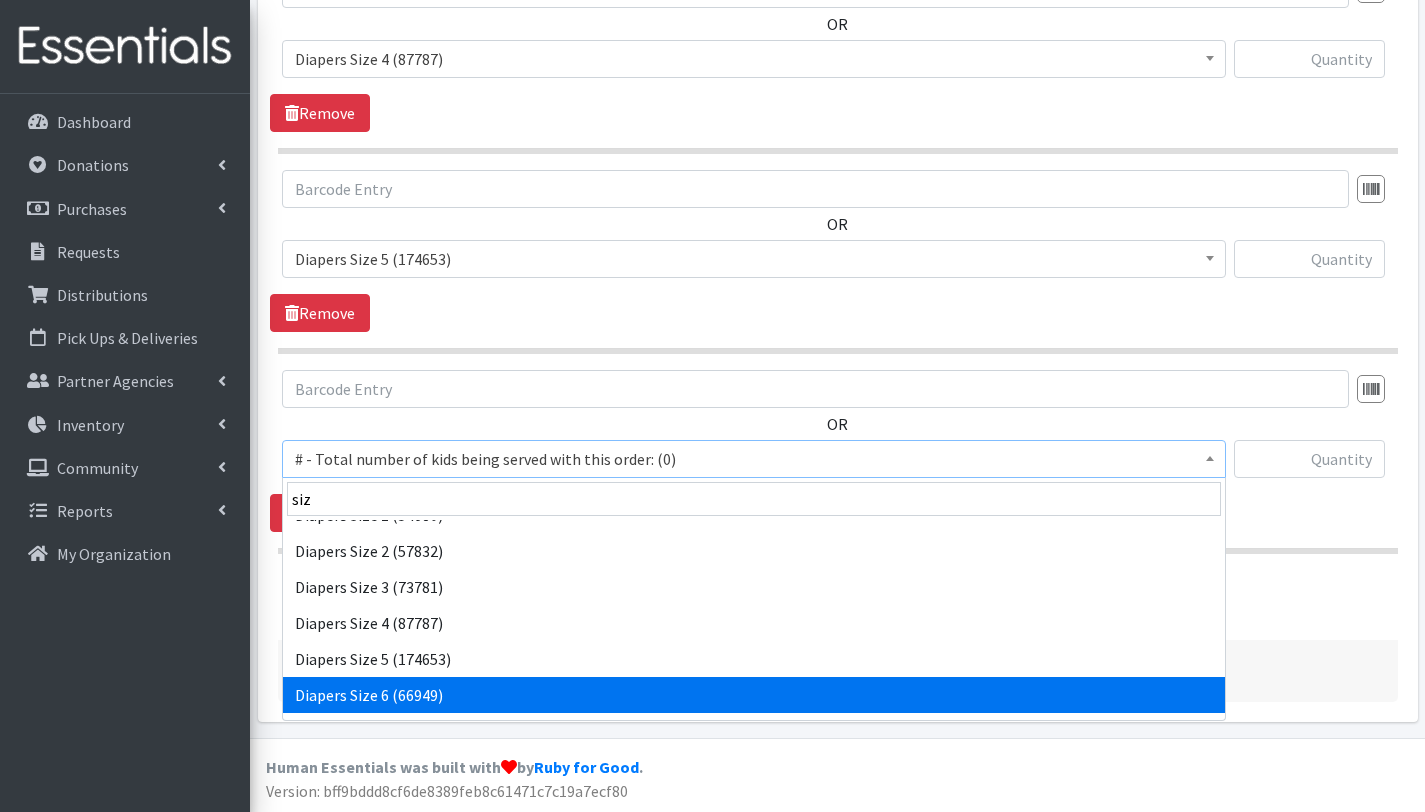 select on "2674" 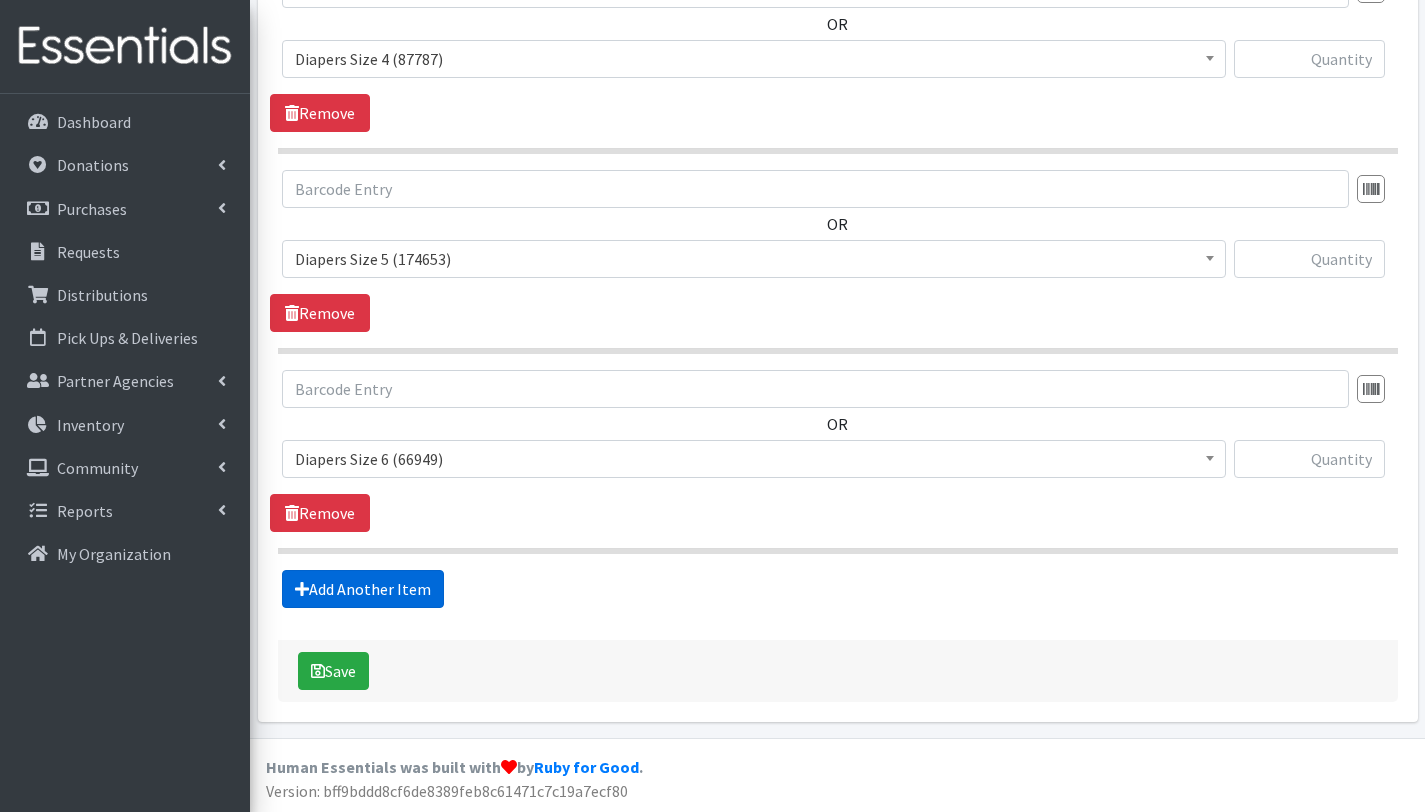 click on "Add Another Item" at bounding box center [363, 589] 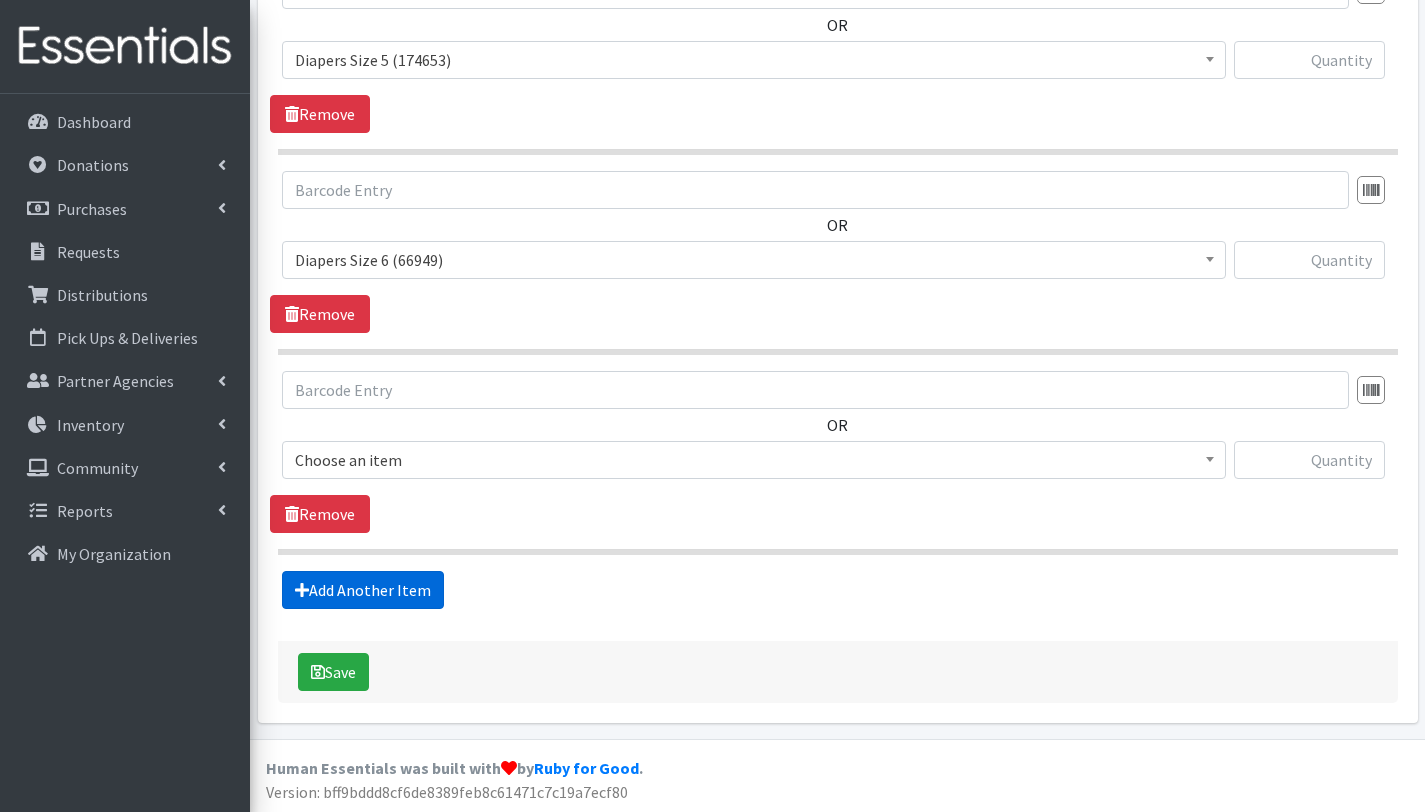 scroll, scrollTop: 2053, scrollLeft: 0, axis: vertical 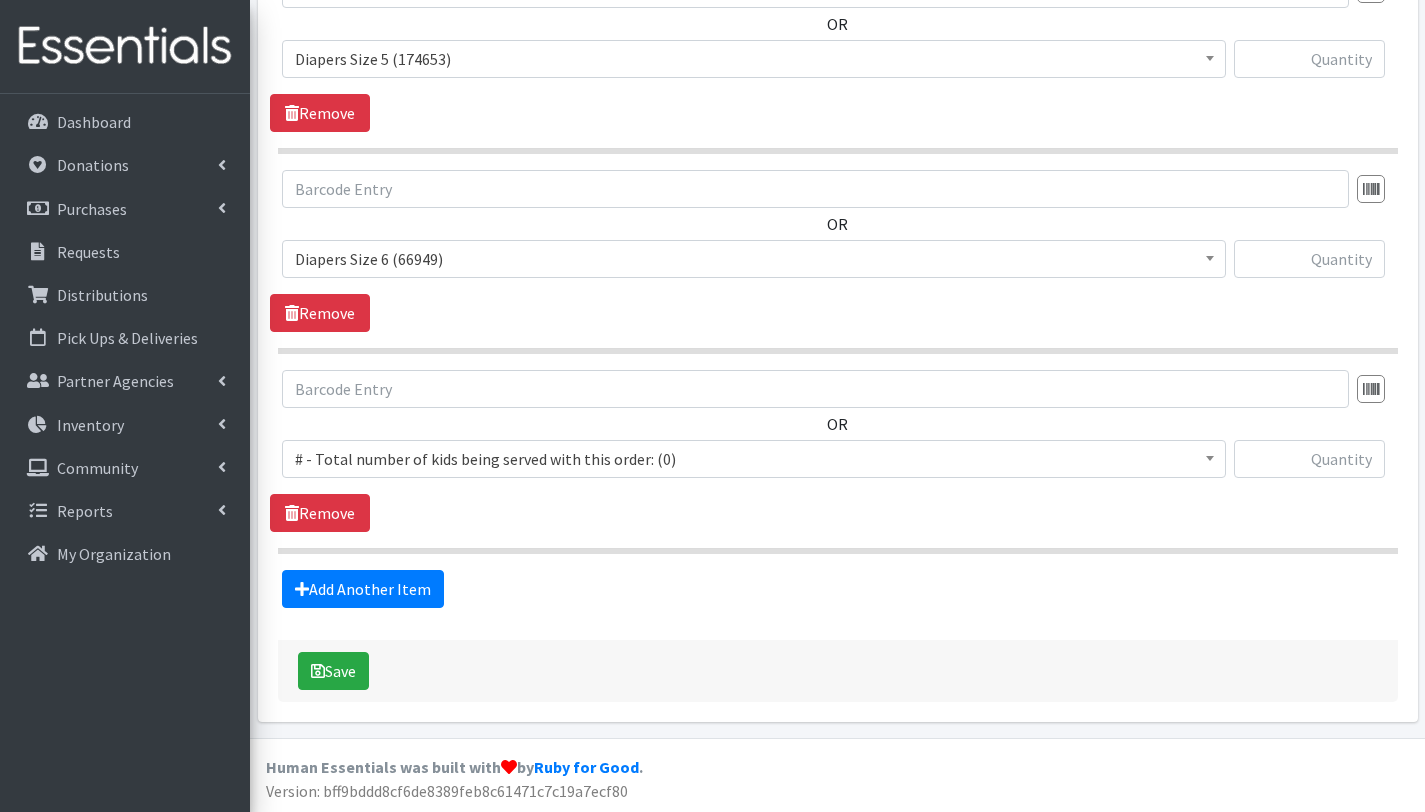 click on "# - Total number of kids being served with this order: (0)" at bounding box center [754, 459] 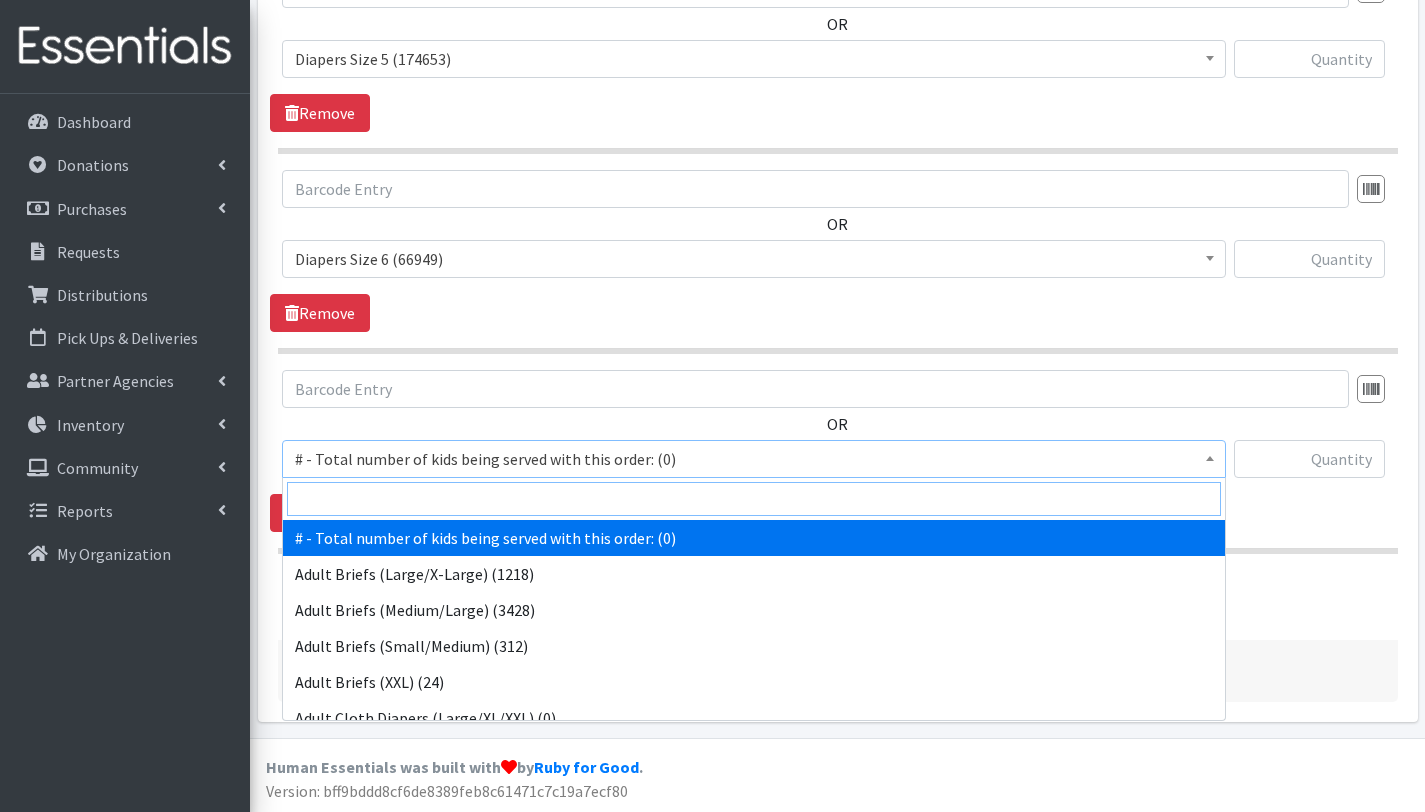 click at bounding box center [754, 499] 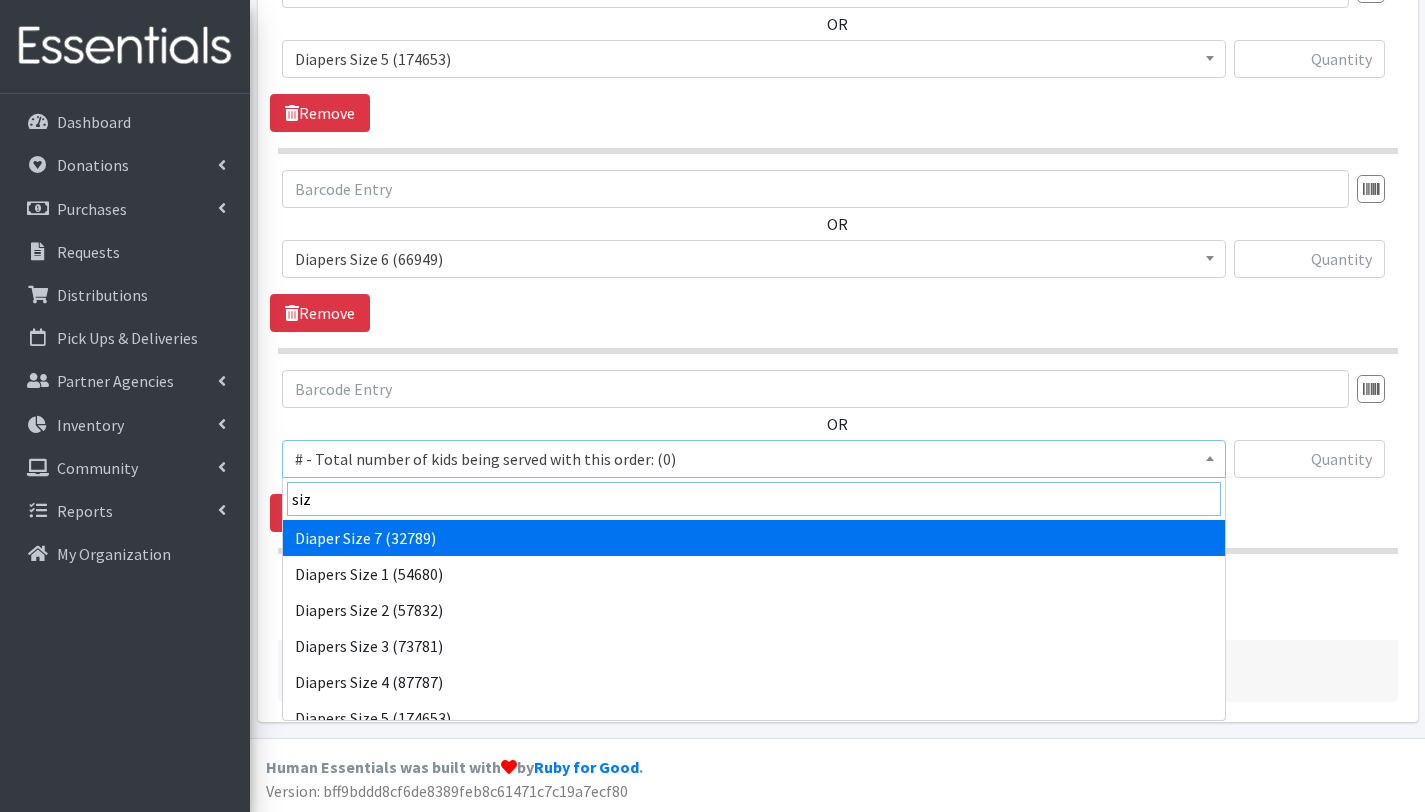 type on "siz" 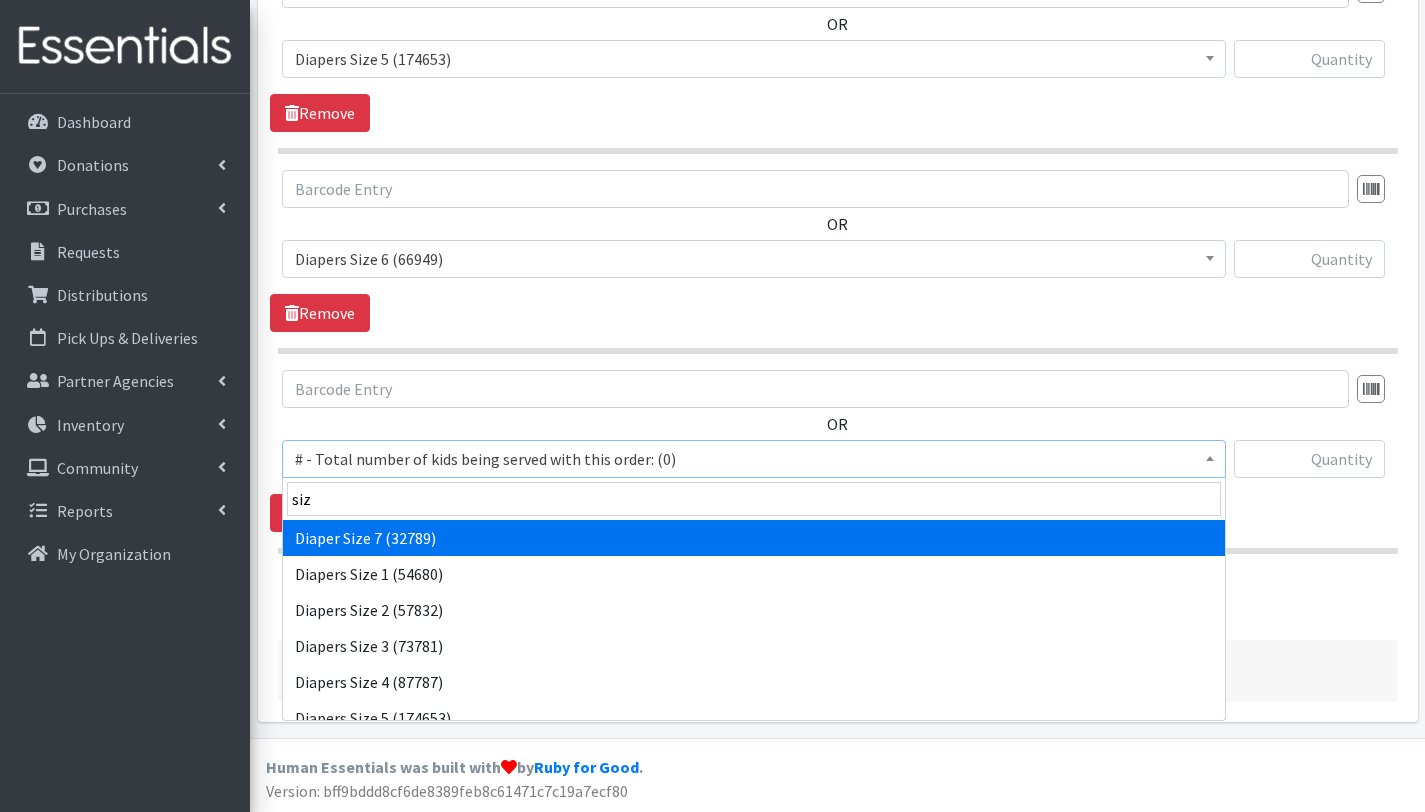 select on "12644" 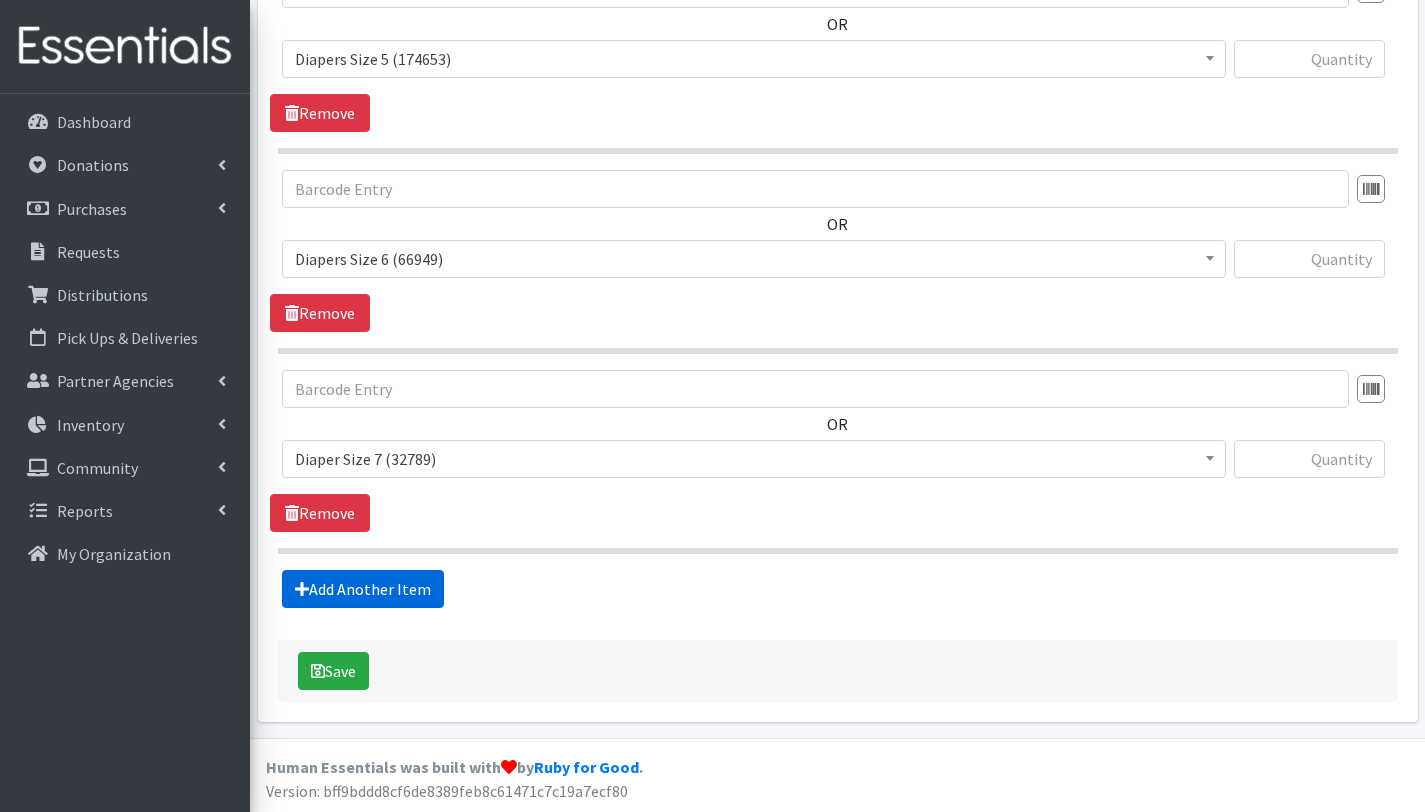 click on "Add Another Item" at bounding box center [363, 589] 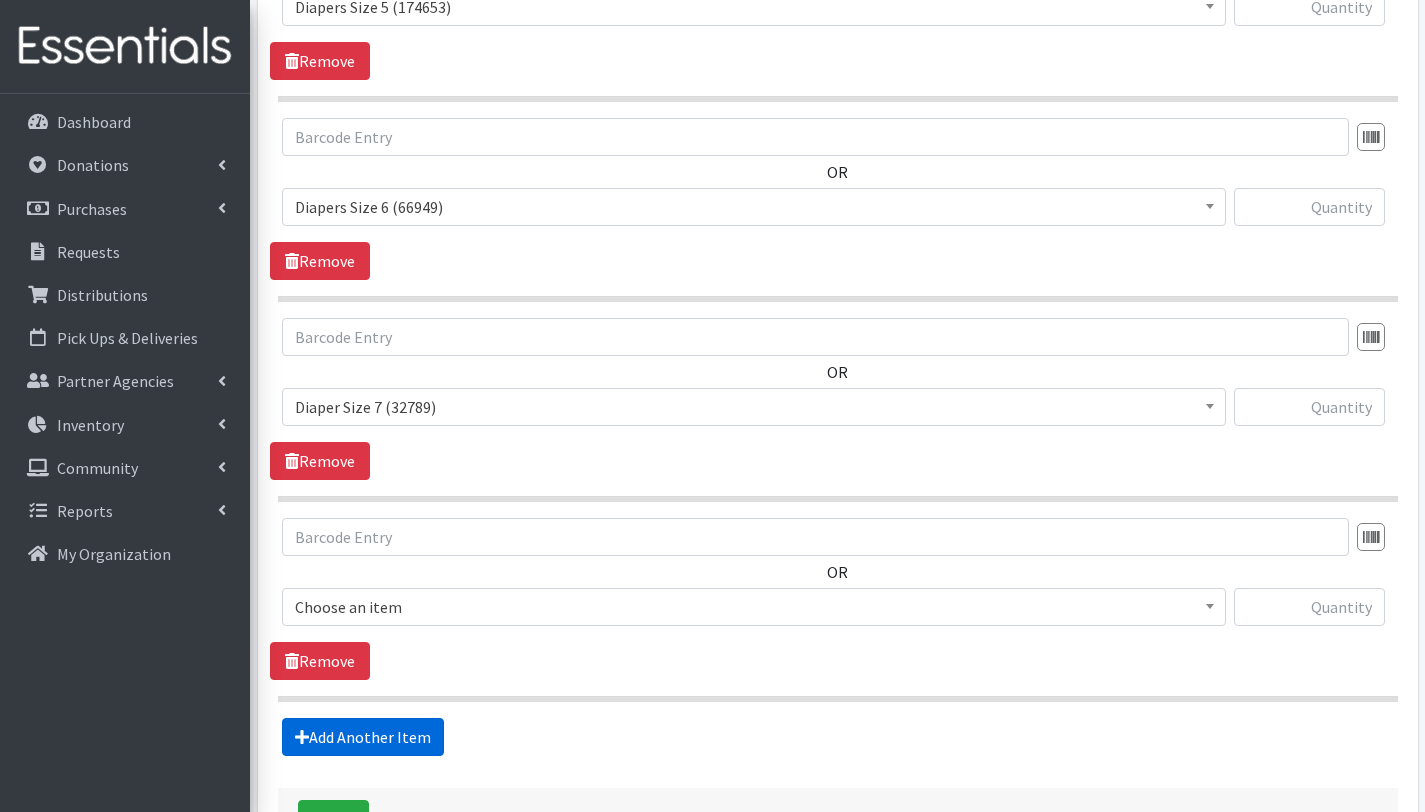 scroll, scrollTop: 2253, scrollLeft: 0, axis: vertical 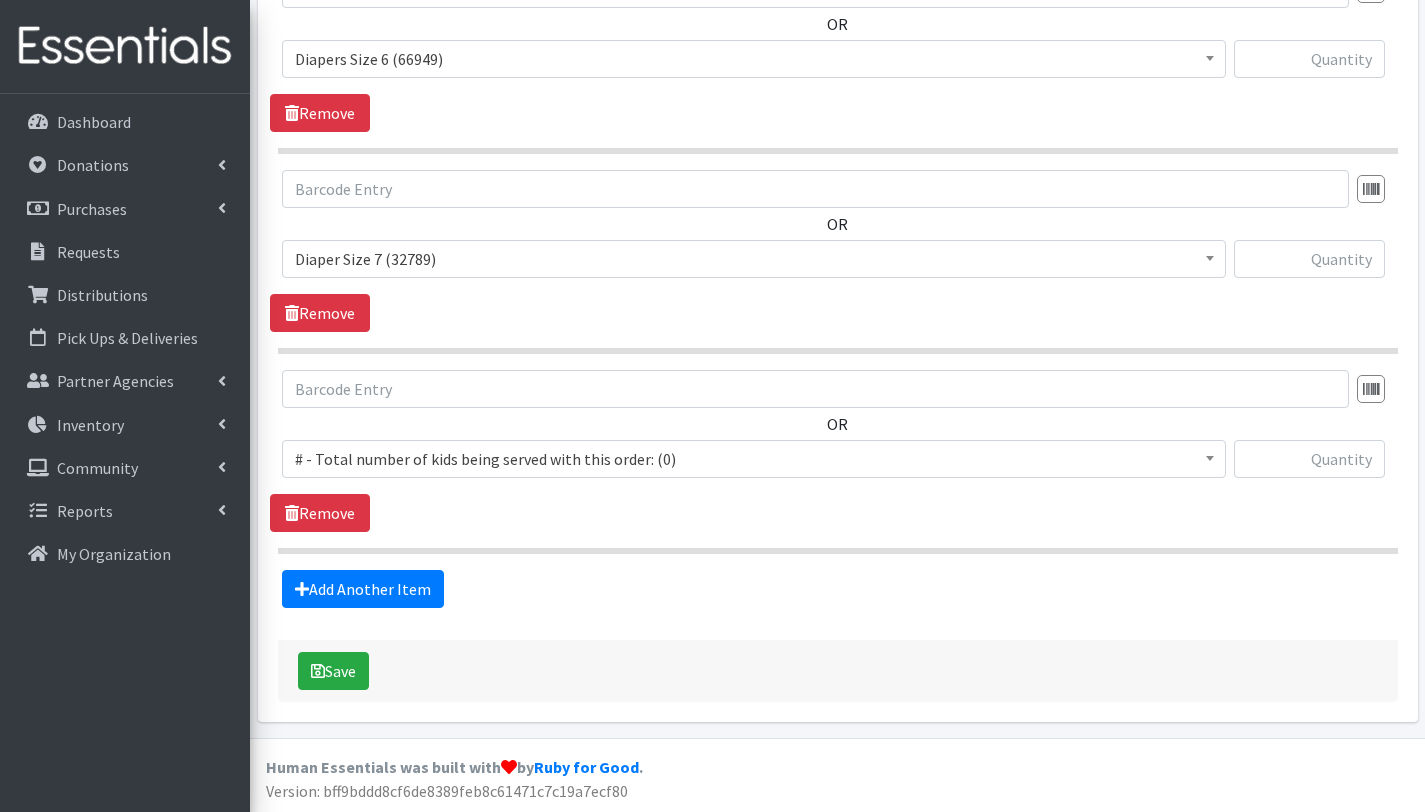 click on "# - Total number of kids being served with this order: (0)" at bounding box center [754, 459] 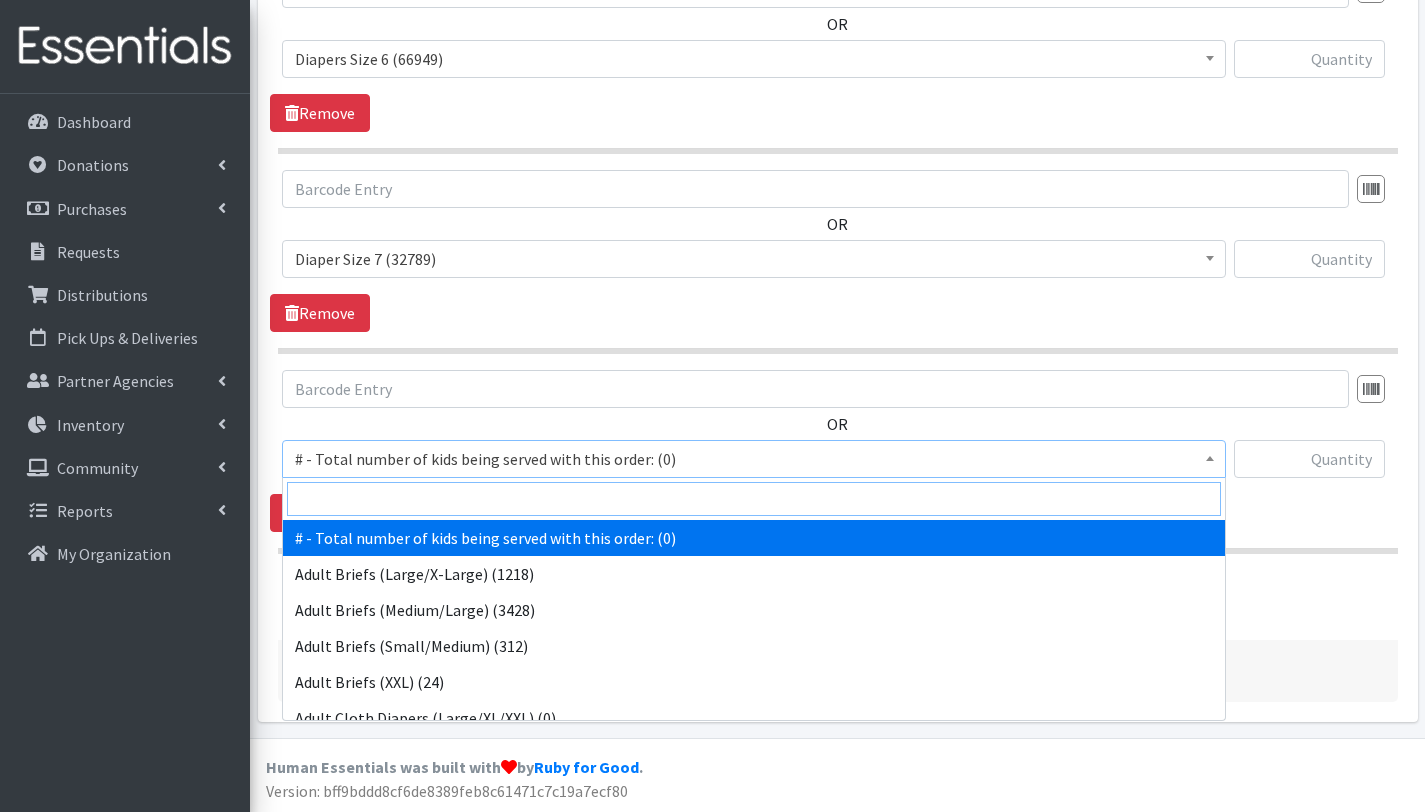 click at bounding box center (754, 499) 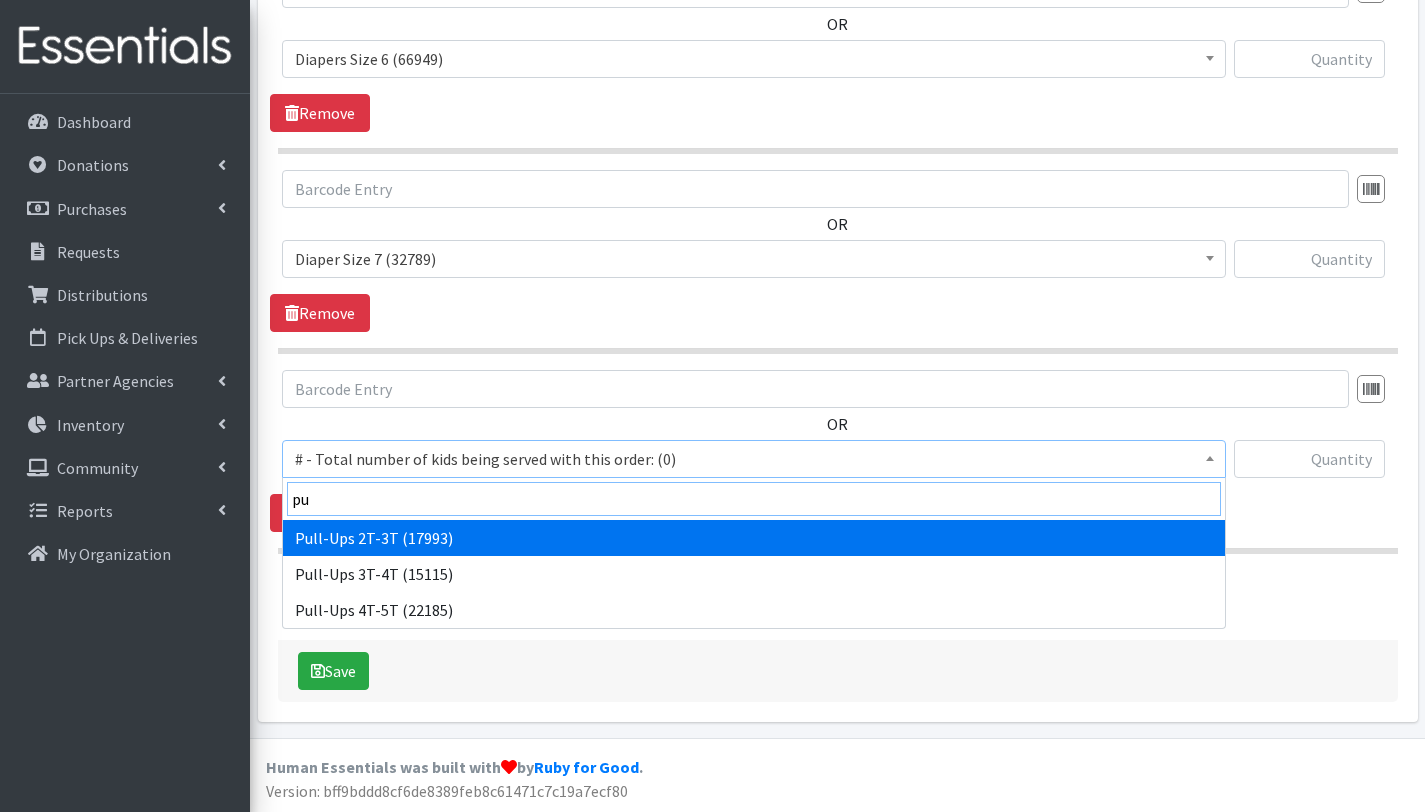 type on "pu" 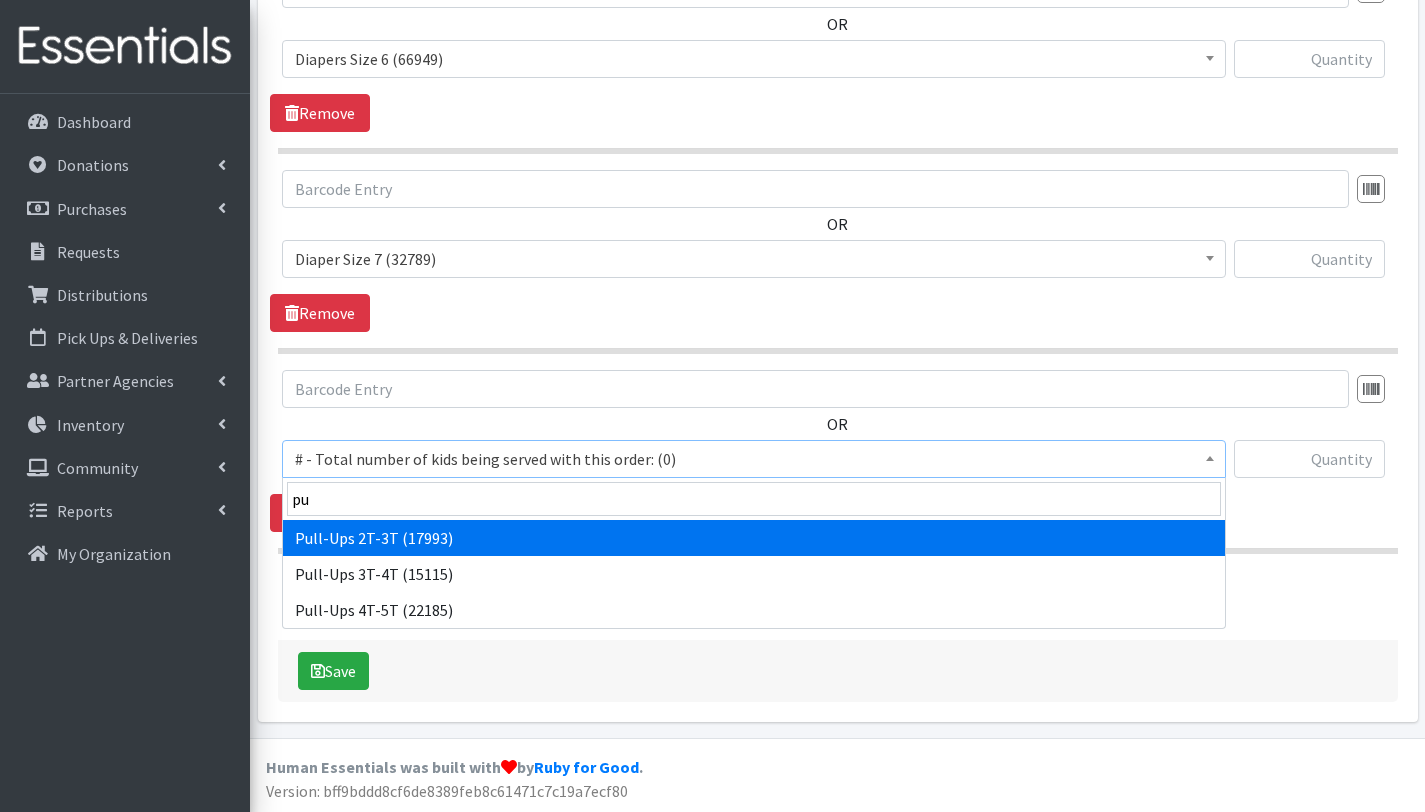 select on "2644" 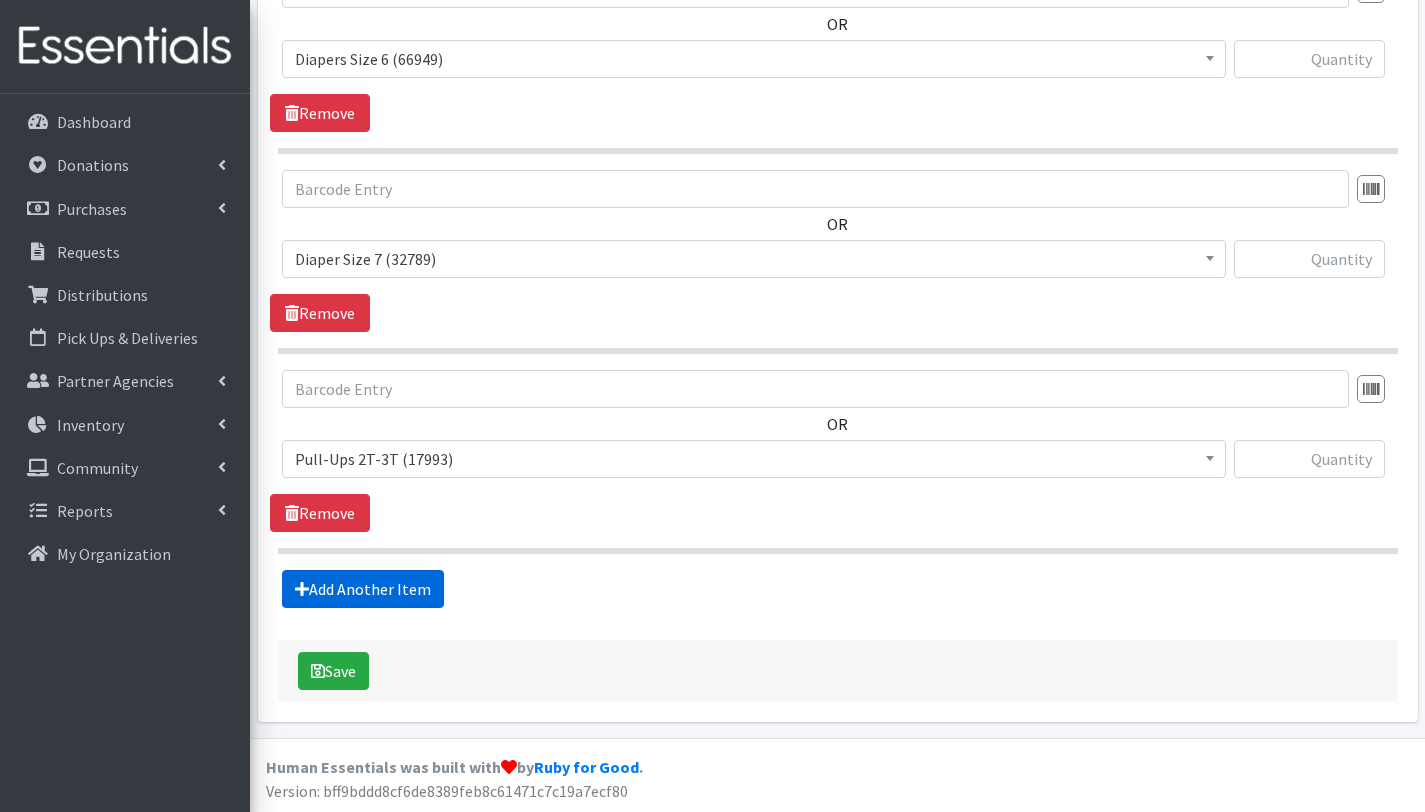 click on "Add Another Item" at bounding box center [363, 589] 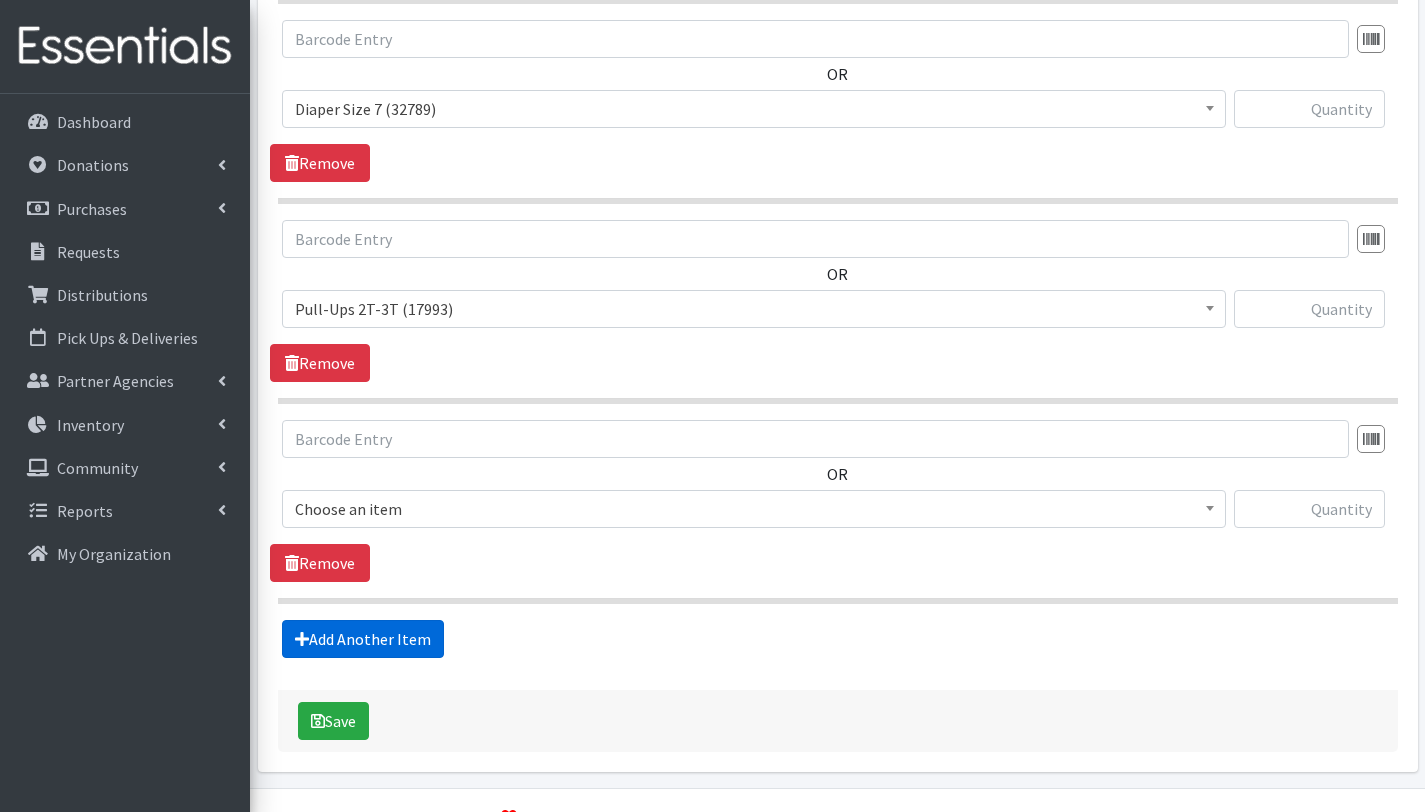 scroll, scrollTop: 2453, scrollLeft: 0, axis: vertical 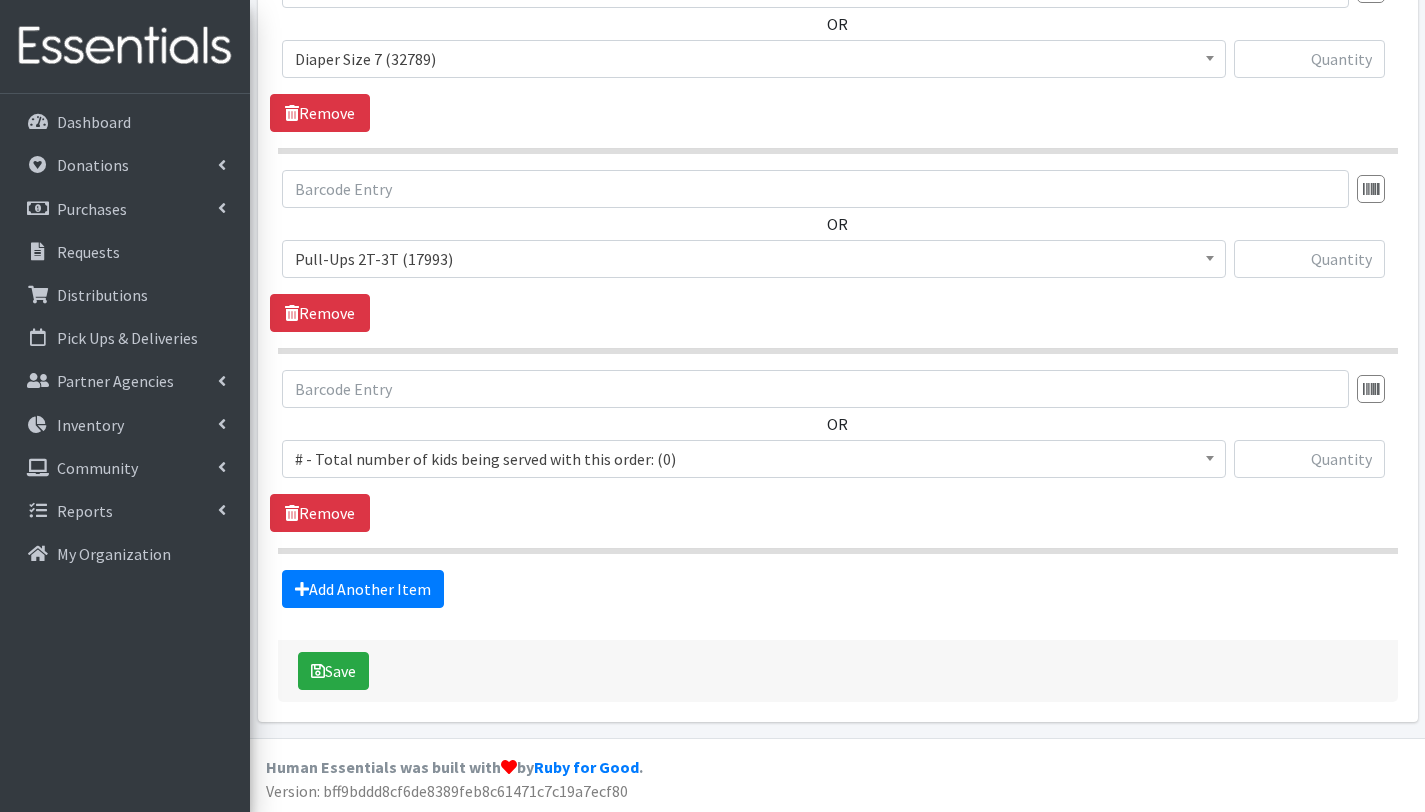 click on "# - Total number of kids being served with this order: (0)" at bounding box center [754, 459] 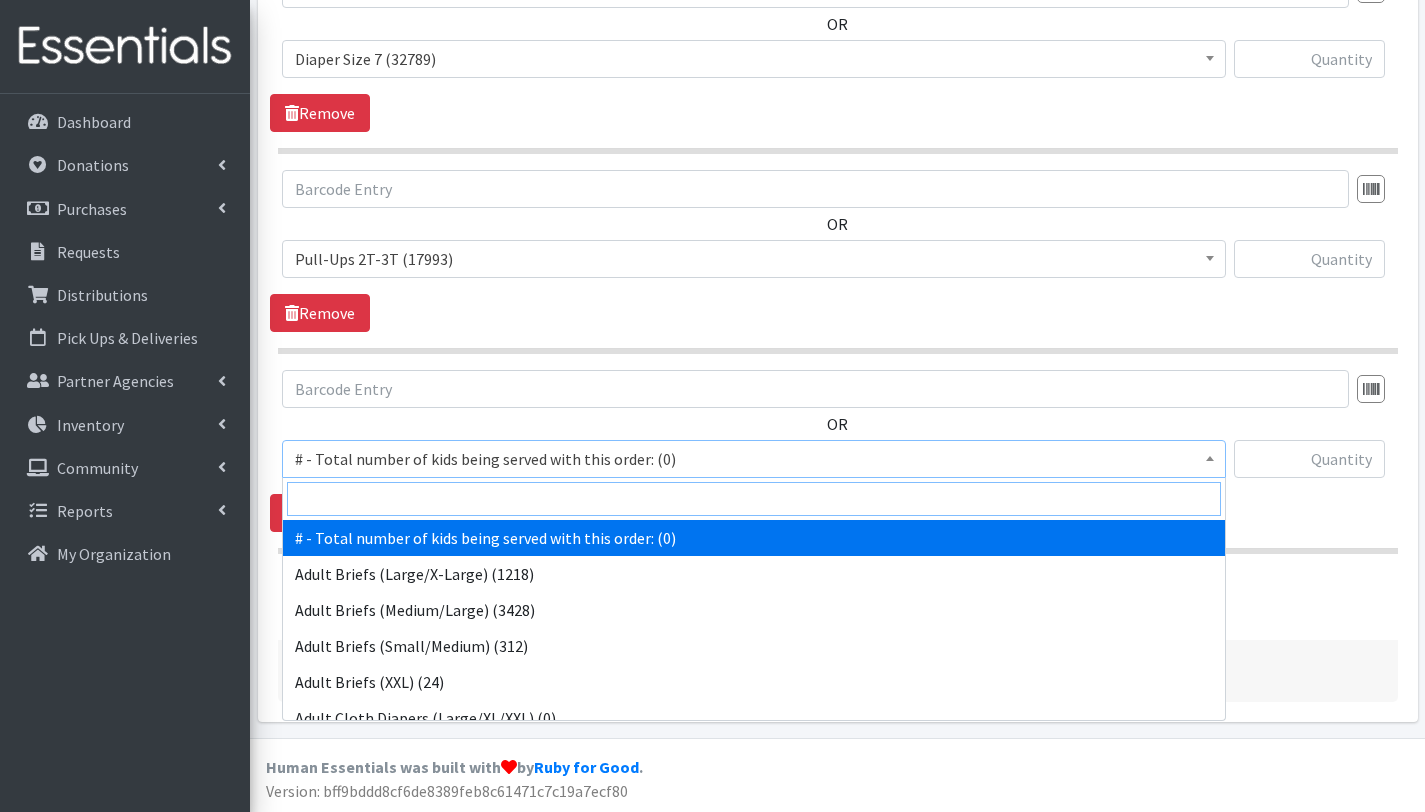 click at bounding box center [754, 499] 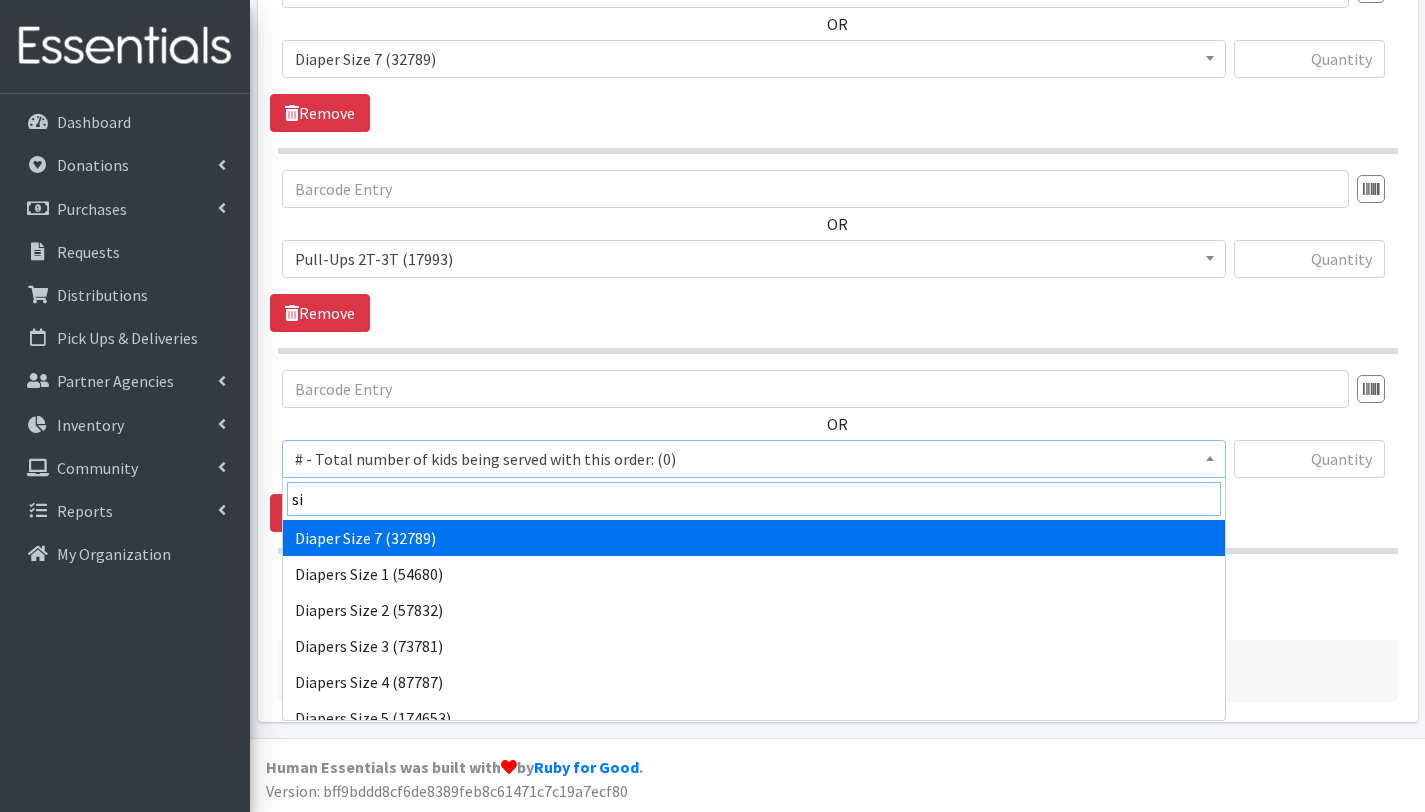 type on "s" 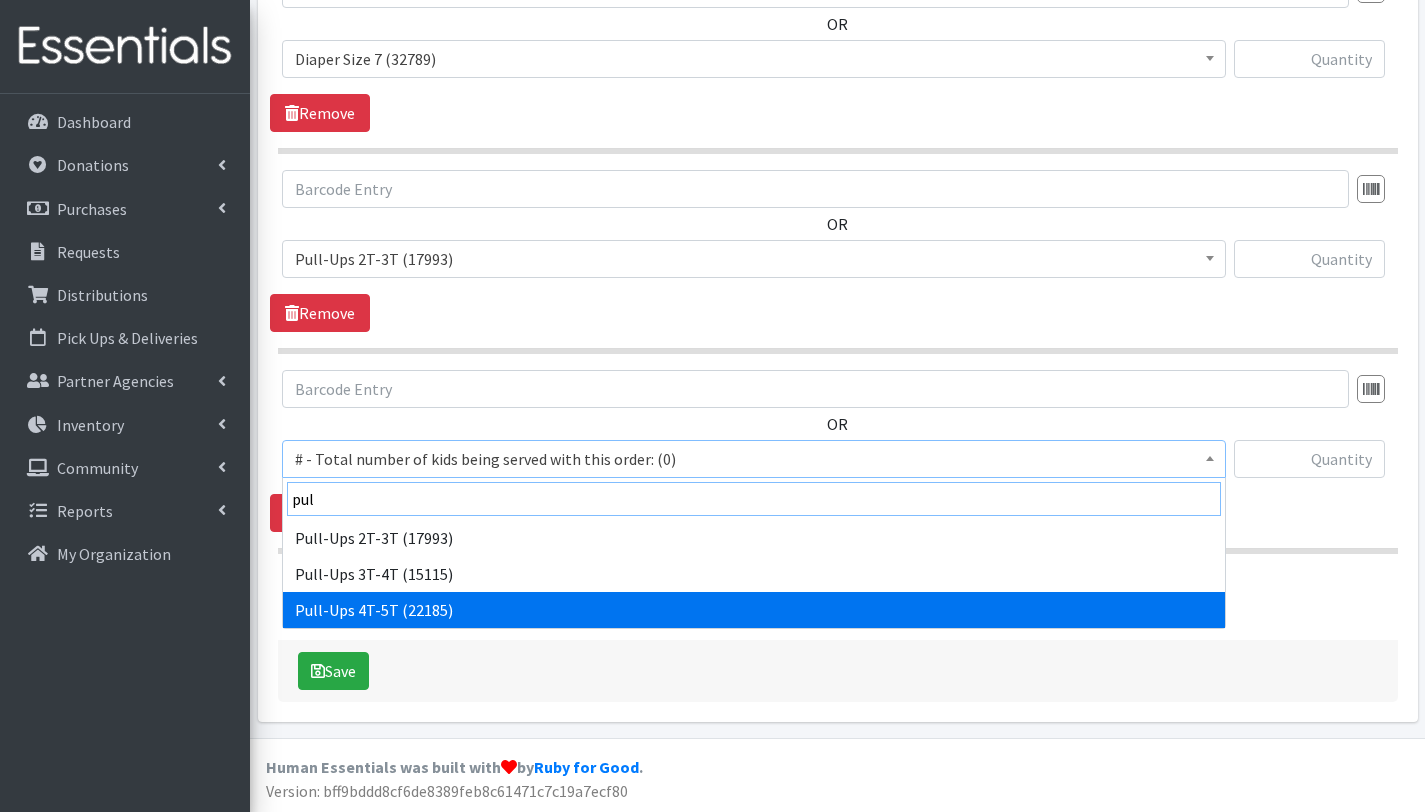 type on "pul" 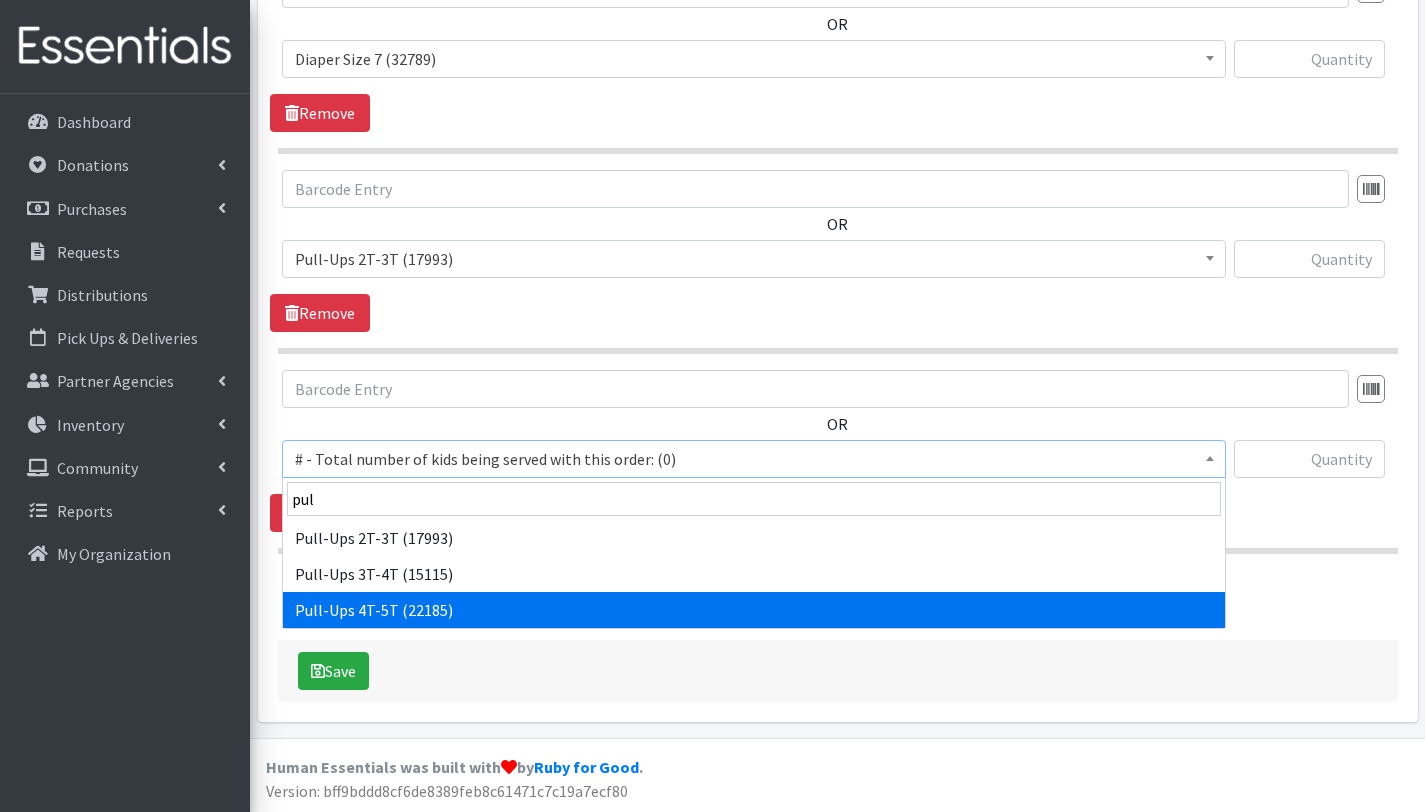 select on "2680" 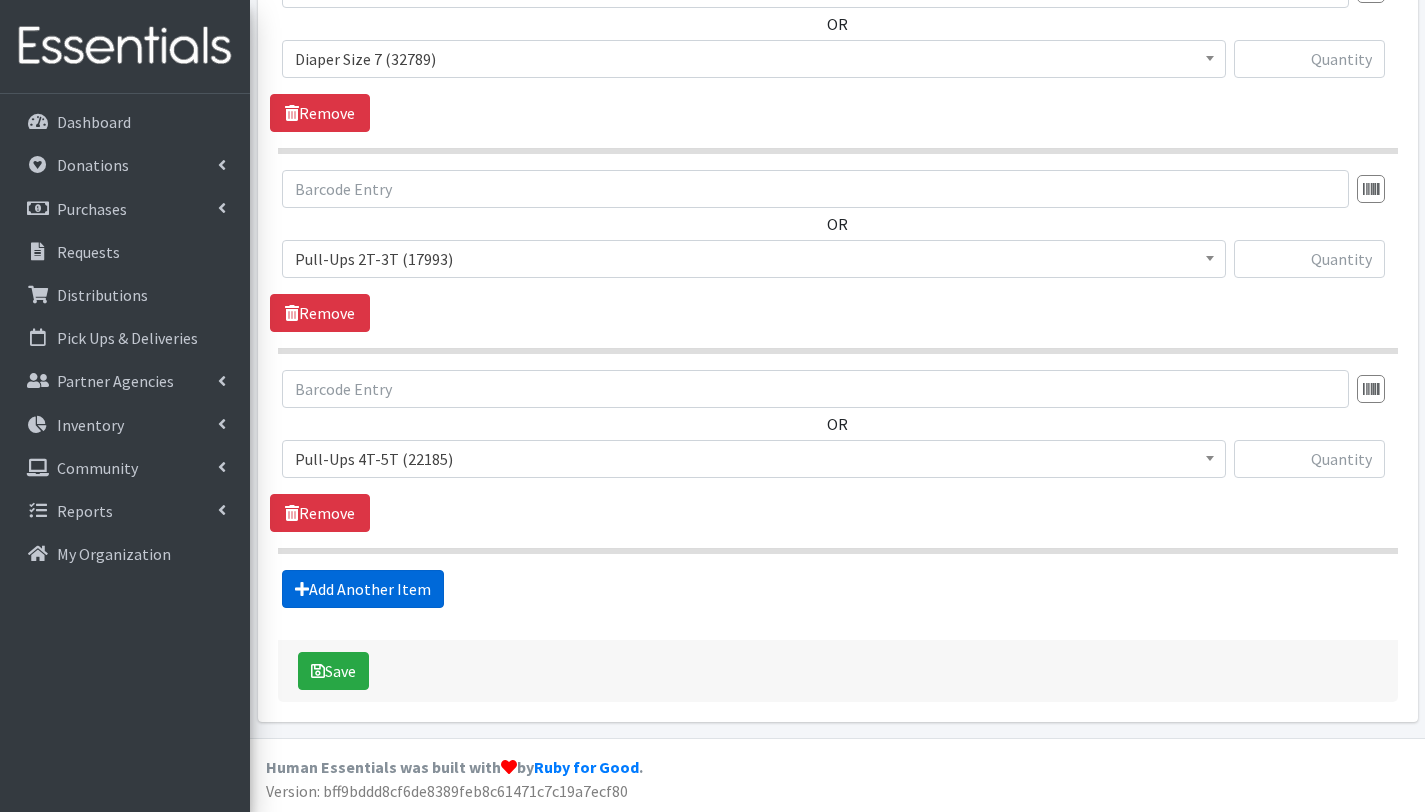 click on "Add Another Item" at bounding box center [363, 589] 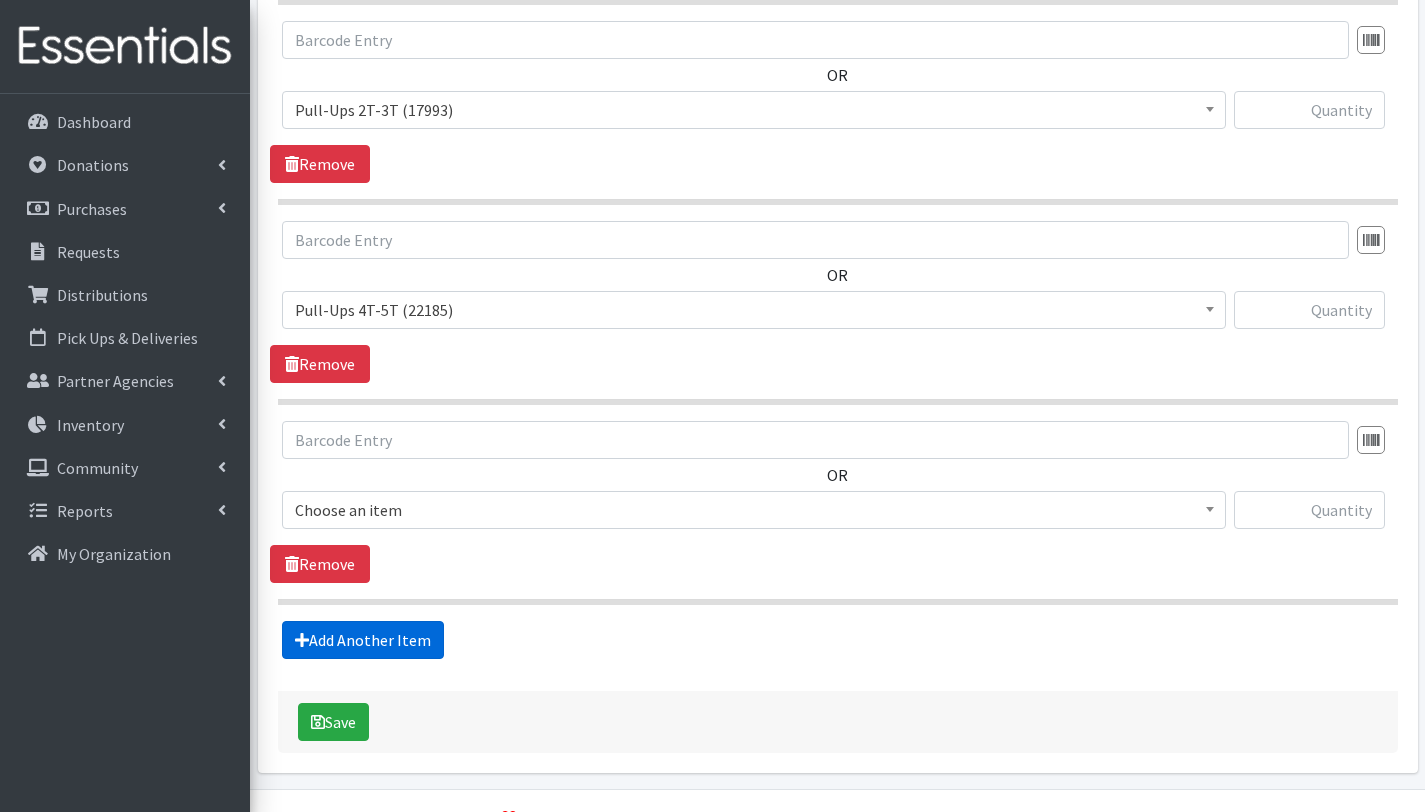 scroll, scrollTop: 2653, scrollLeft: 0, axis: vertical 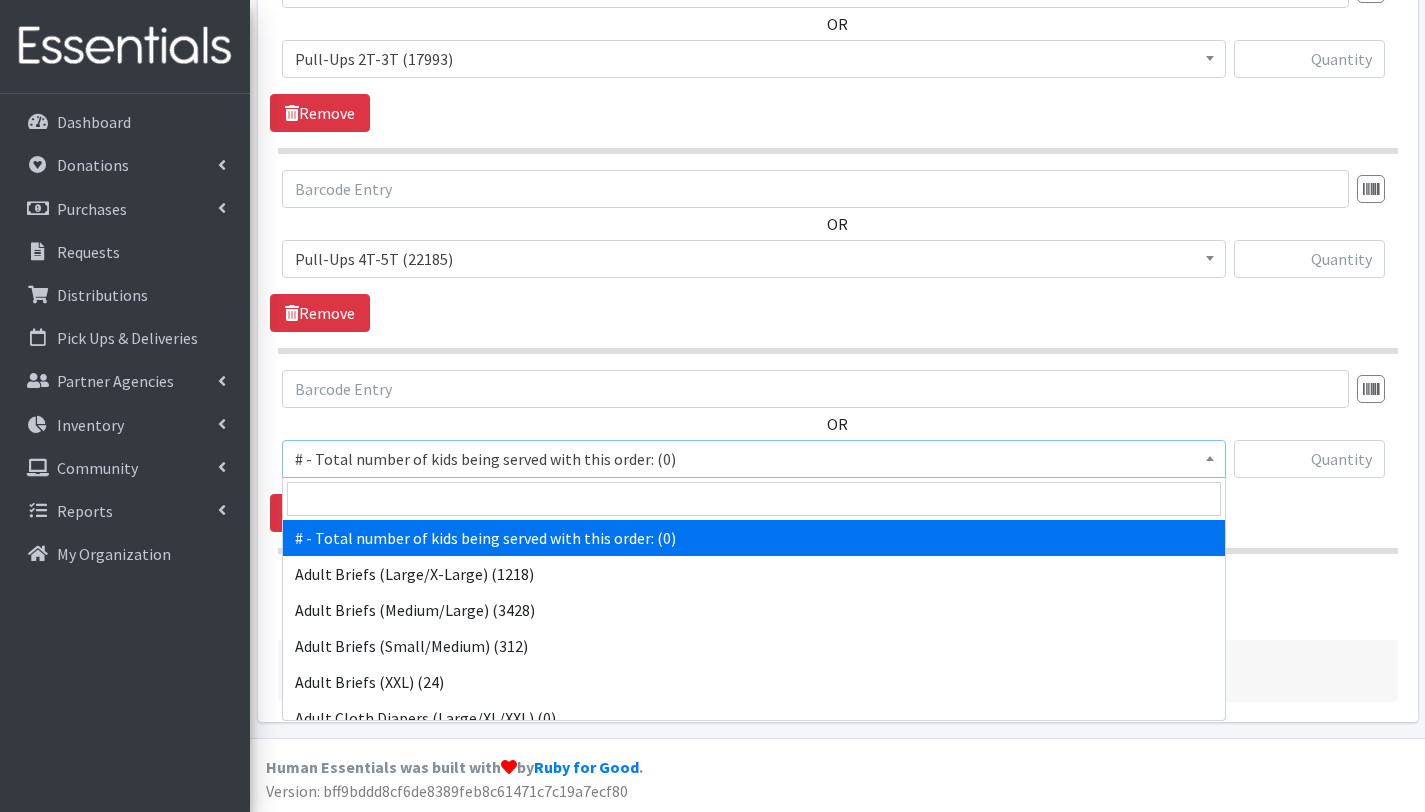 click on "# - Total number of kids being served with this order: (0)" at bounding box center [754, 459] 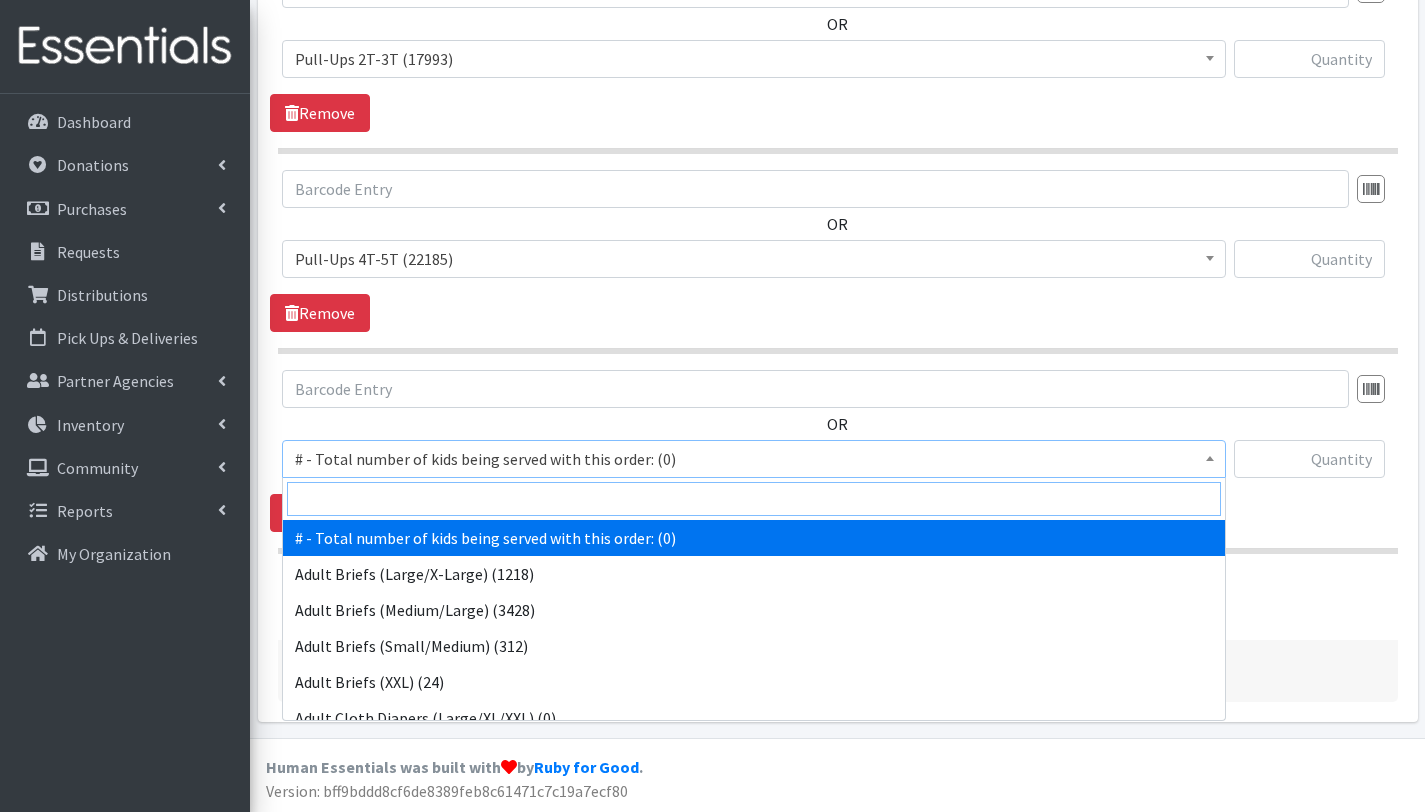 click at bounding box center (754, 499) 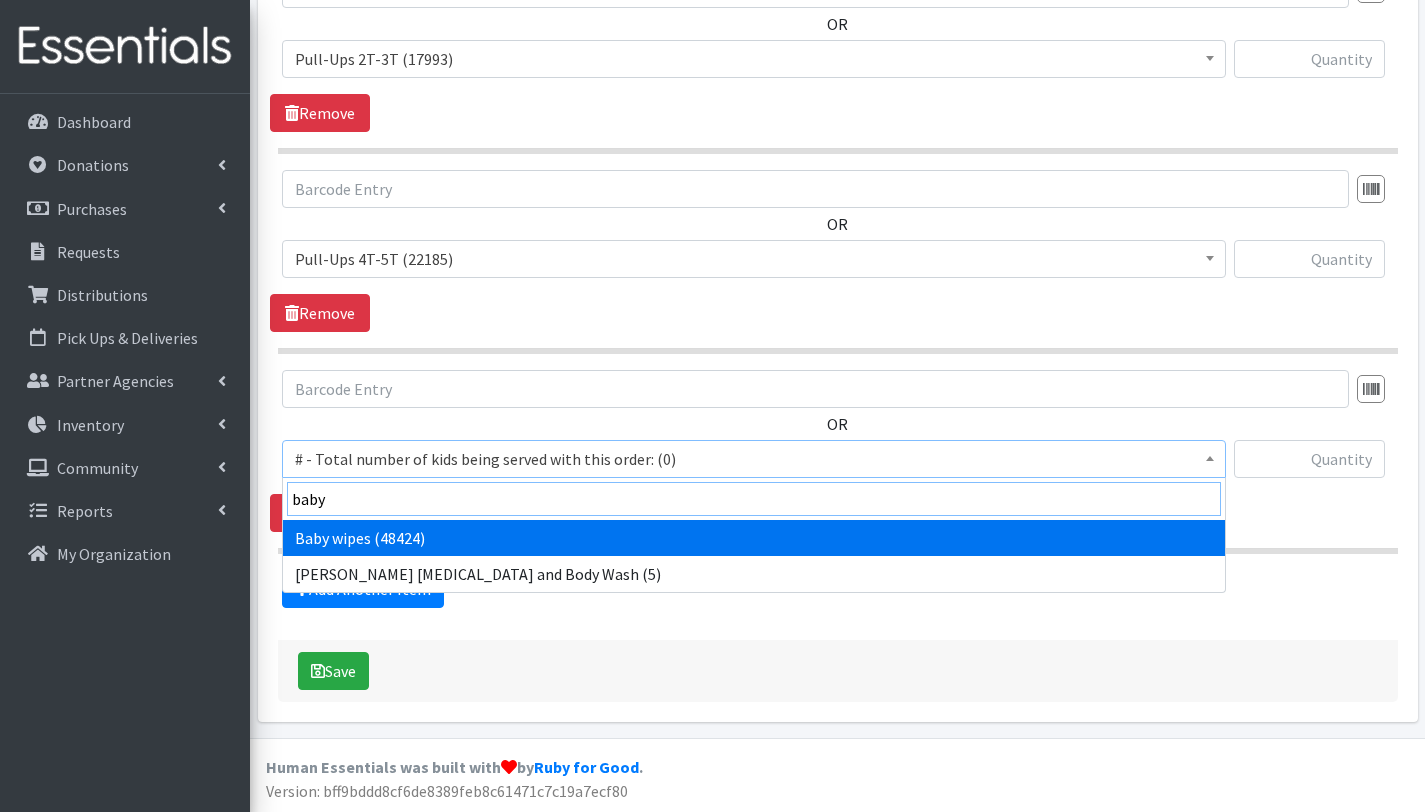 type on "baby" 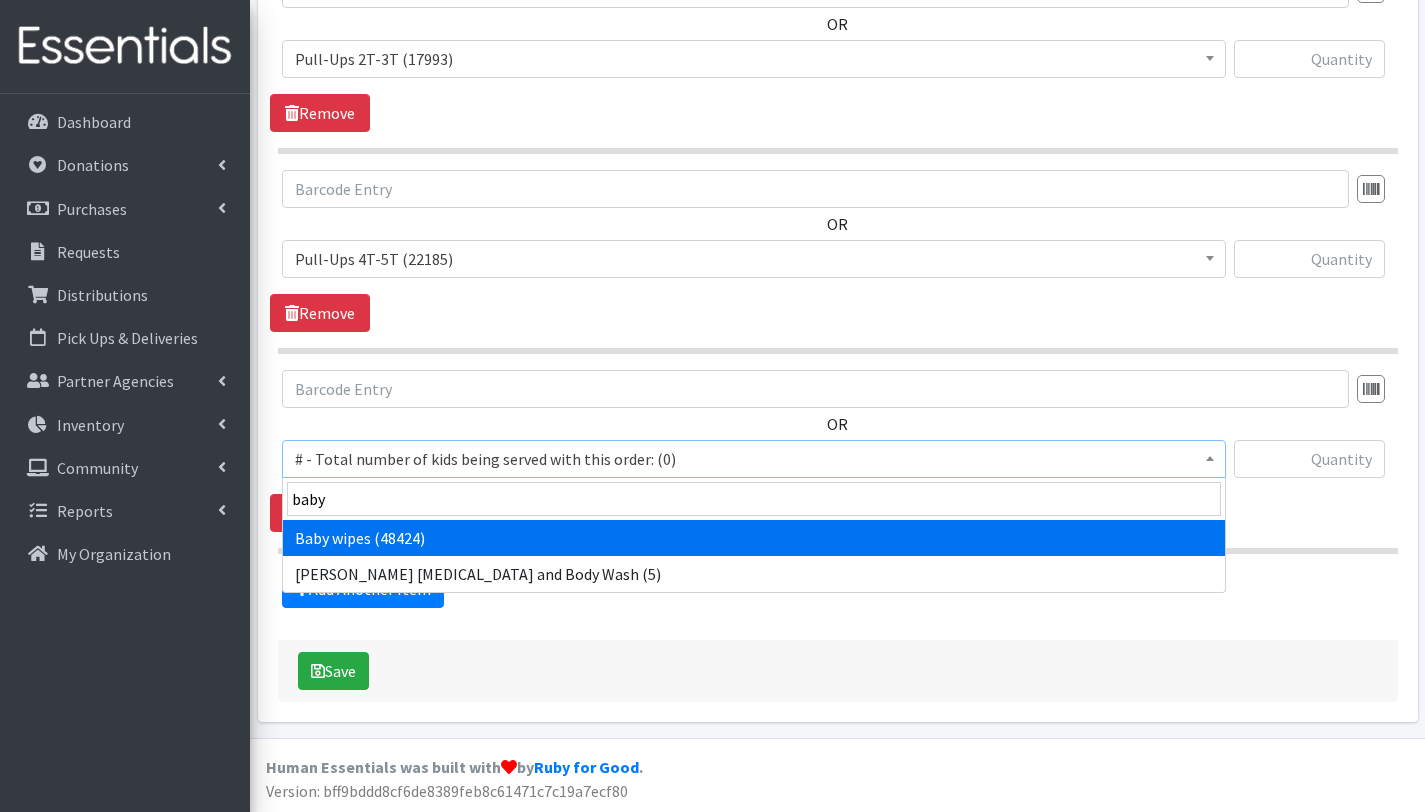 select on "2649" 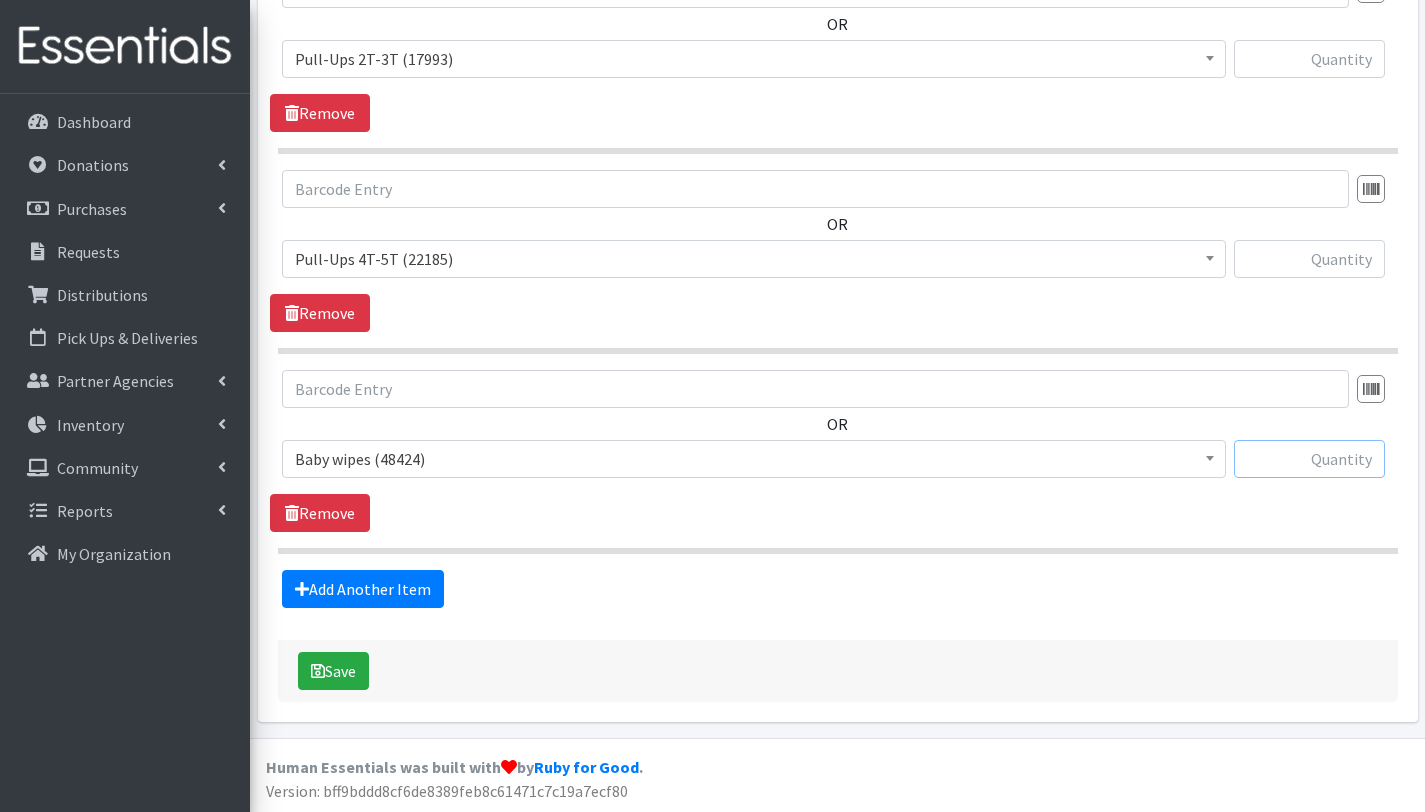 click at bounding box center (1309, 459) 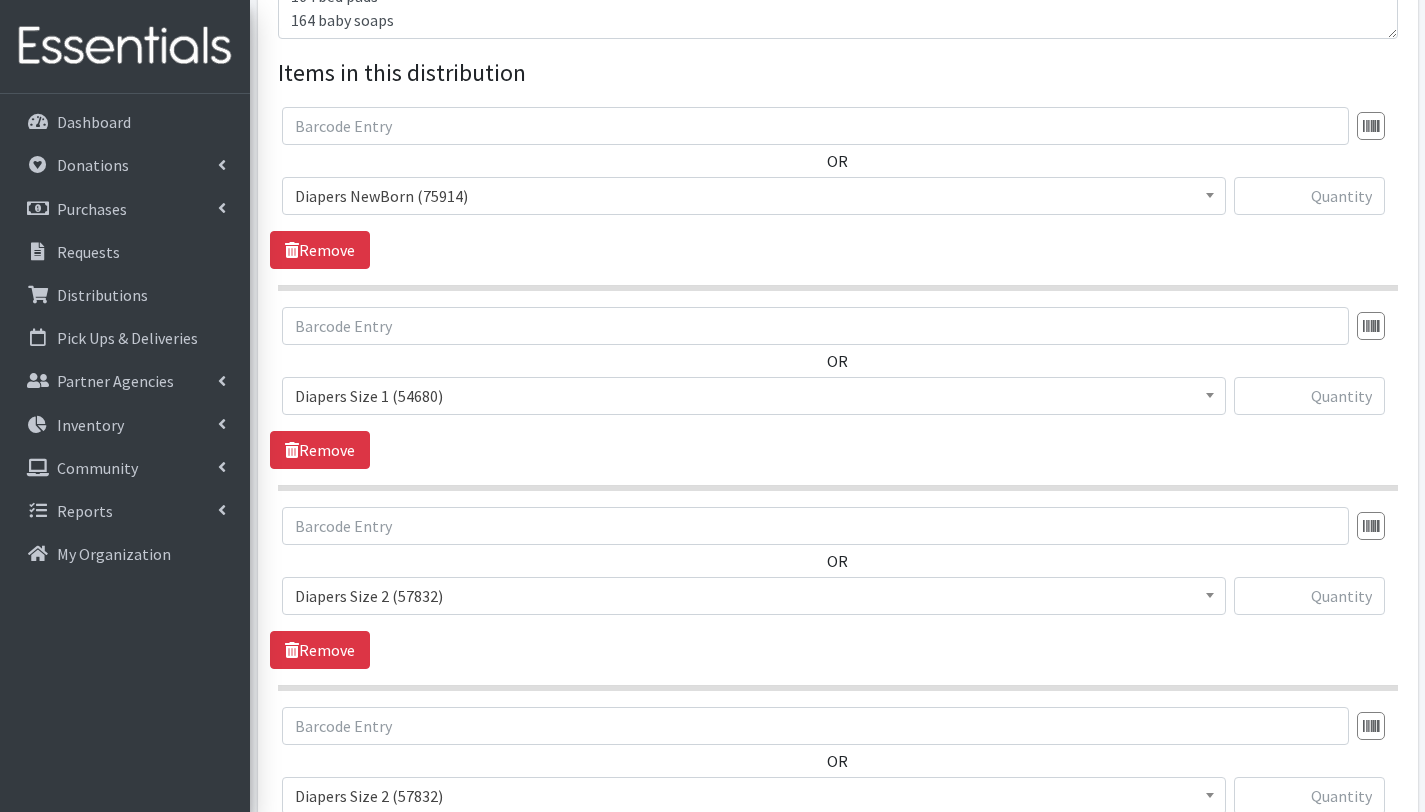 scroll, scrollTop: 543, scrollLeft: 0, axis: vertical 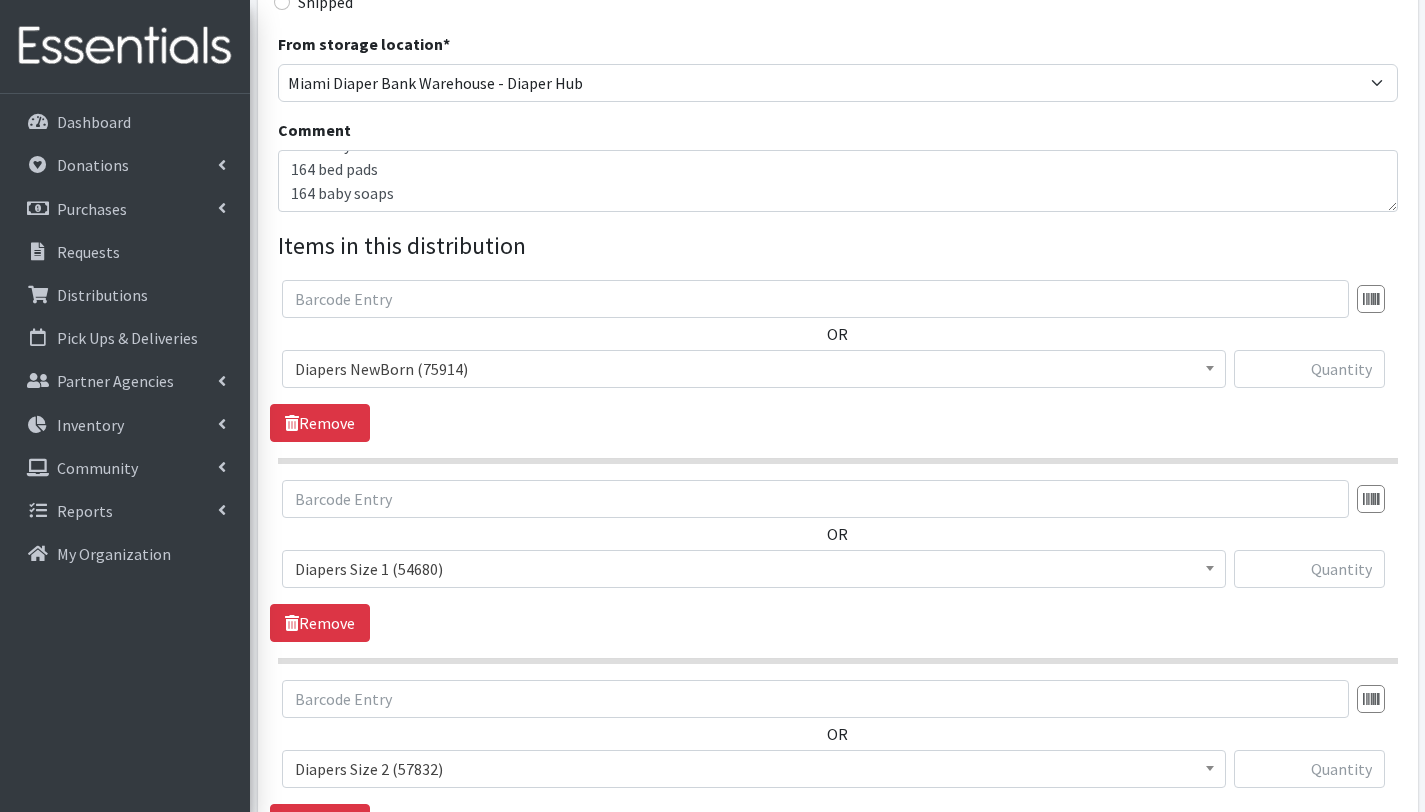type on "164" 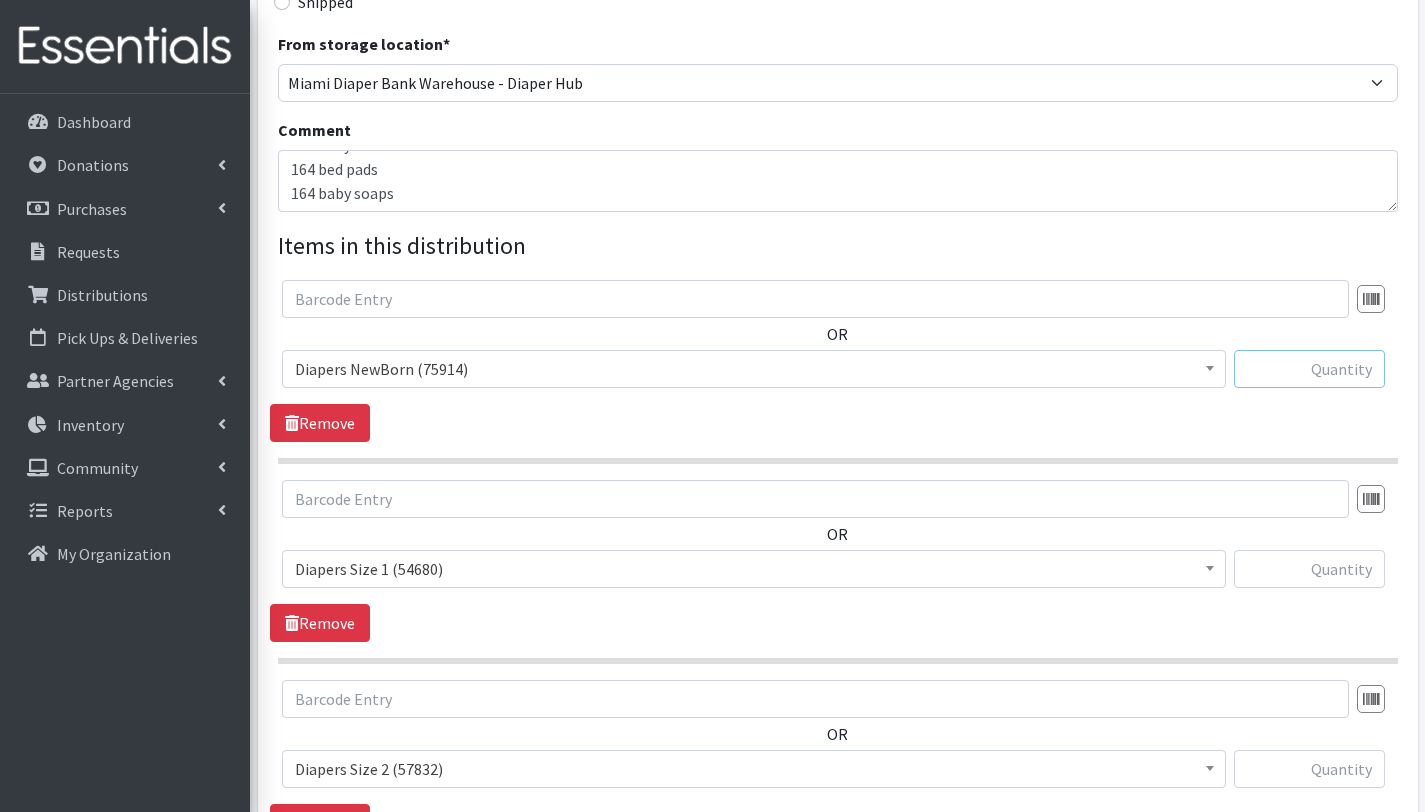 click at bounding box center (1309, 369) 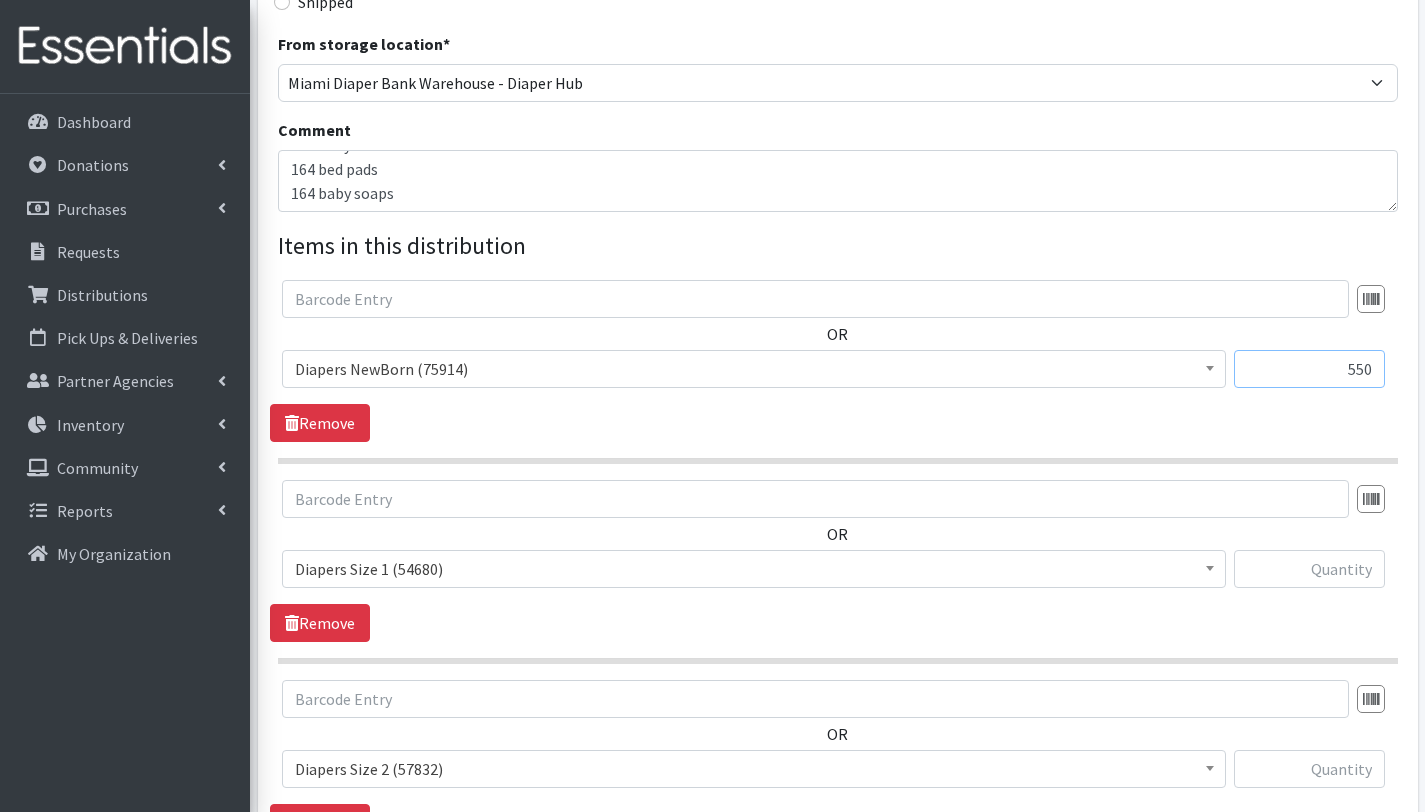 type on "550" 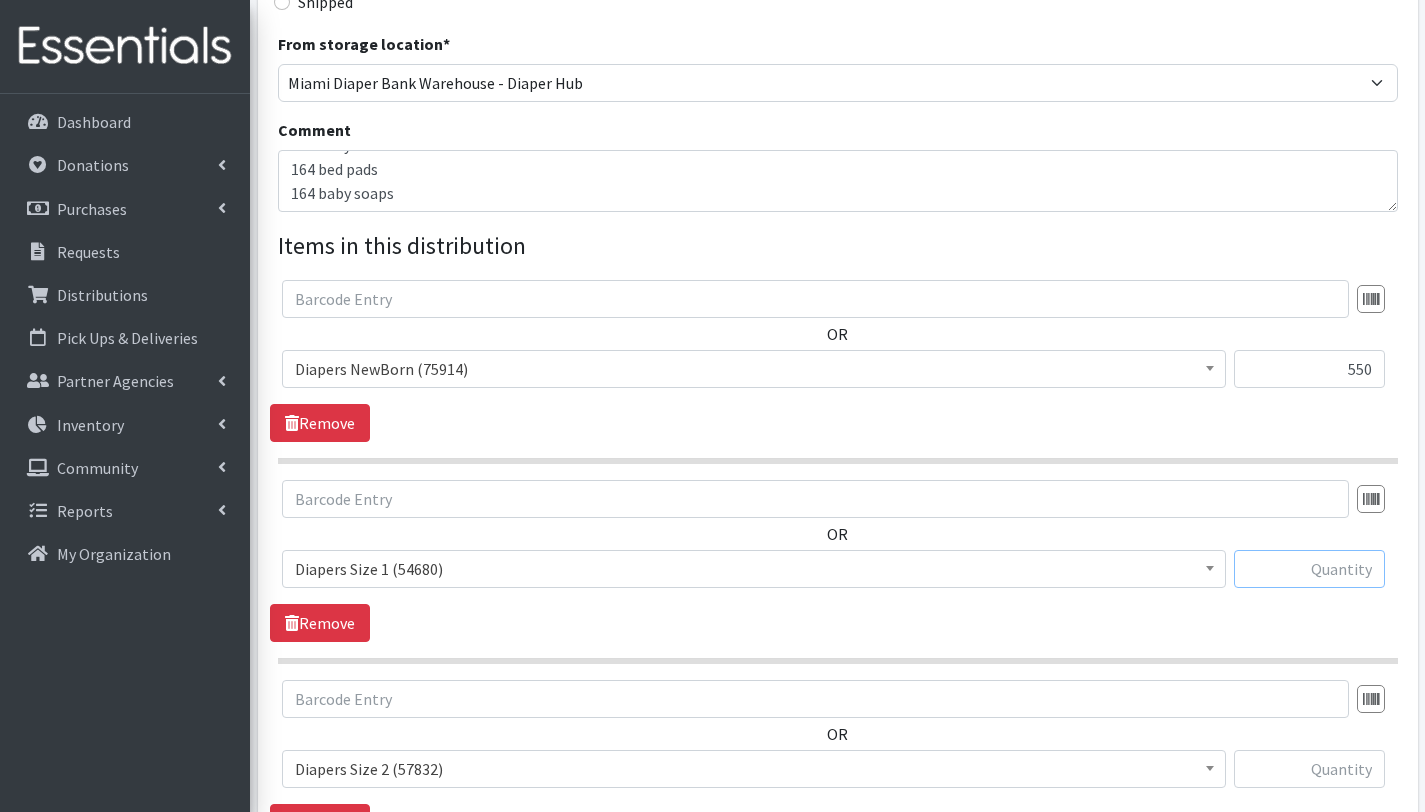 click at bounding box center [1309, 569] 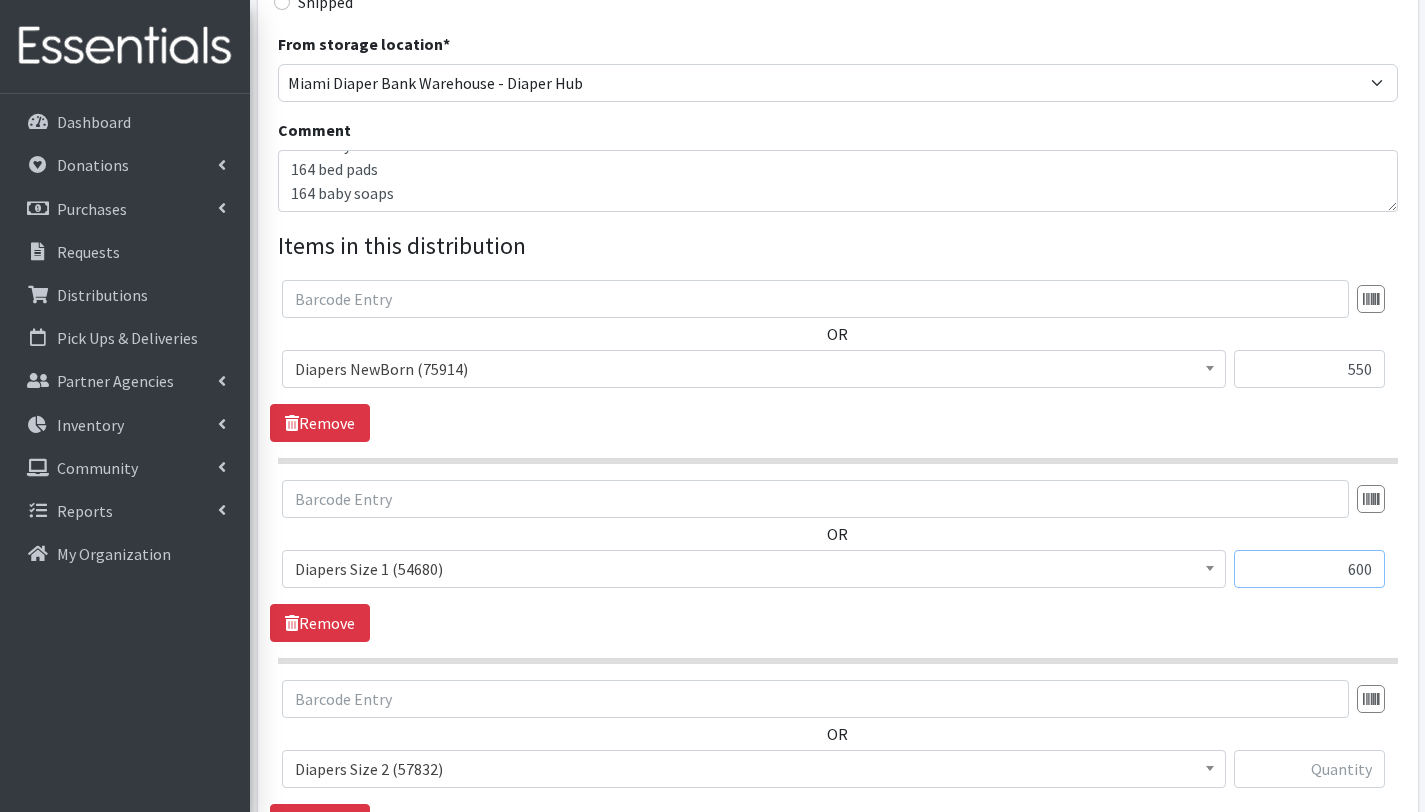 type on "600" 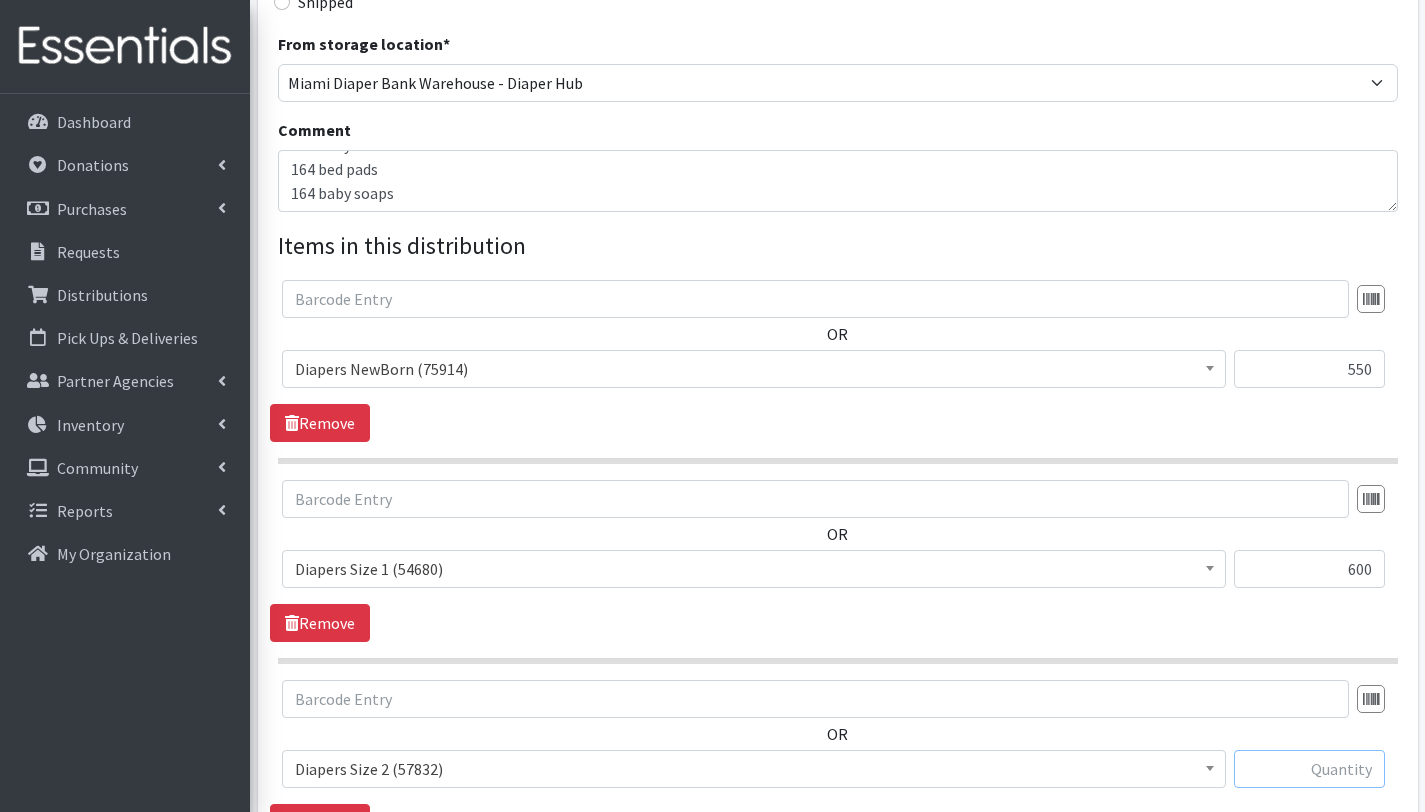 click at bounding box center [1309, 769] 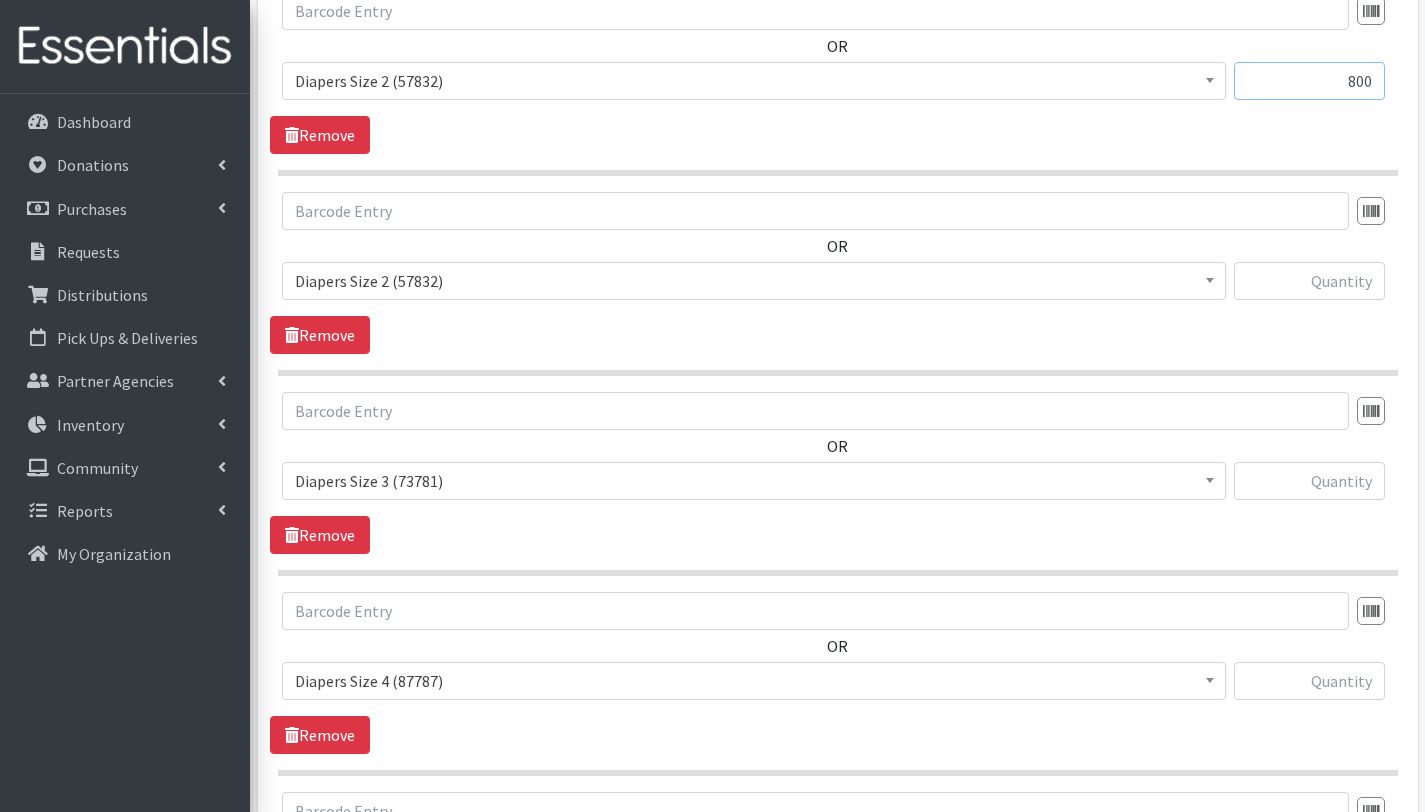 scroll, scrollTop: 1232, scrollLeft: 0, axis: vertical 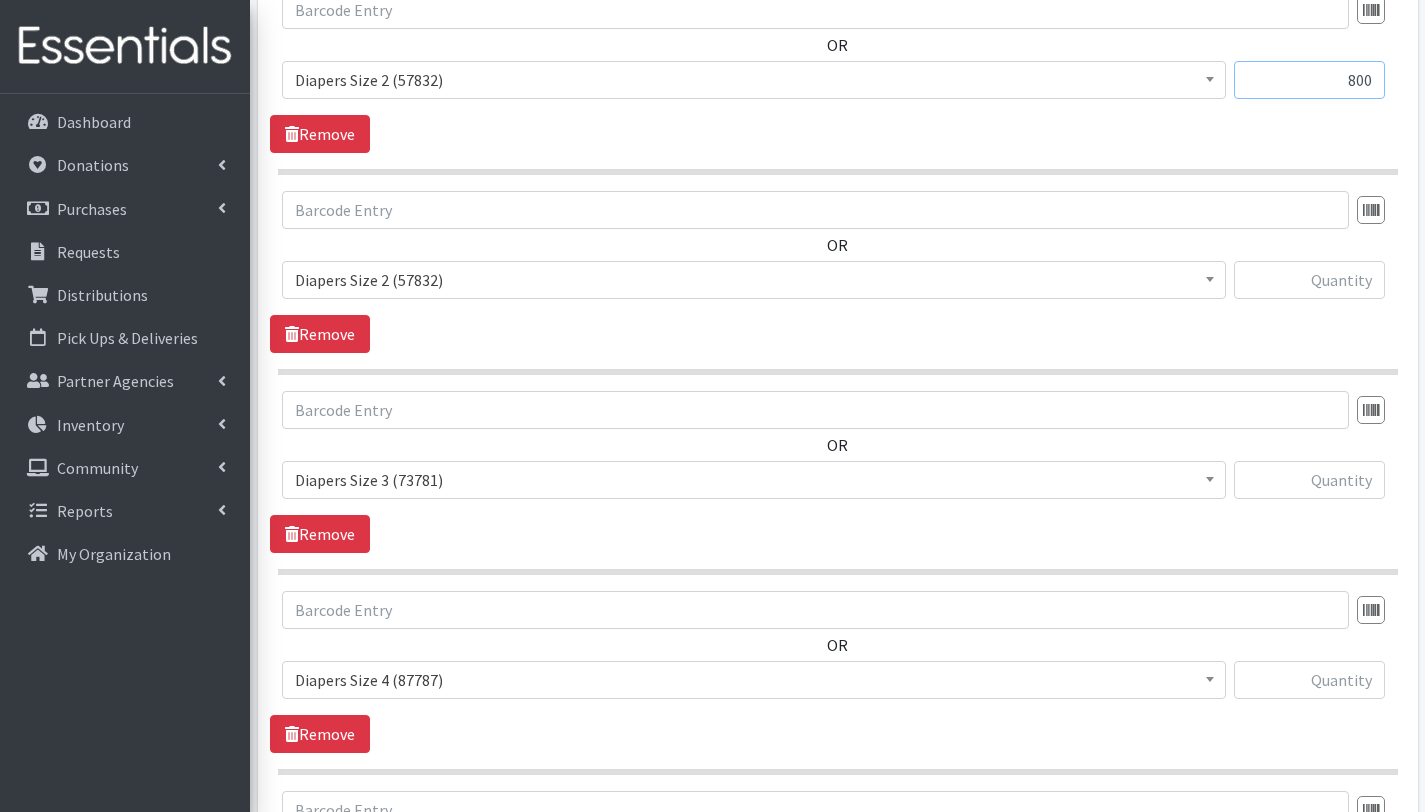 type on "800" 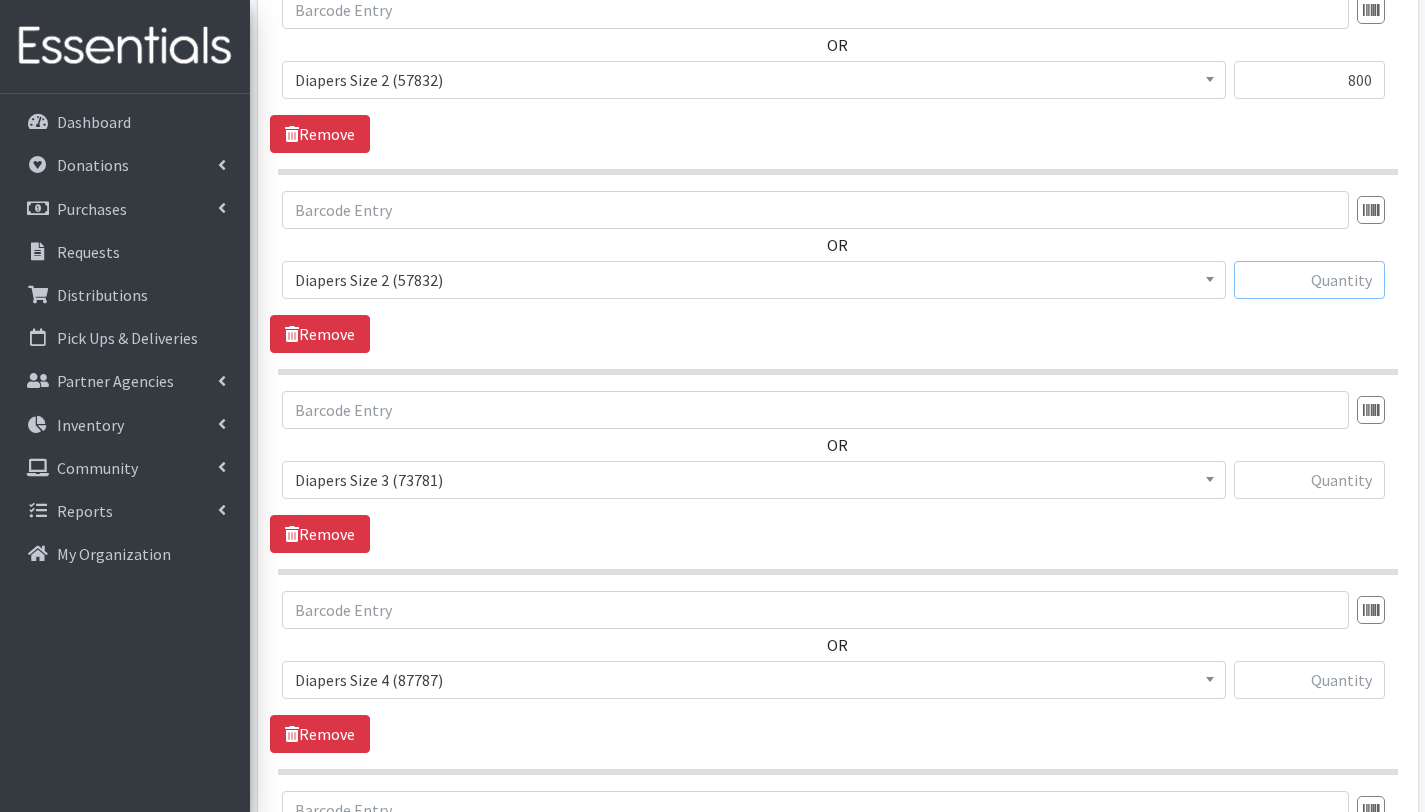 click at bounding box center (1309, 280) 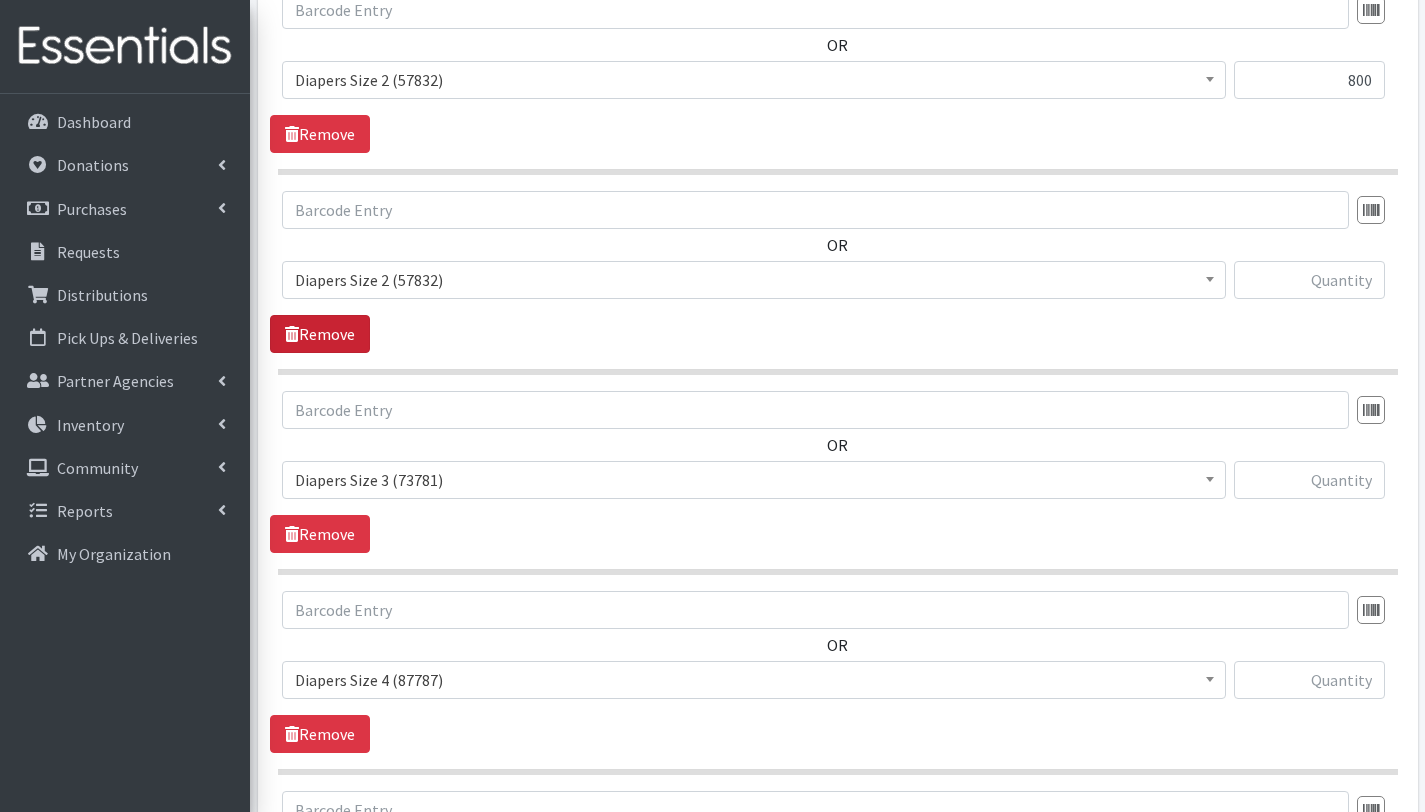click on "Remove" at bounding box center (320, 334) 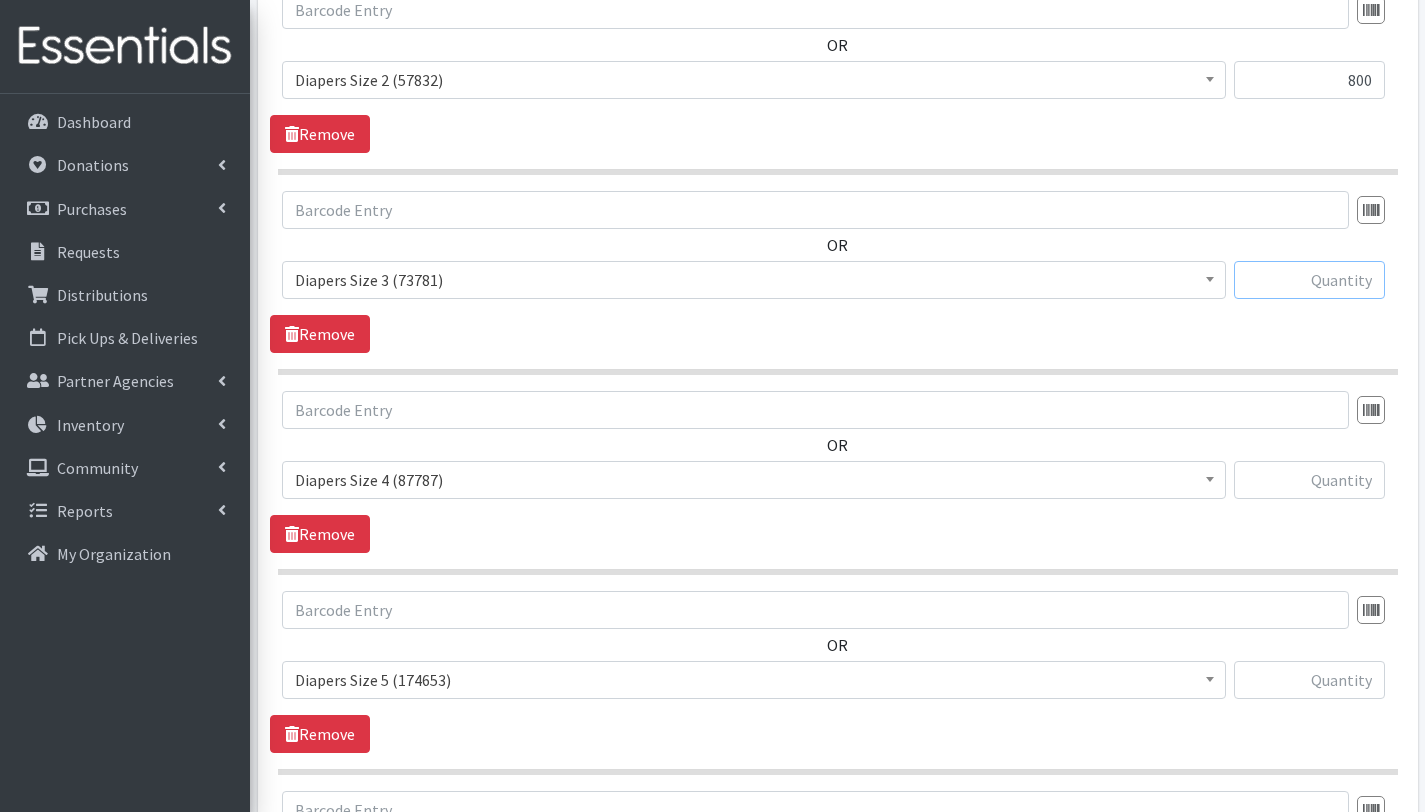click at bounding box center [1309, 280] 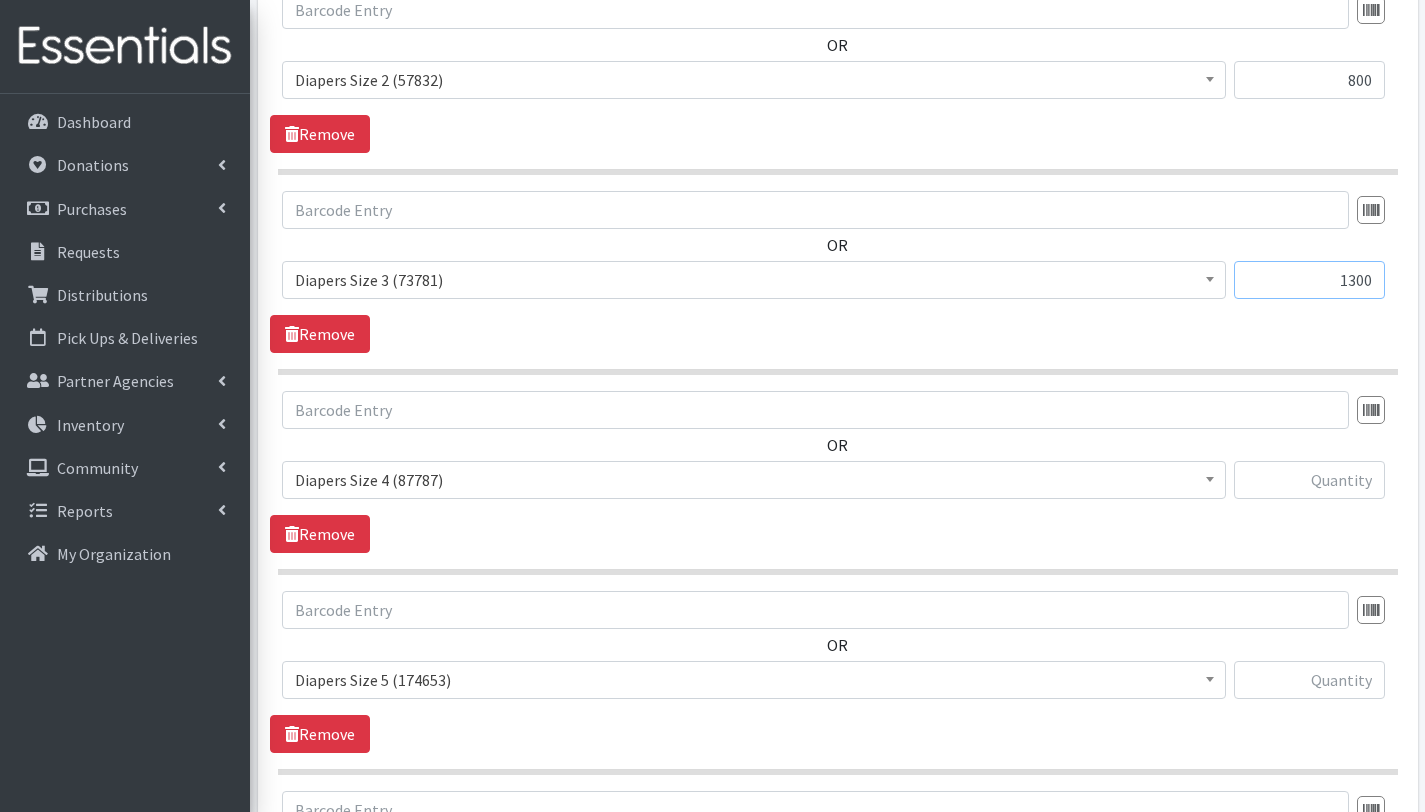 type on "1300" 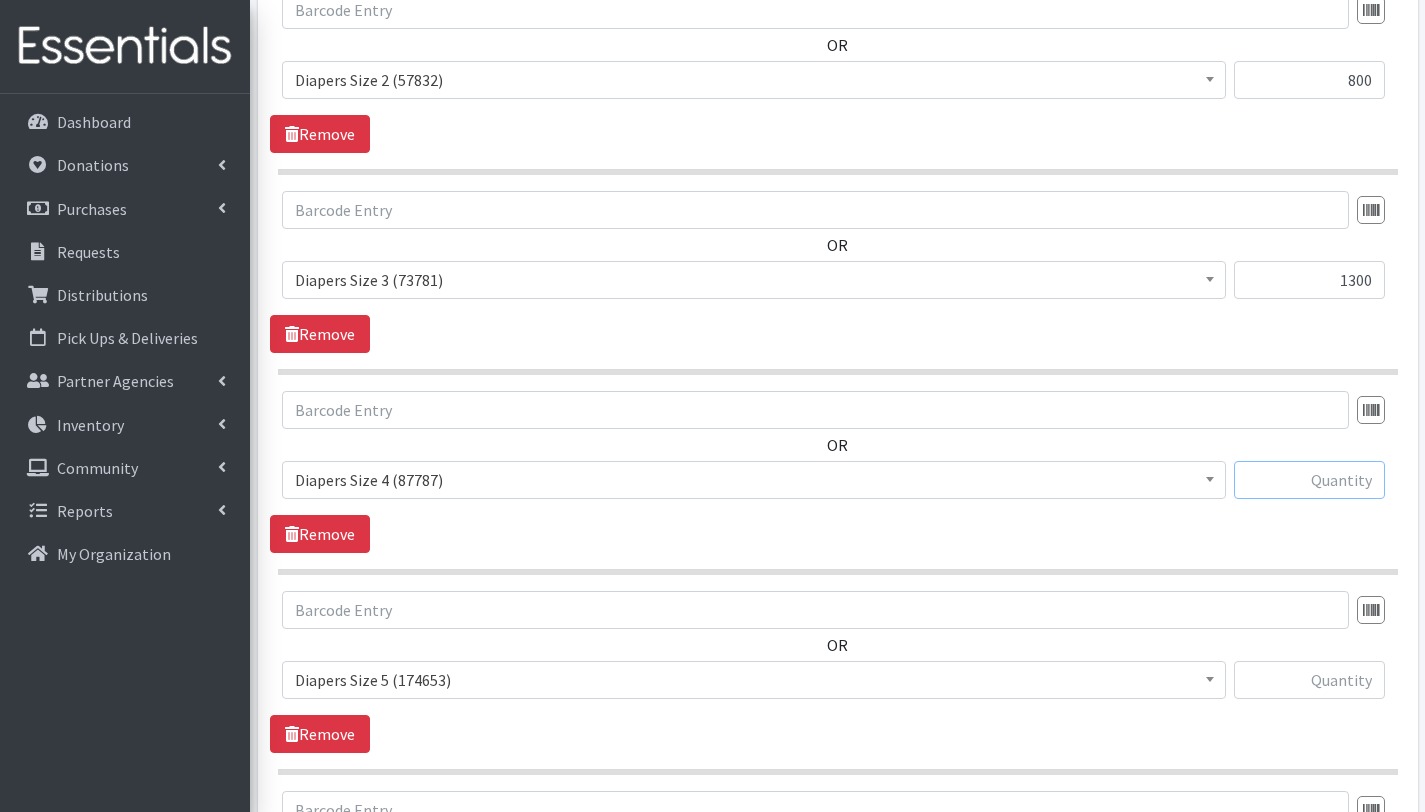 click at bounding box center [1309, 480] 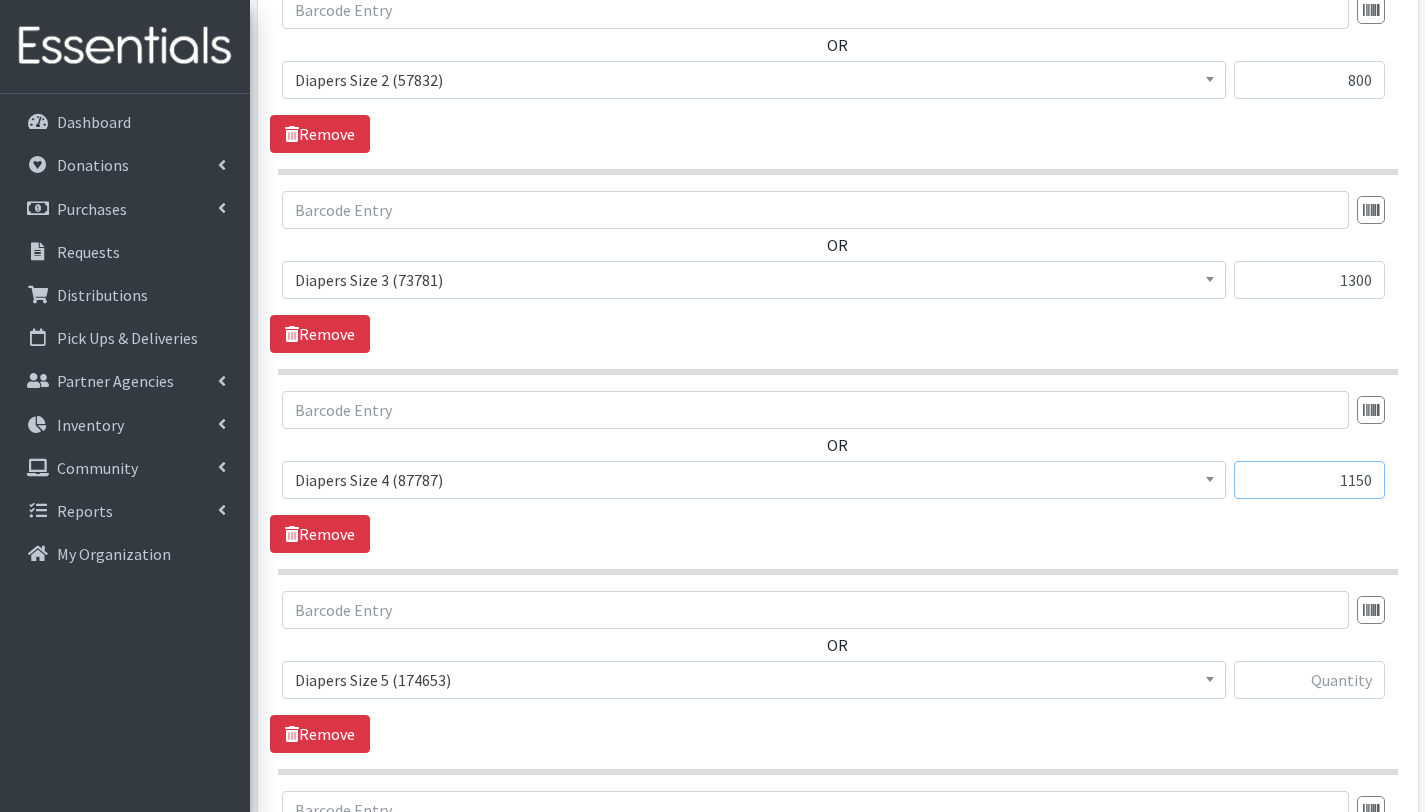 type on "1150" 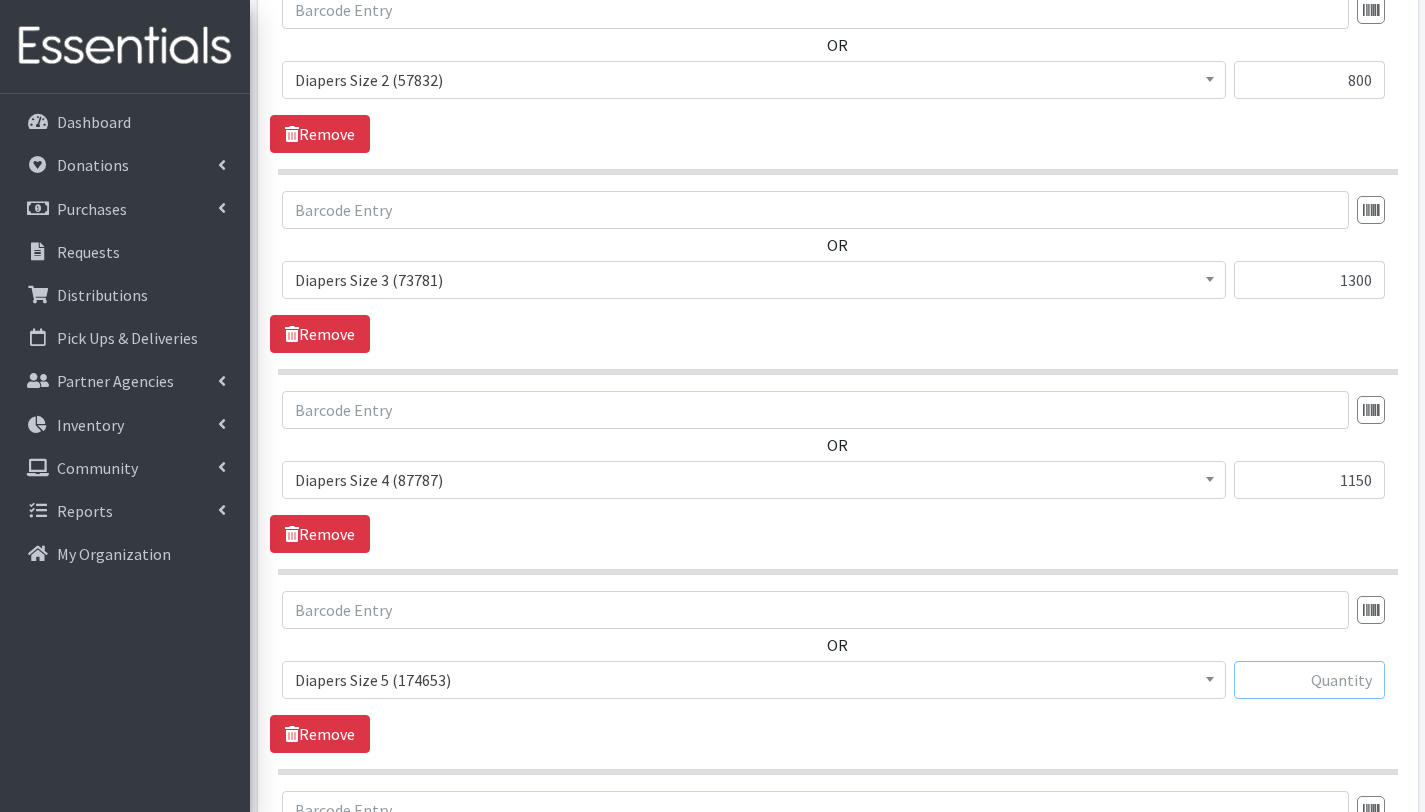 click at bounding box center (1309, 680) 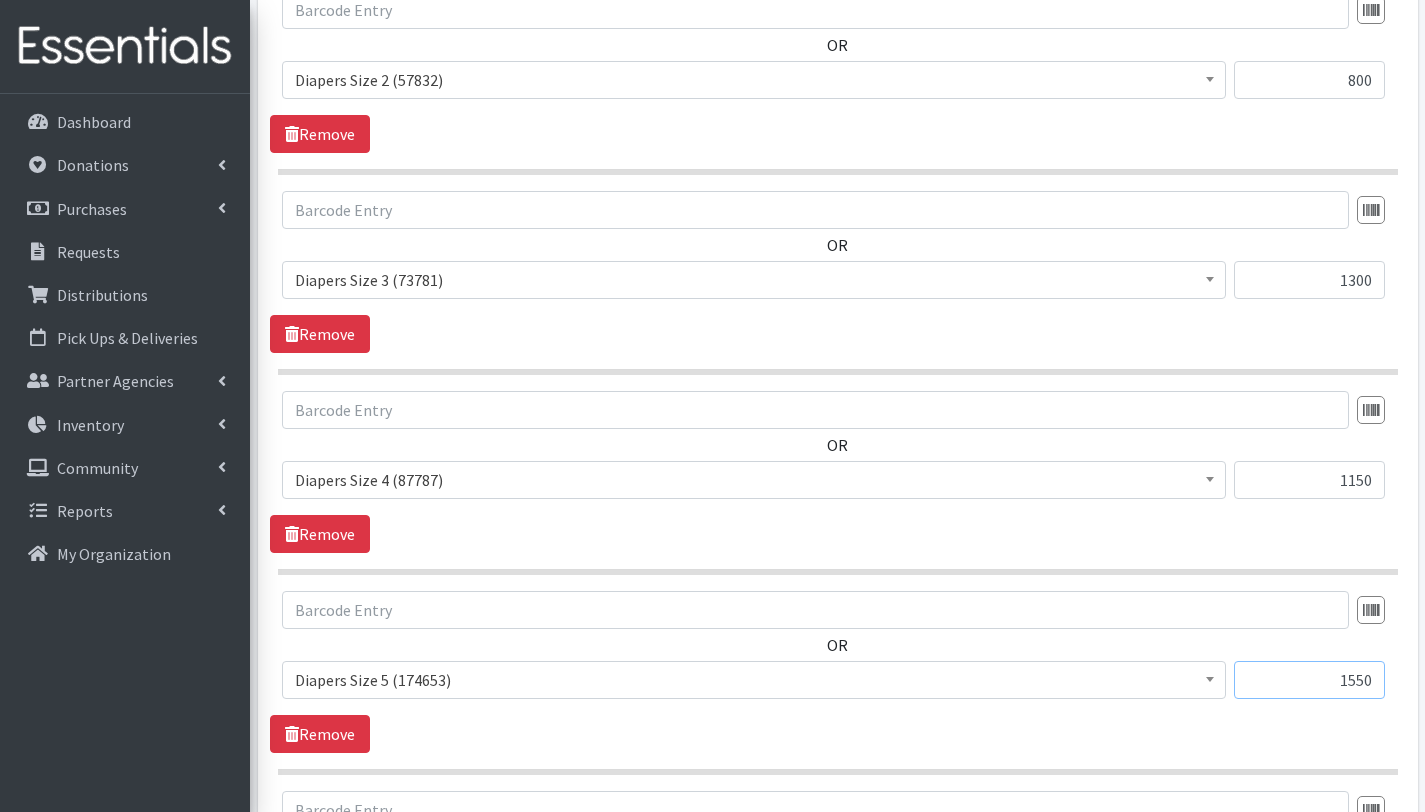 type on "1550" 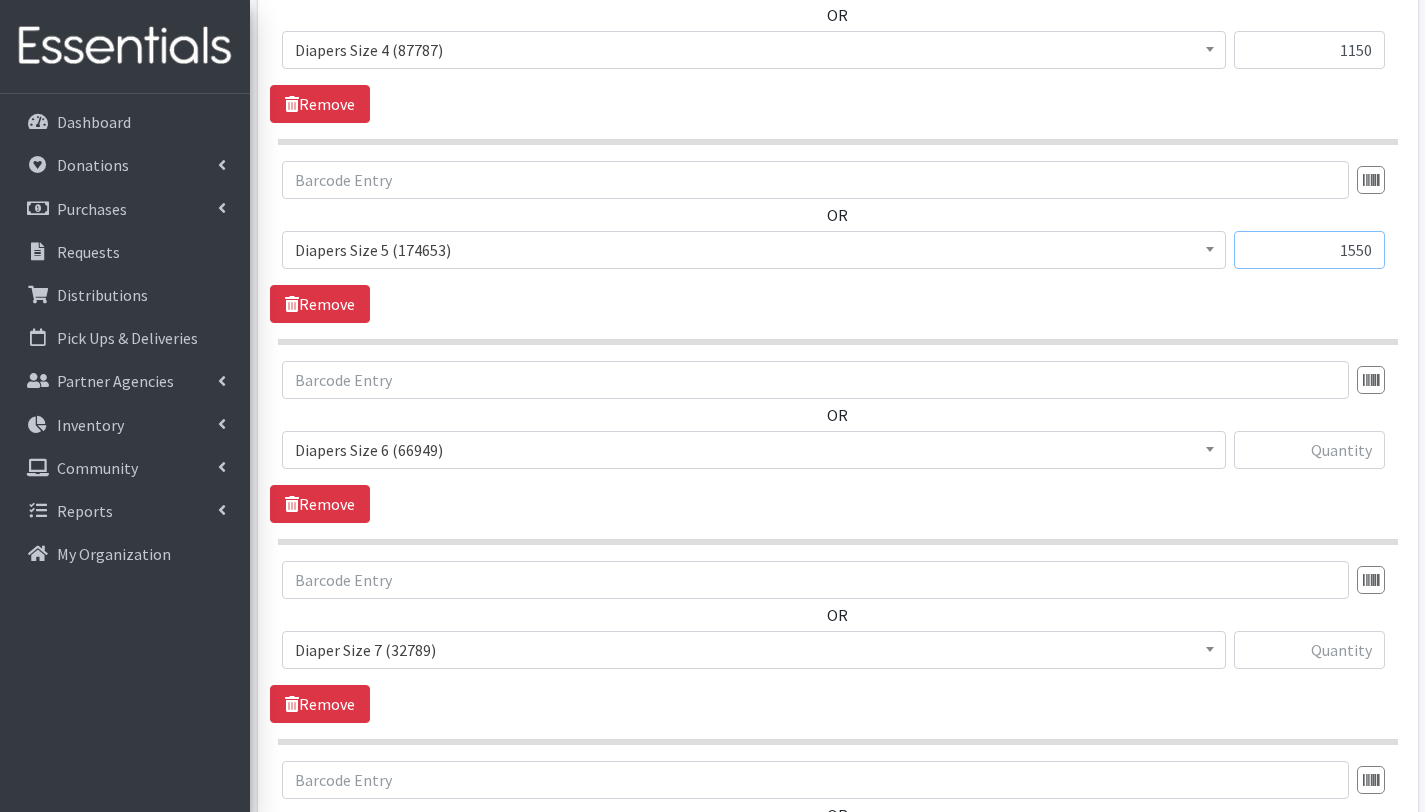 scroll, scrollTop: 1727, scrollLeft: 0, axis: vertical 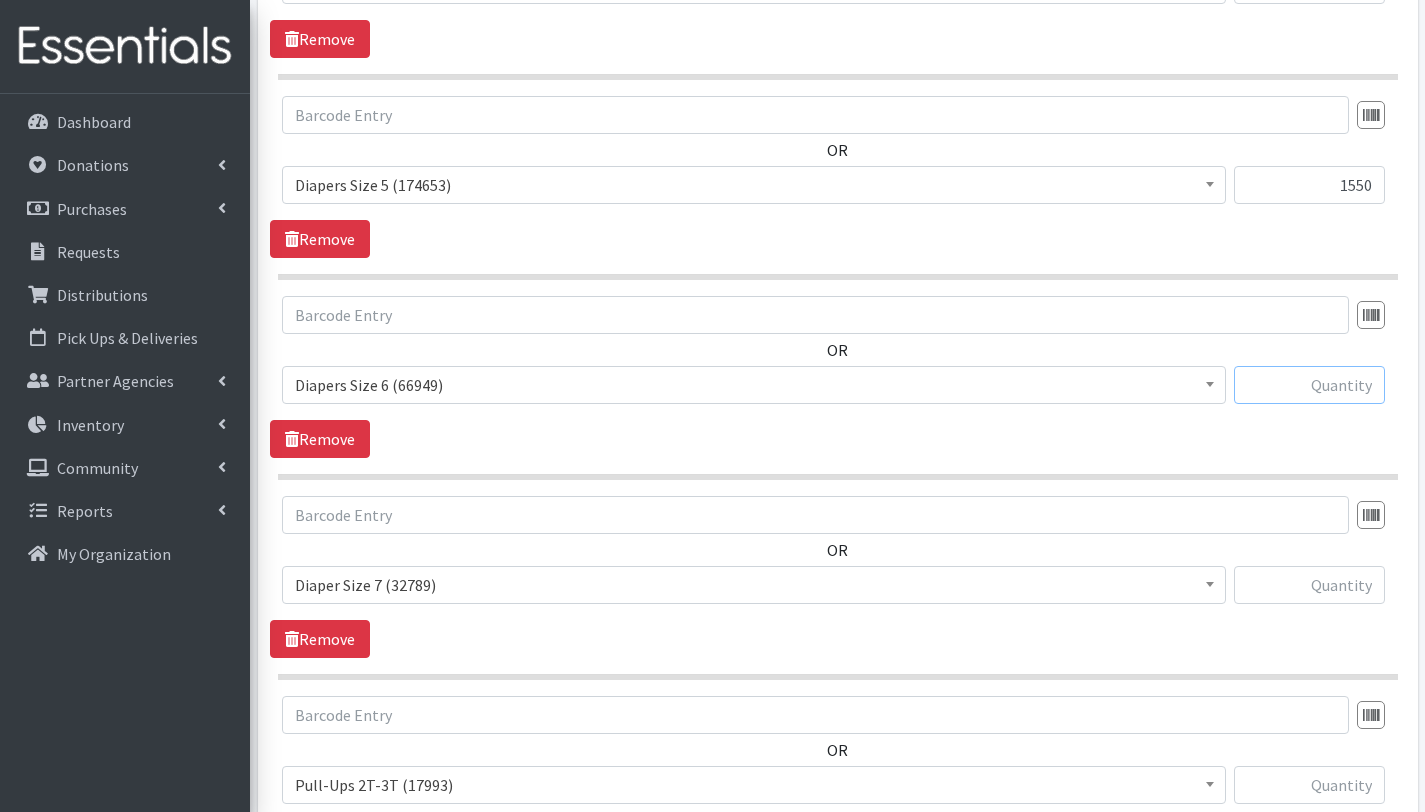 click at bounding box center (1309, 385) 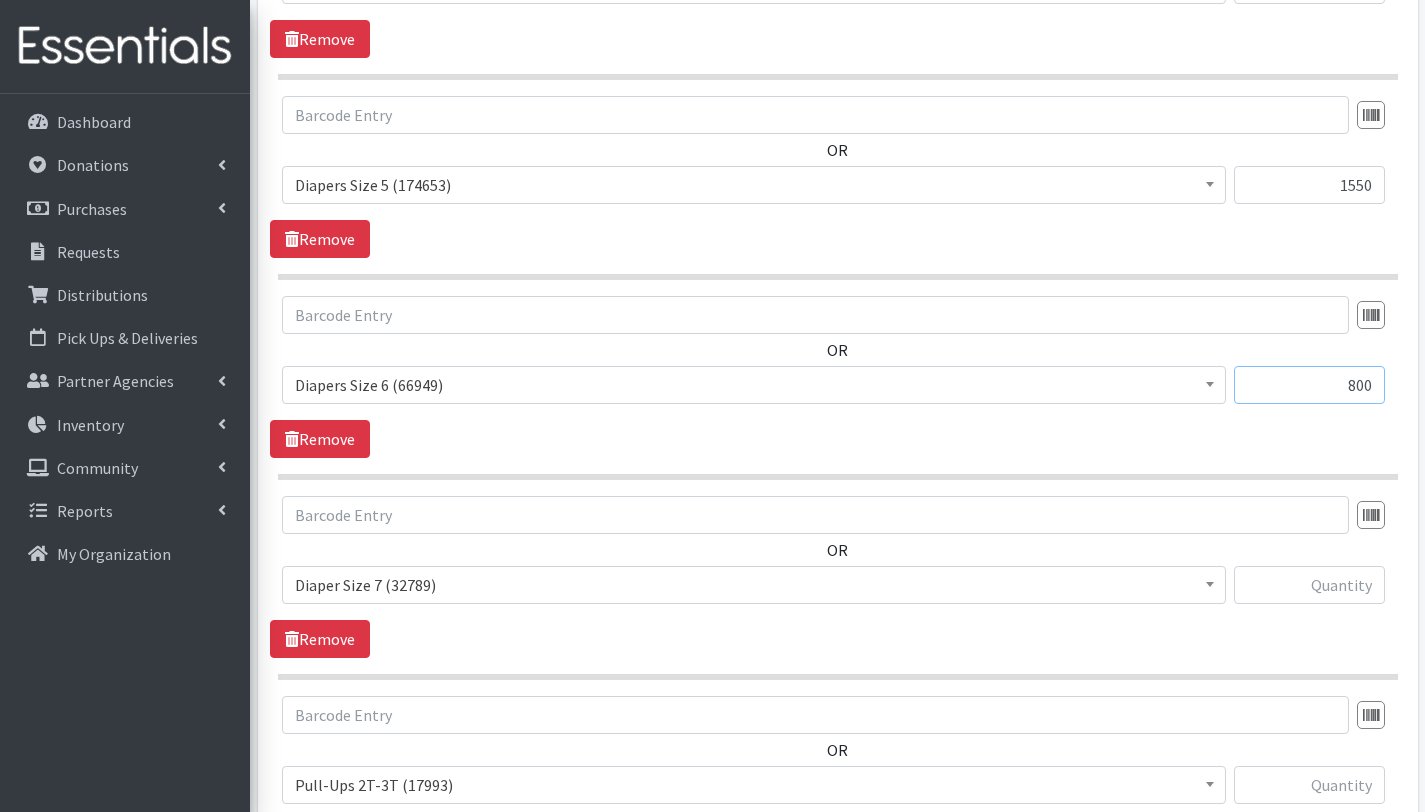 type on "800" 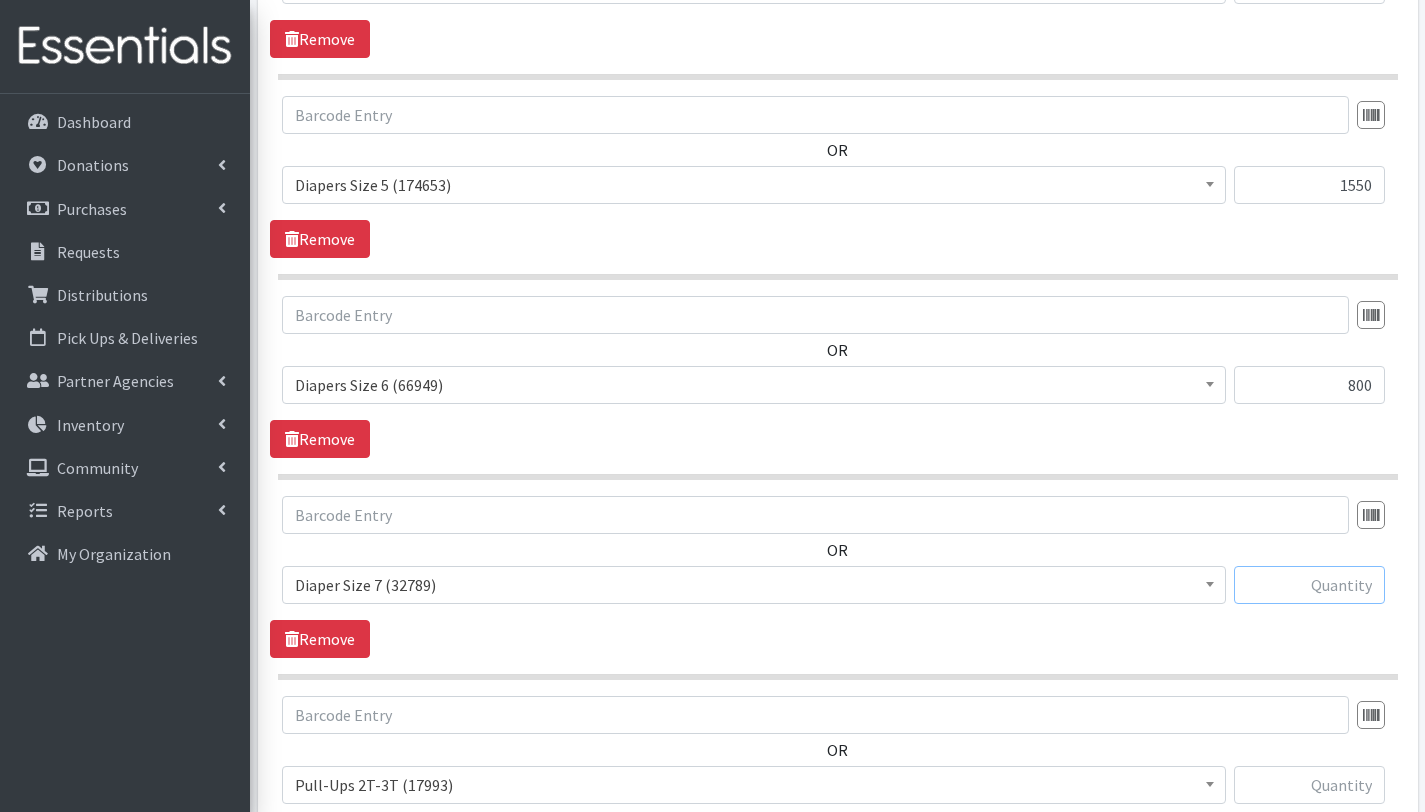 click at bounding box center (1309, 585) 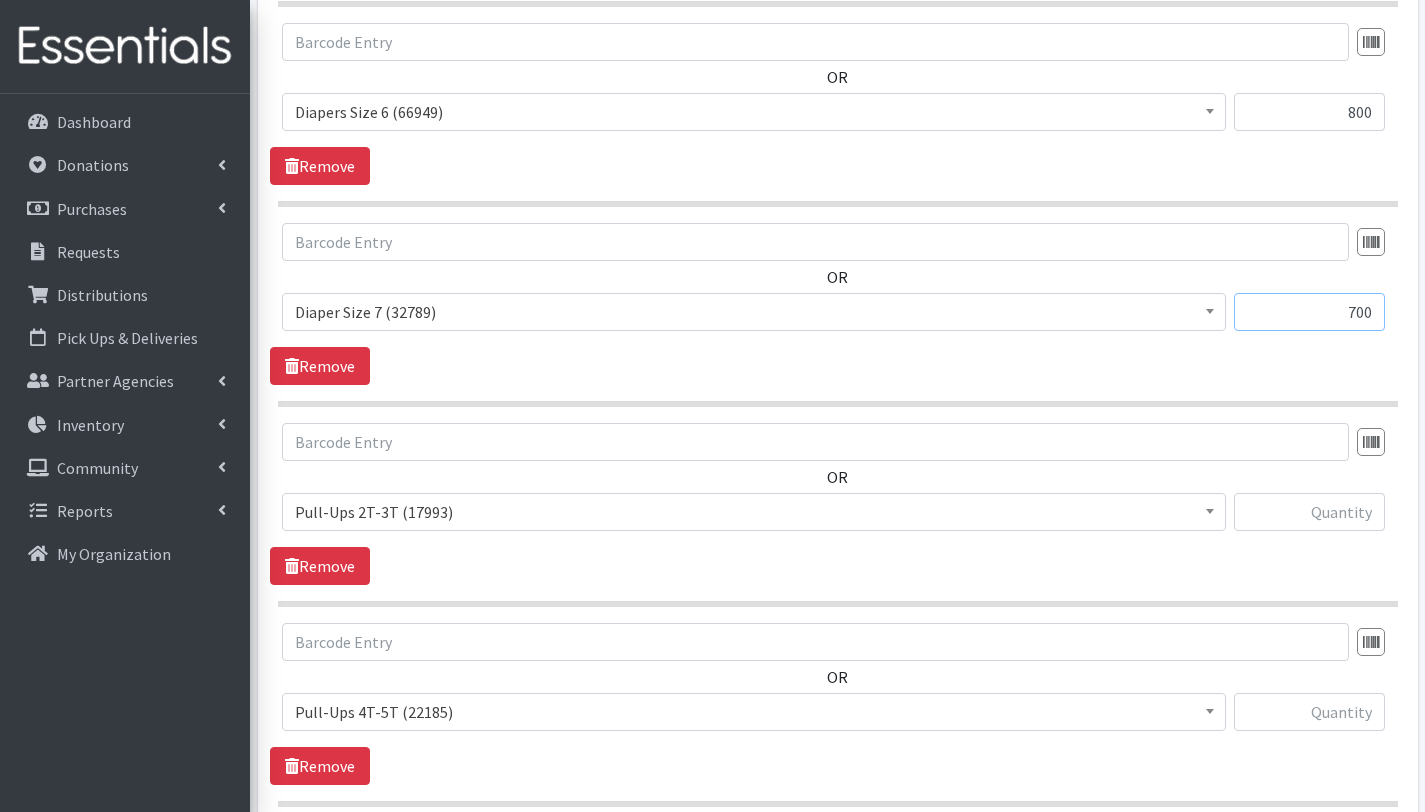 scroll, scrollTop: 2004, scrollLeft: 0, axis: vertical 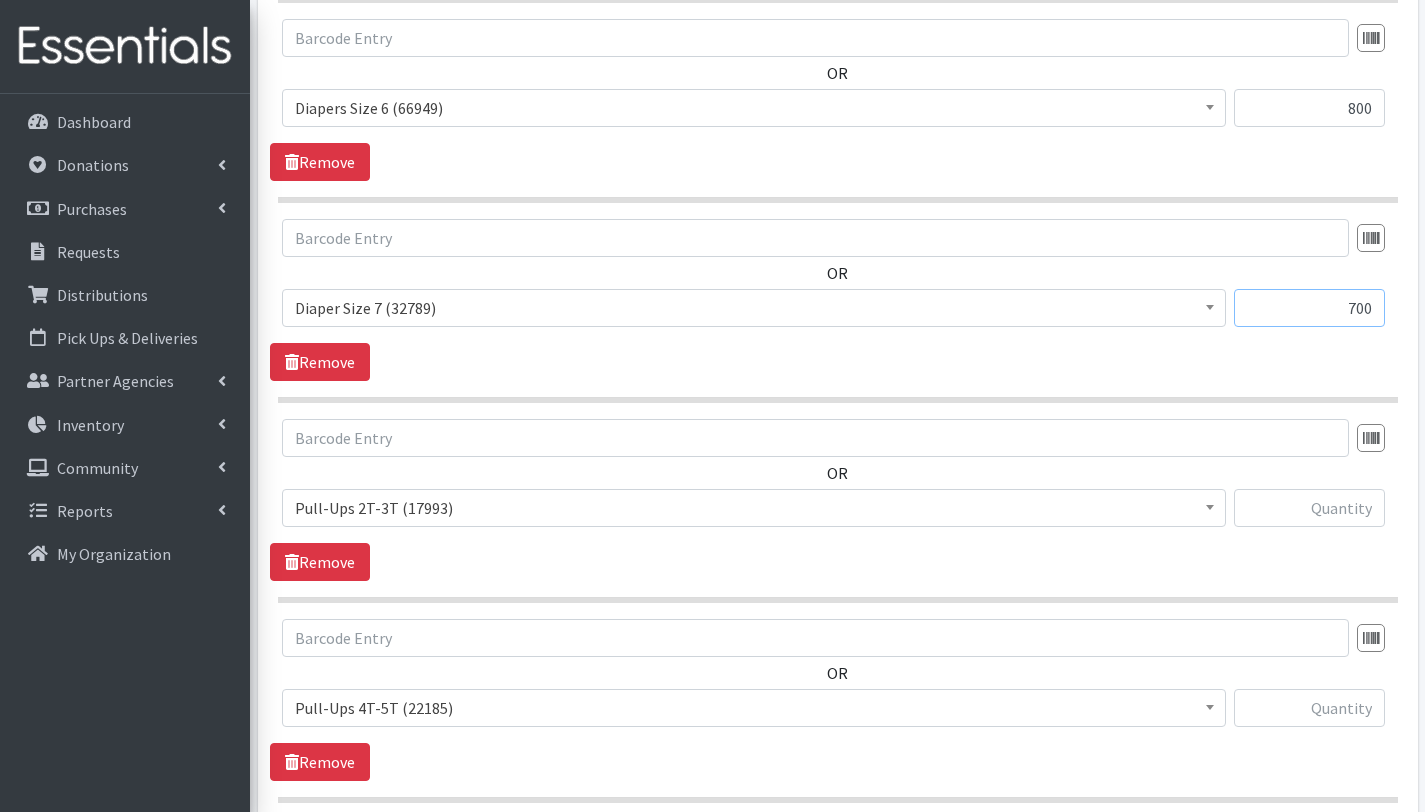 type on "700" 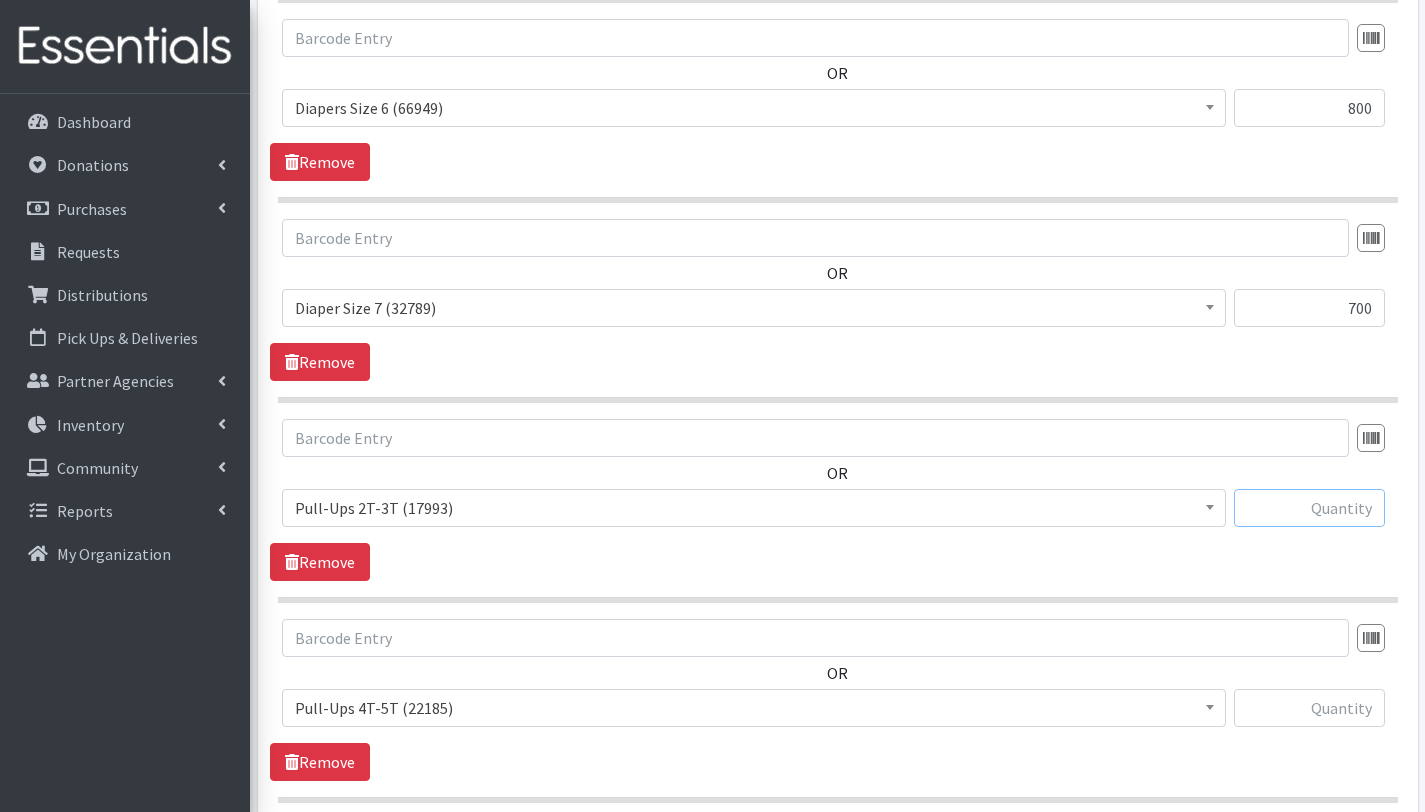 click at bounding box center (1309, 508) 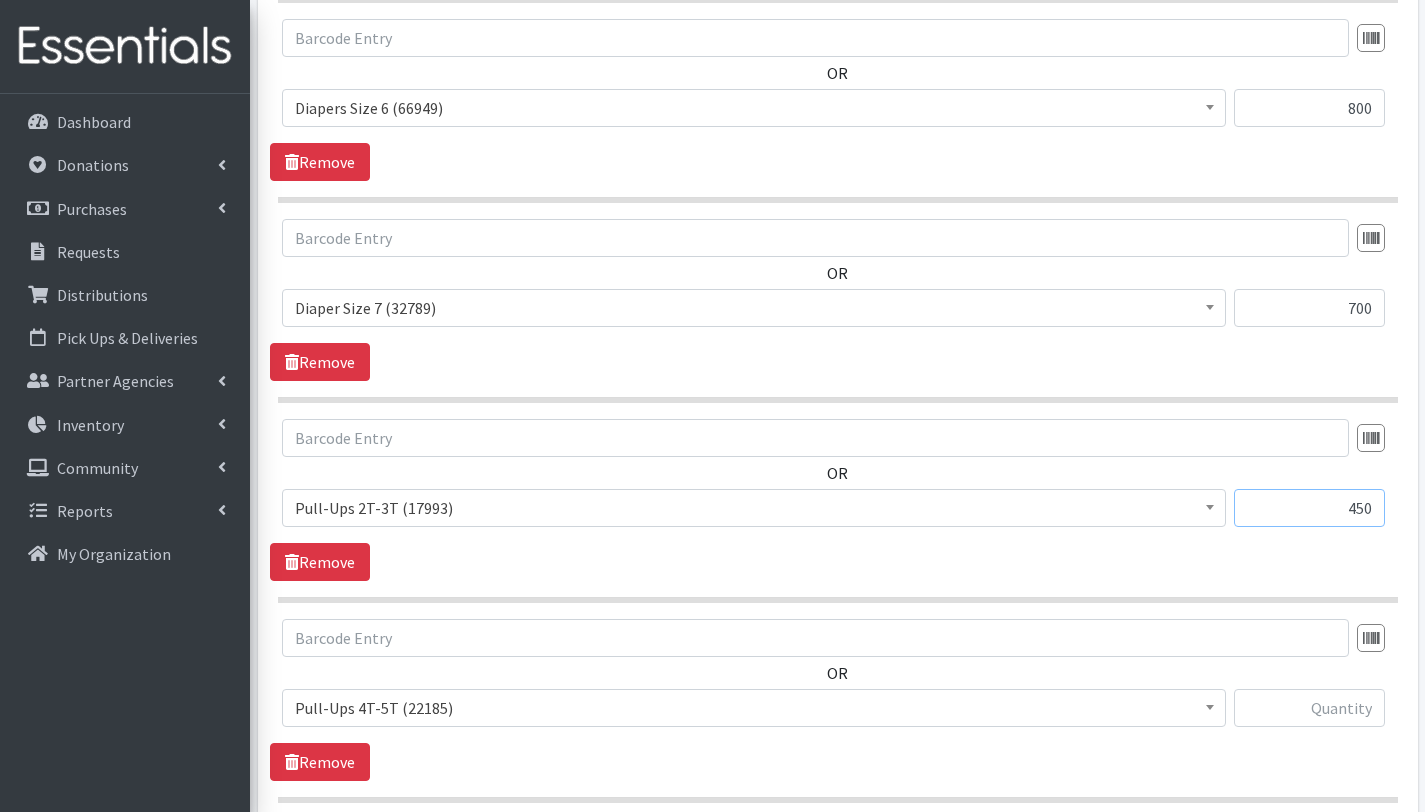 type on "450" 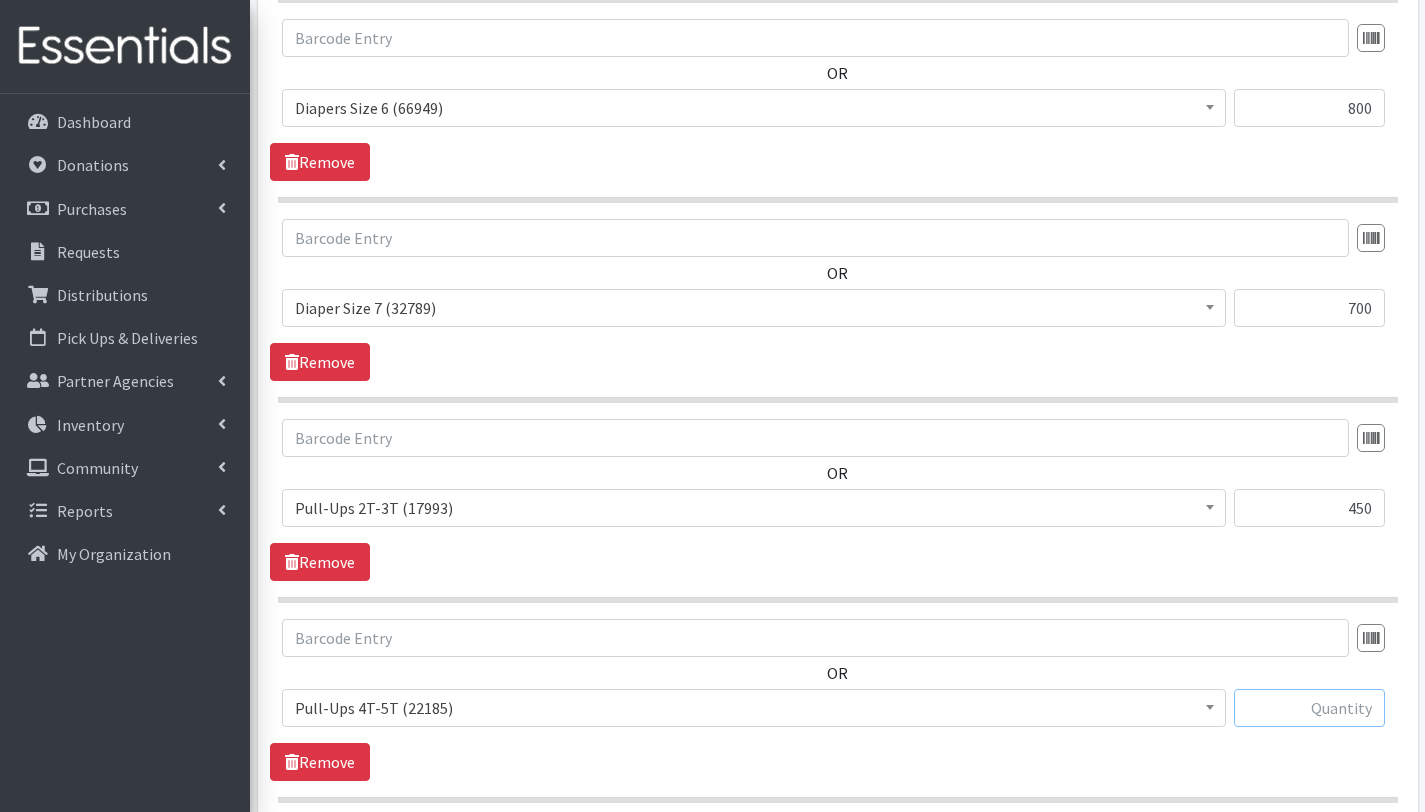 click at bounding box center [1309, 708] 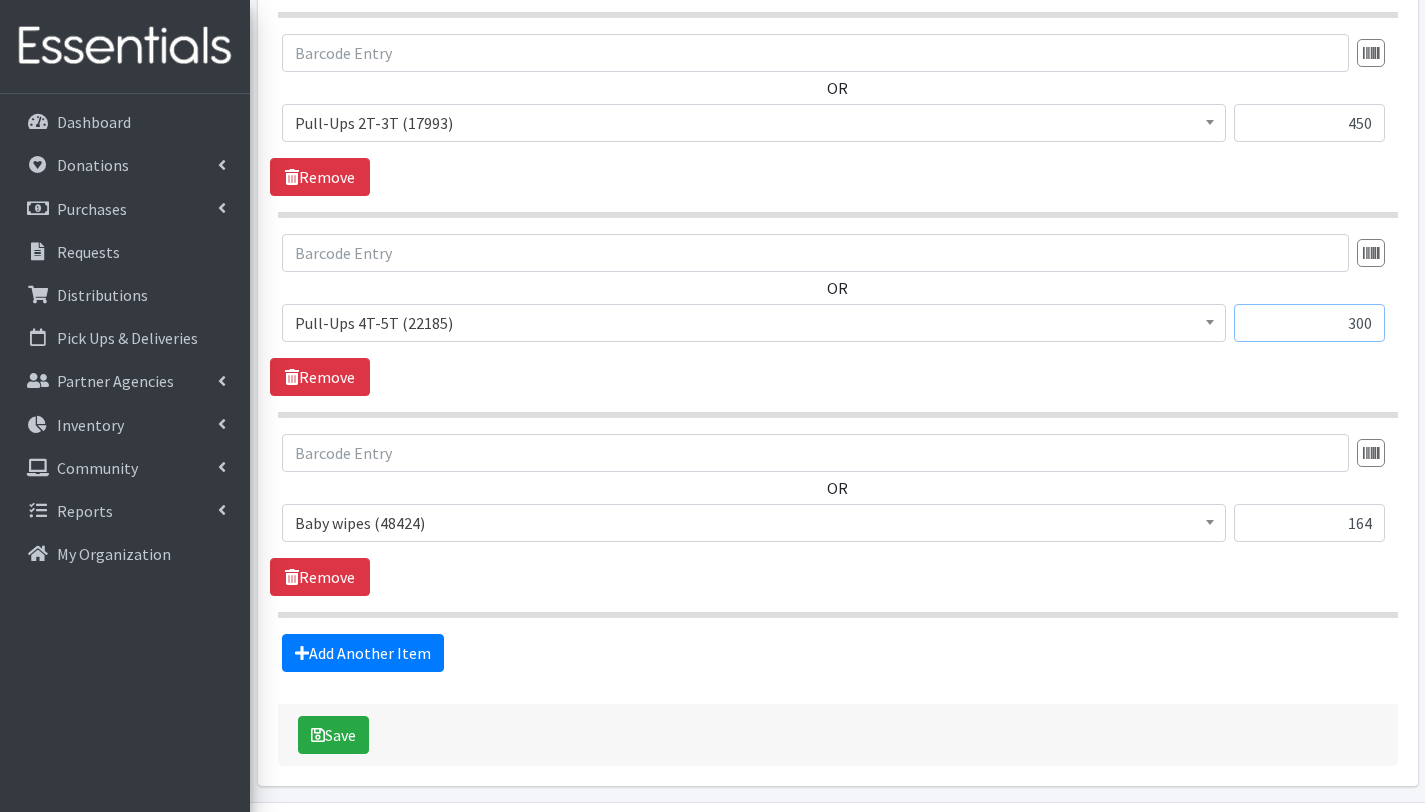 scroll, scrollTop: 2453, scrollLeft: 0, axis: vertical 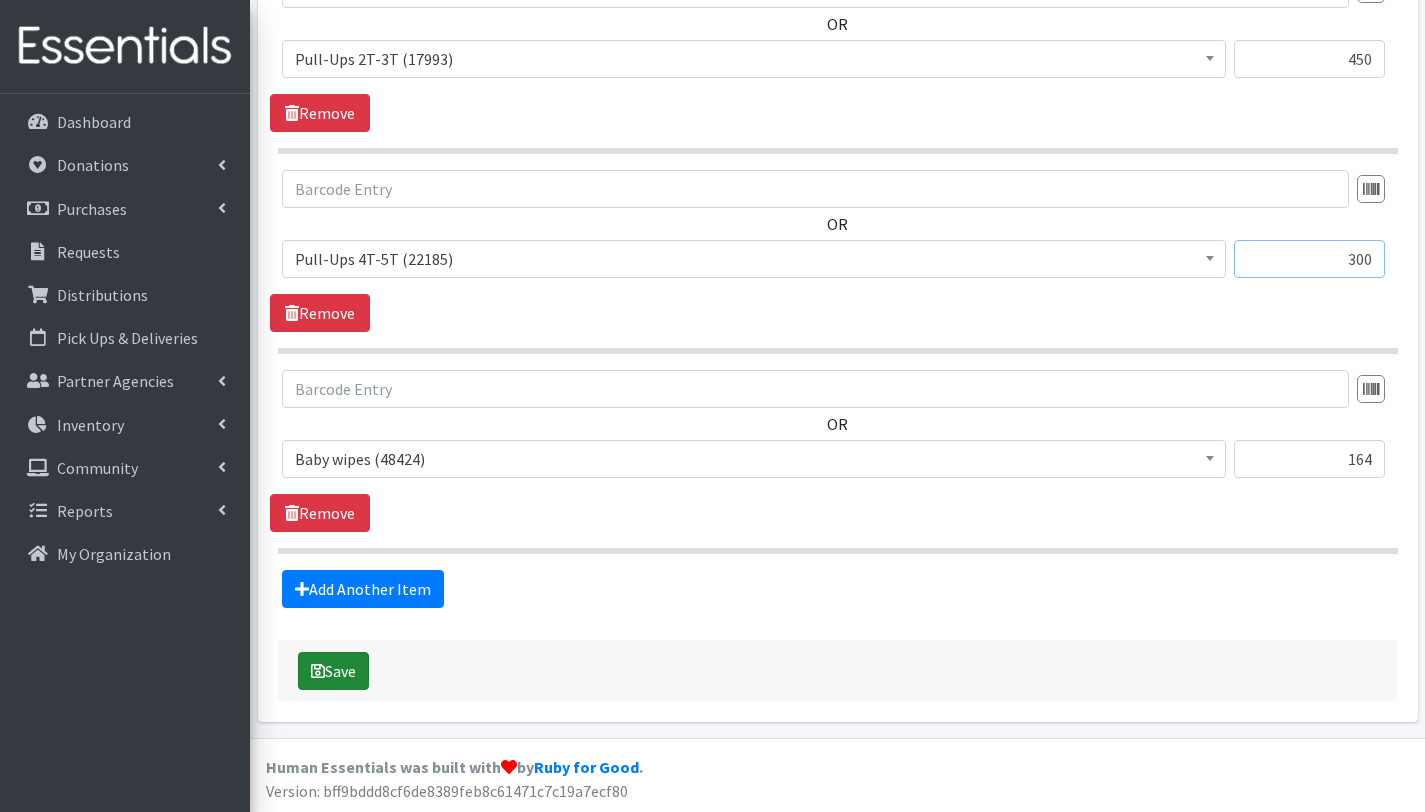 type on "300" 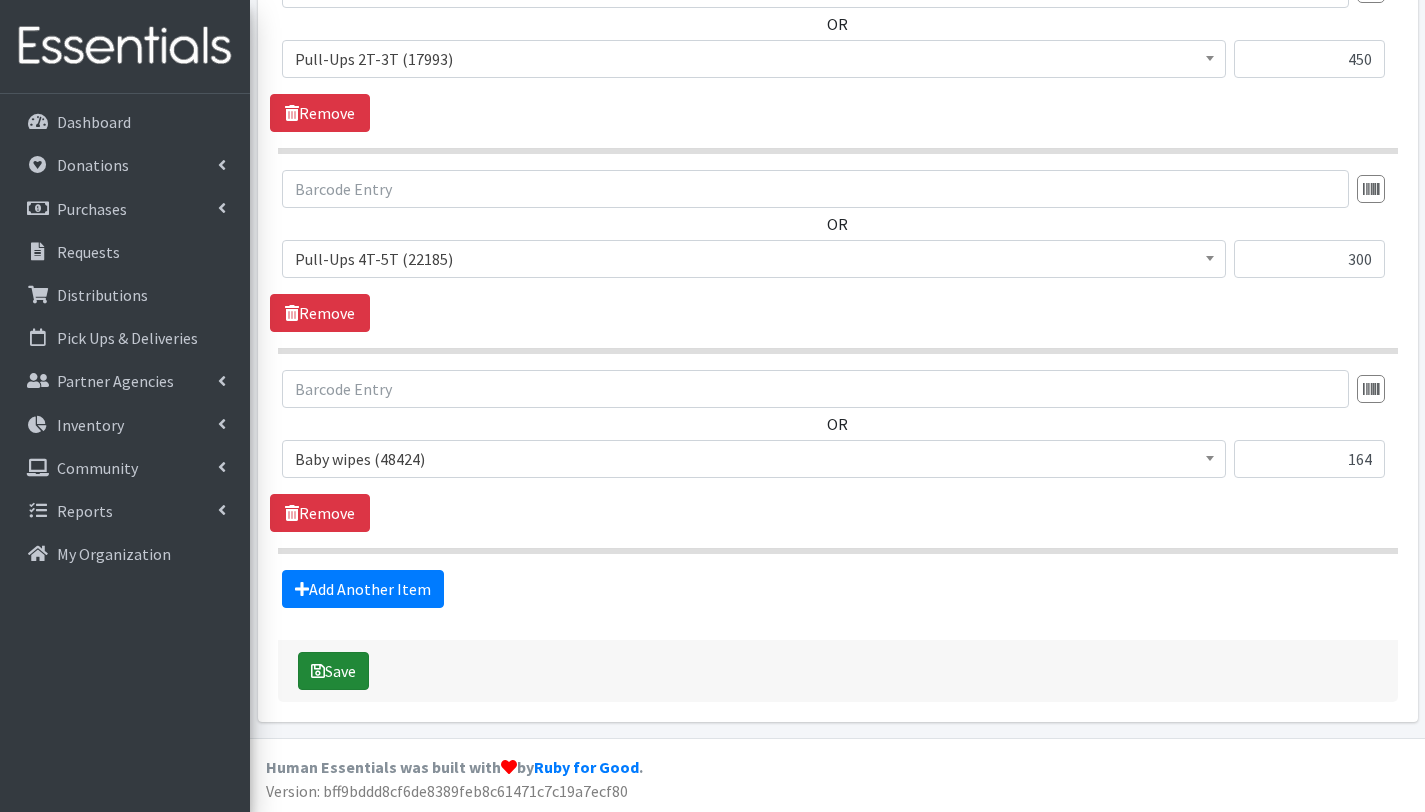 click on "Save" at bounding box center [333, 671] 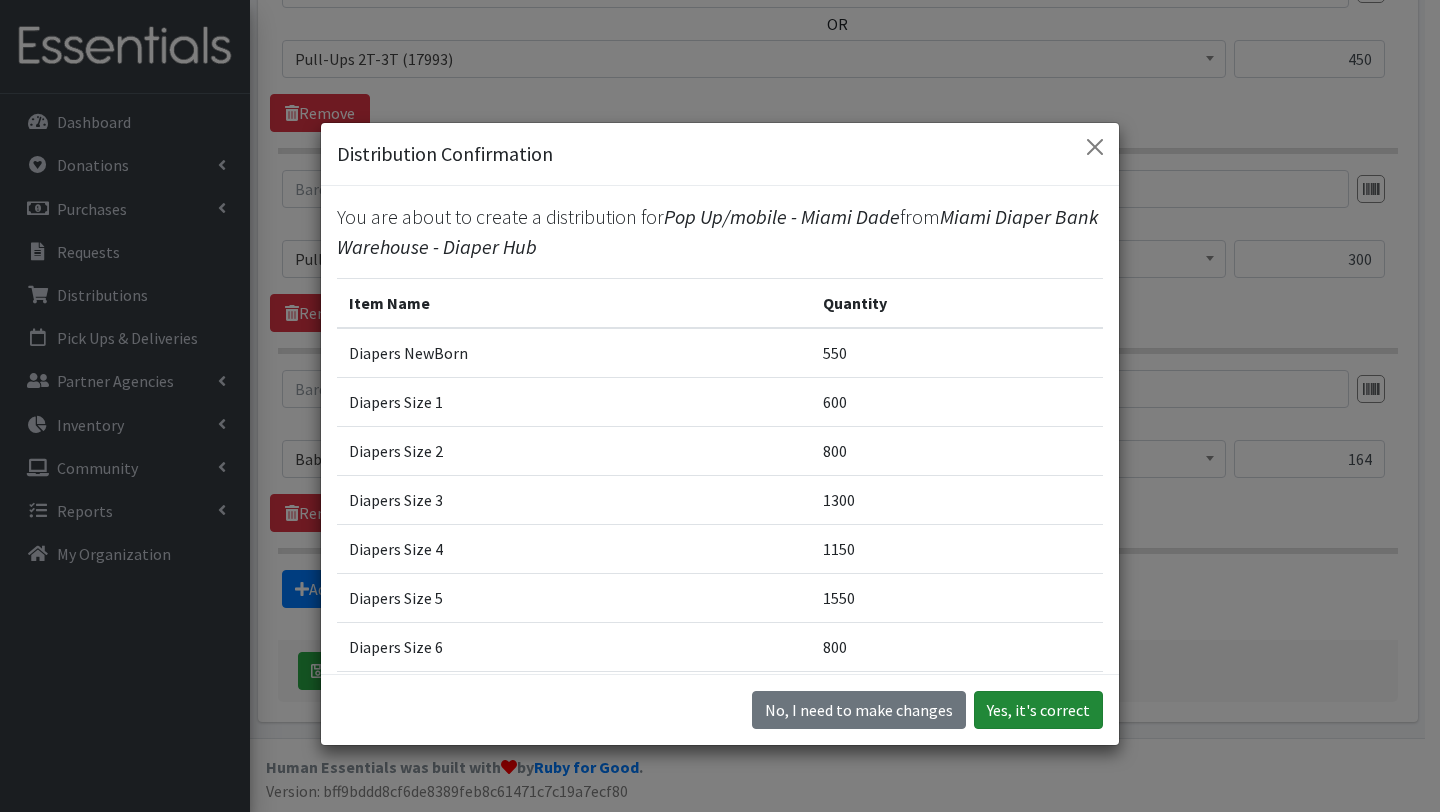 click on "Yes, it's correct" at bounding box center [1038, 710] 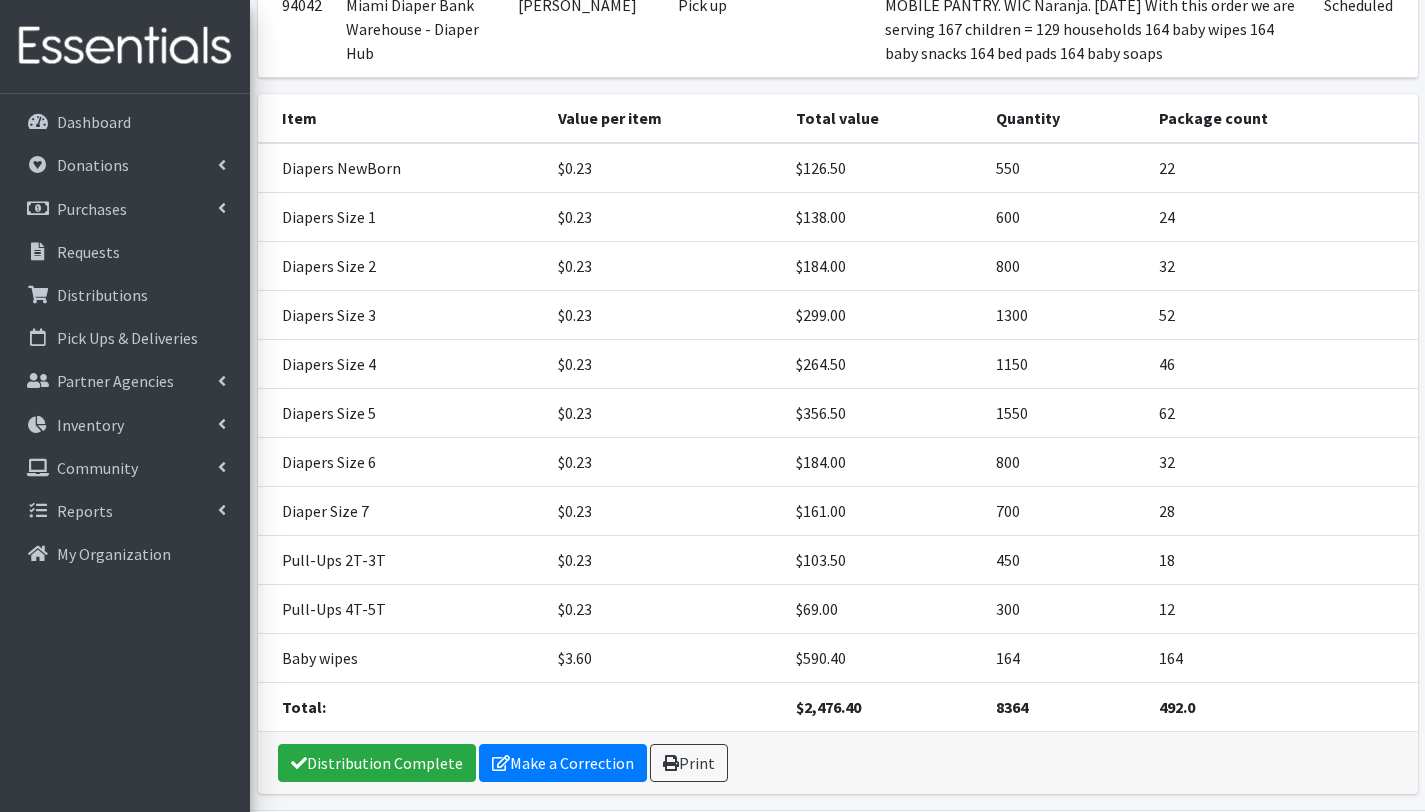 scroll, scrollTop: 396, scrollLeft: 0, axis: vertical 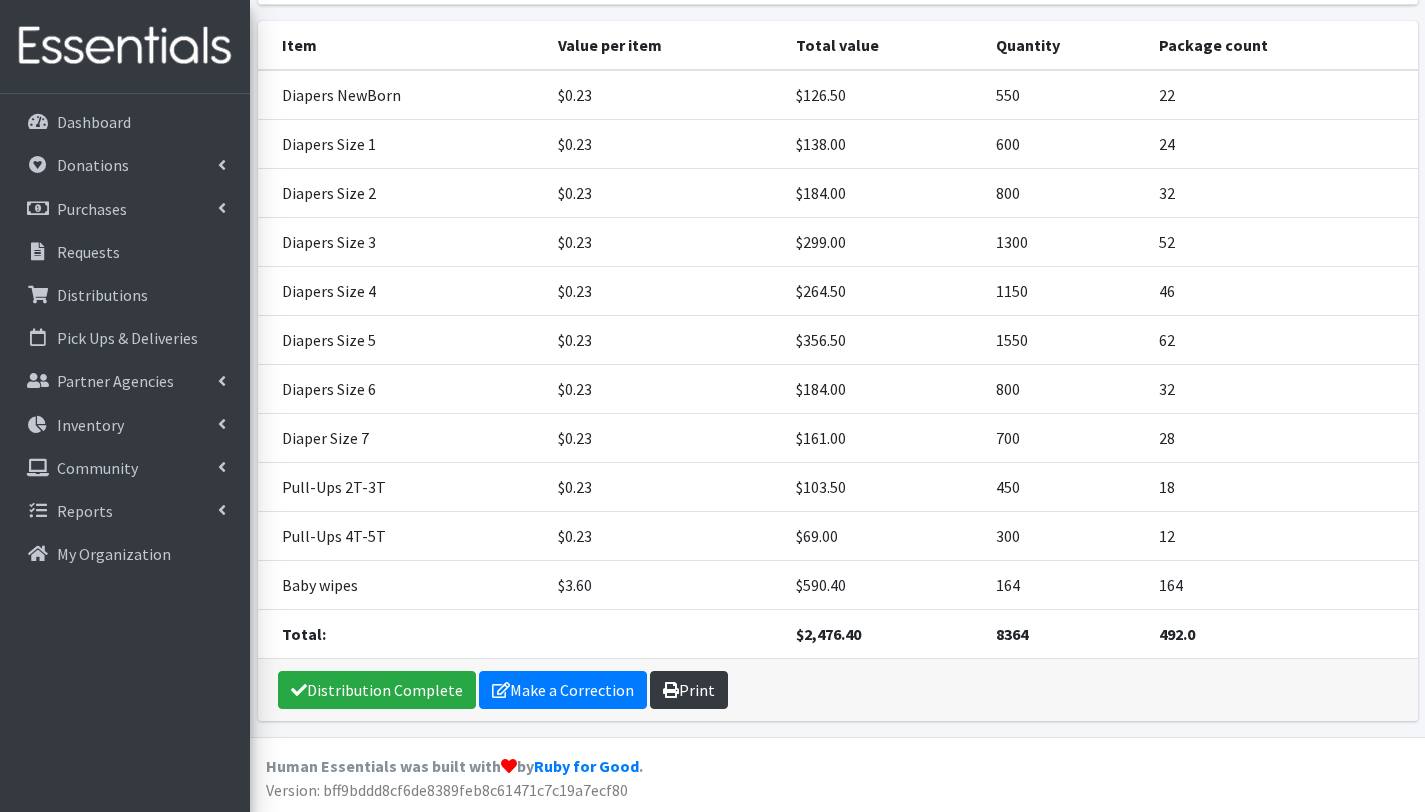 click on "Print" at bounding box center [689, 690] 